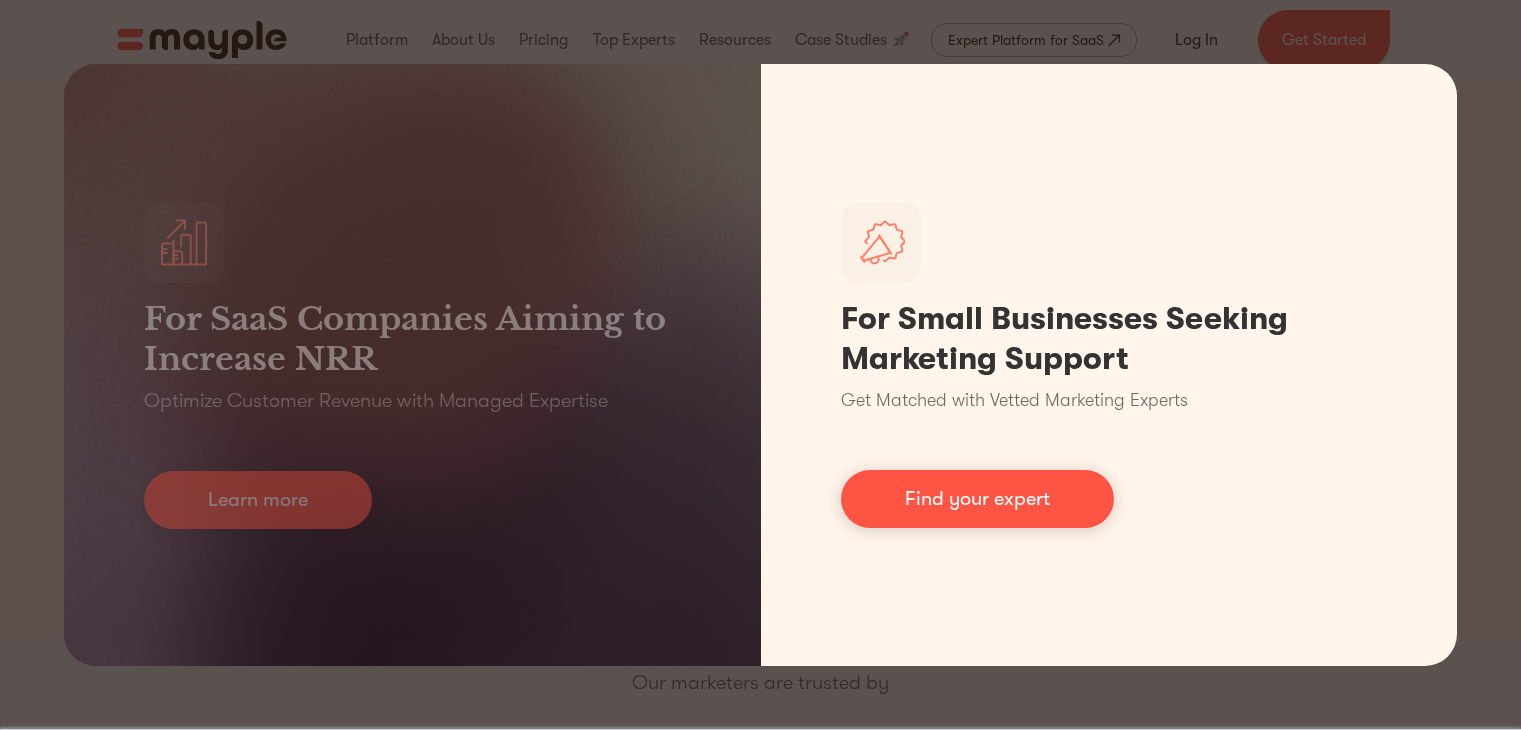 scroll, scrollTop: 0, scrollLeft: 0, axis: both 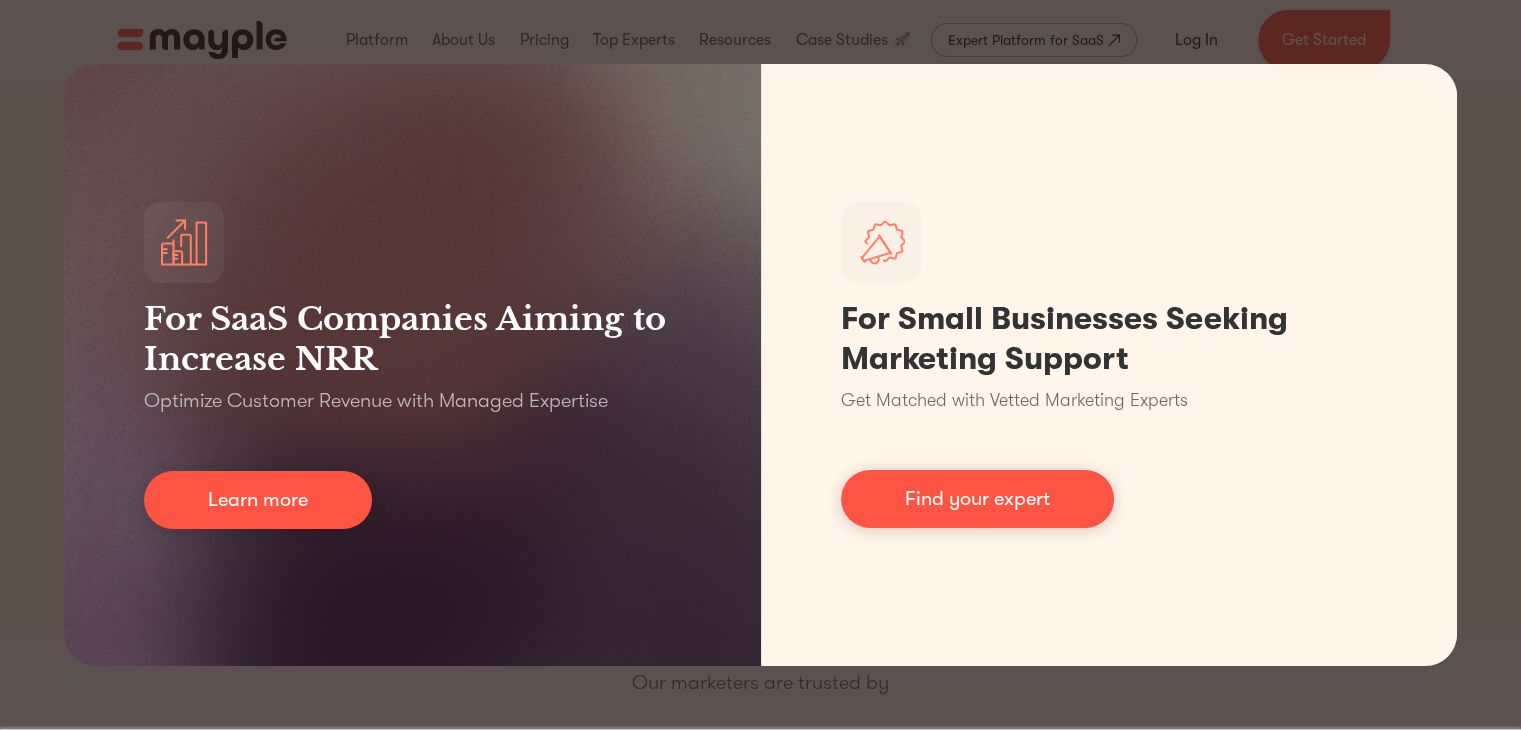 click on "For SaaS Companies Aiming to Increase NRR Optimize Customer Revenue with Managed Expertise Learn more For Small Businesses Seeking Marketing Support Get Matched with Vetted Marketing Experts Find your expert" at bounding box center (760, 365) 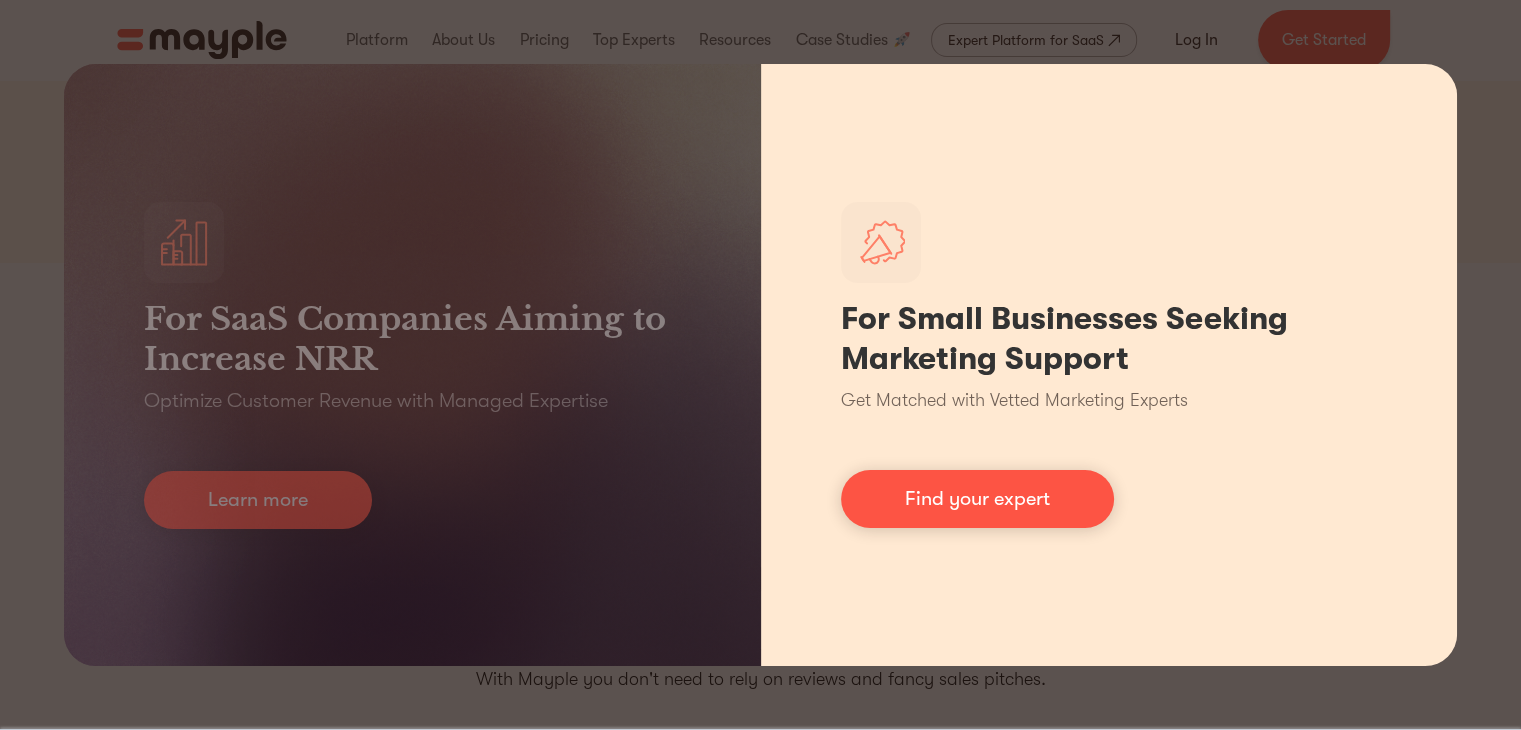 scroll, scrollTop: 400, scrollLeft: 0, axis: vertical 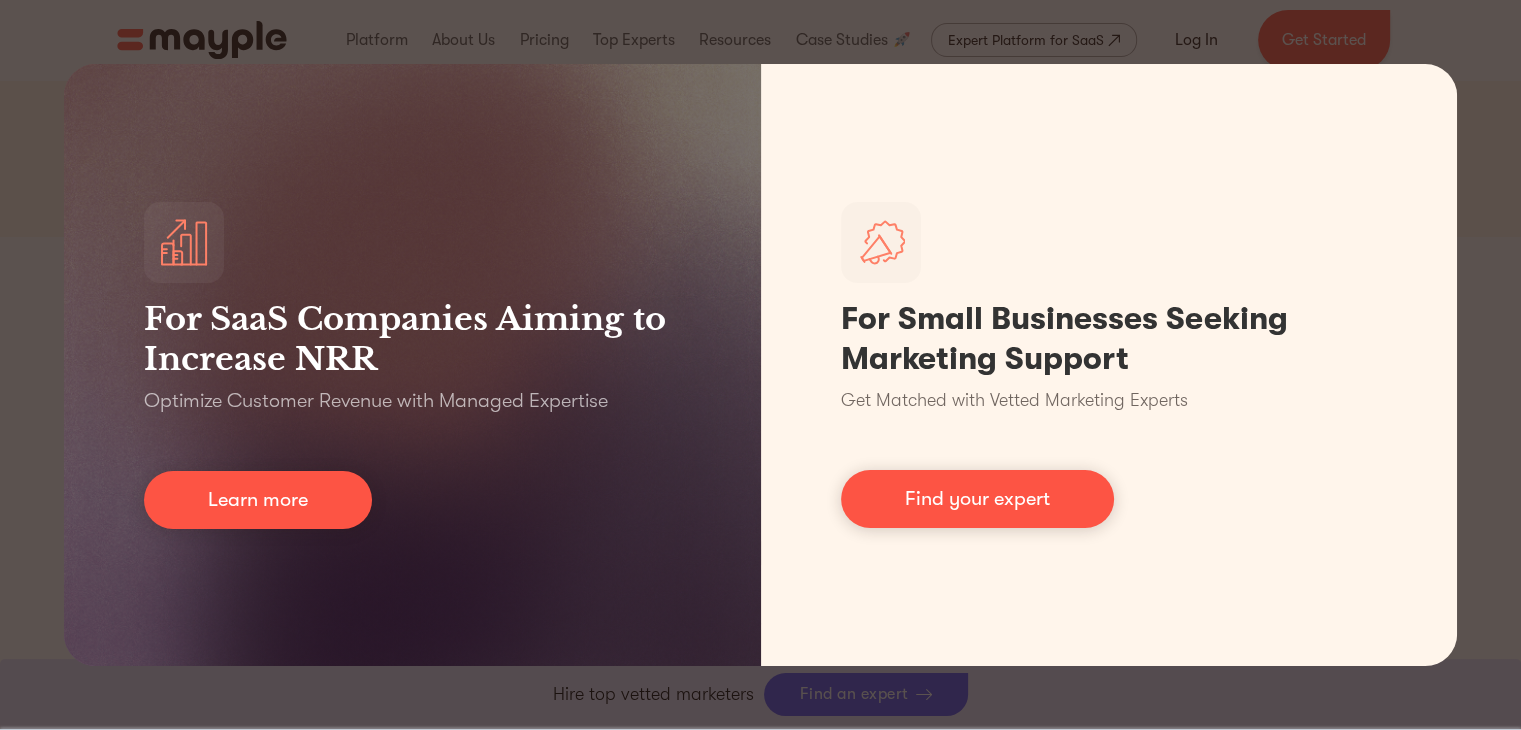 click on "For SaaS Companies Aiming to Increase NRR Optimize Customer Revenue with Managed Expertise Learn more For Small Businesses Seeking Marketing Support Get Matched with Vetted Marketing Experts Find your expert" at bounding box center (760, 365) 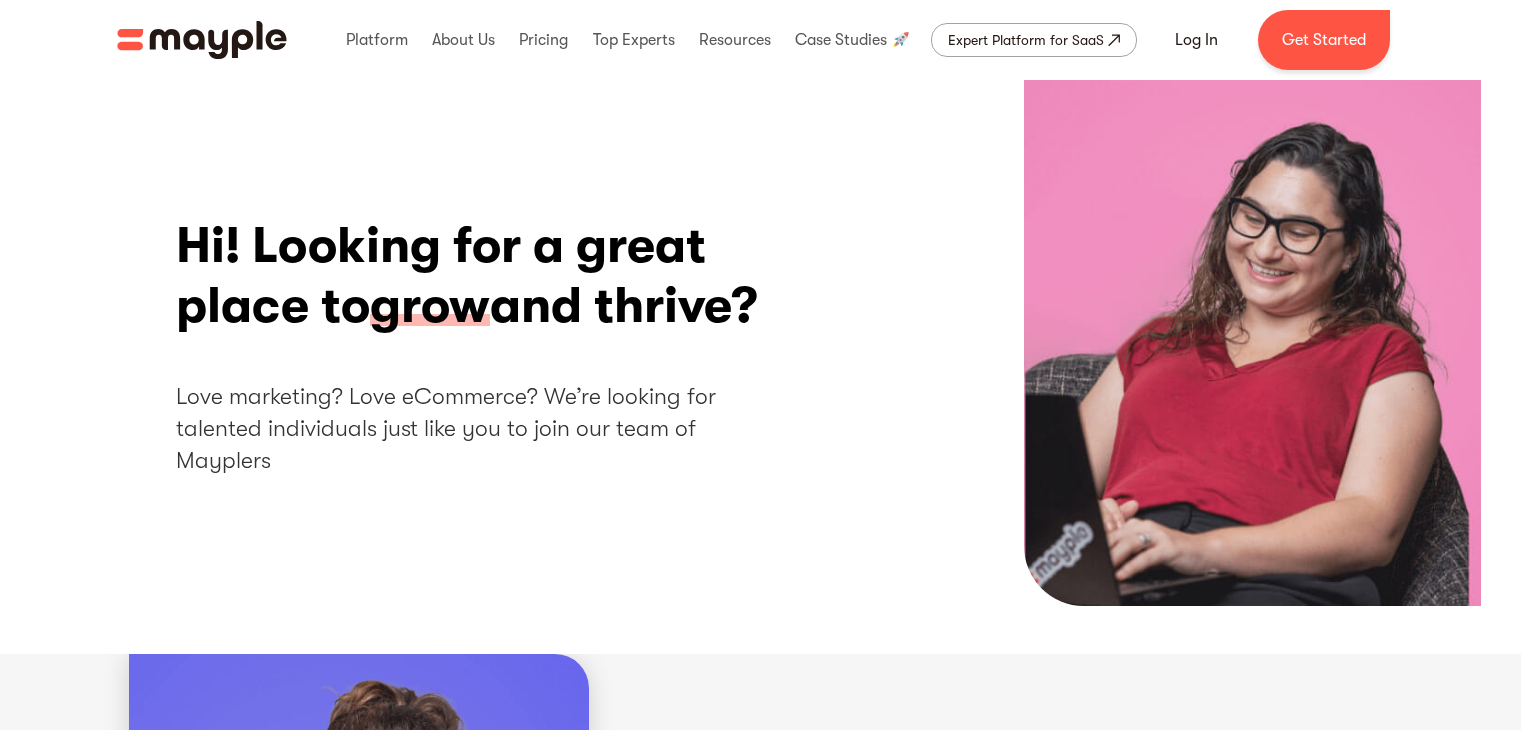 scroll, scrollTop: 0, scrollLeft: 0, axis: both 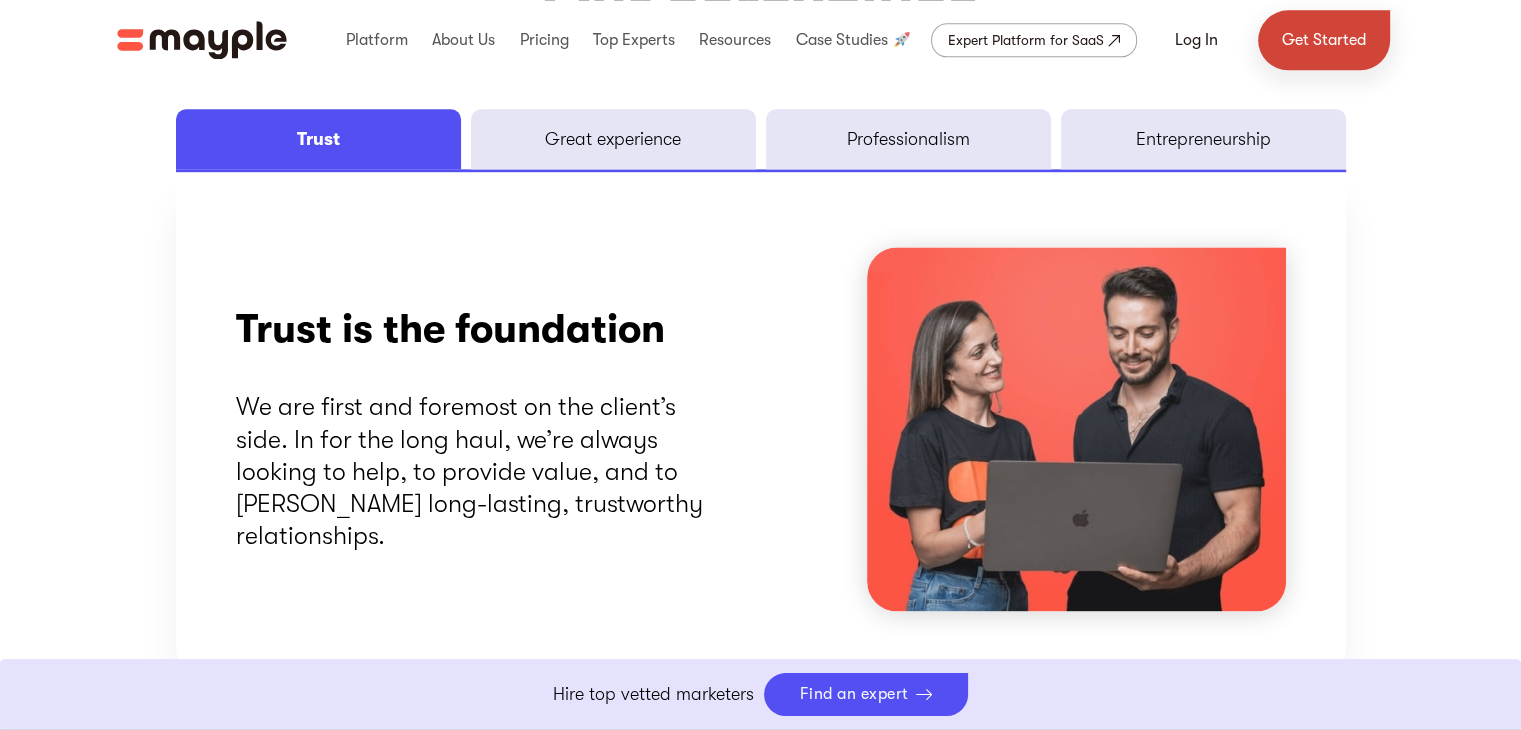 click on "Get Started" at bounding box center (1324, 40) 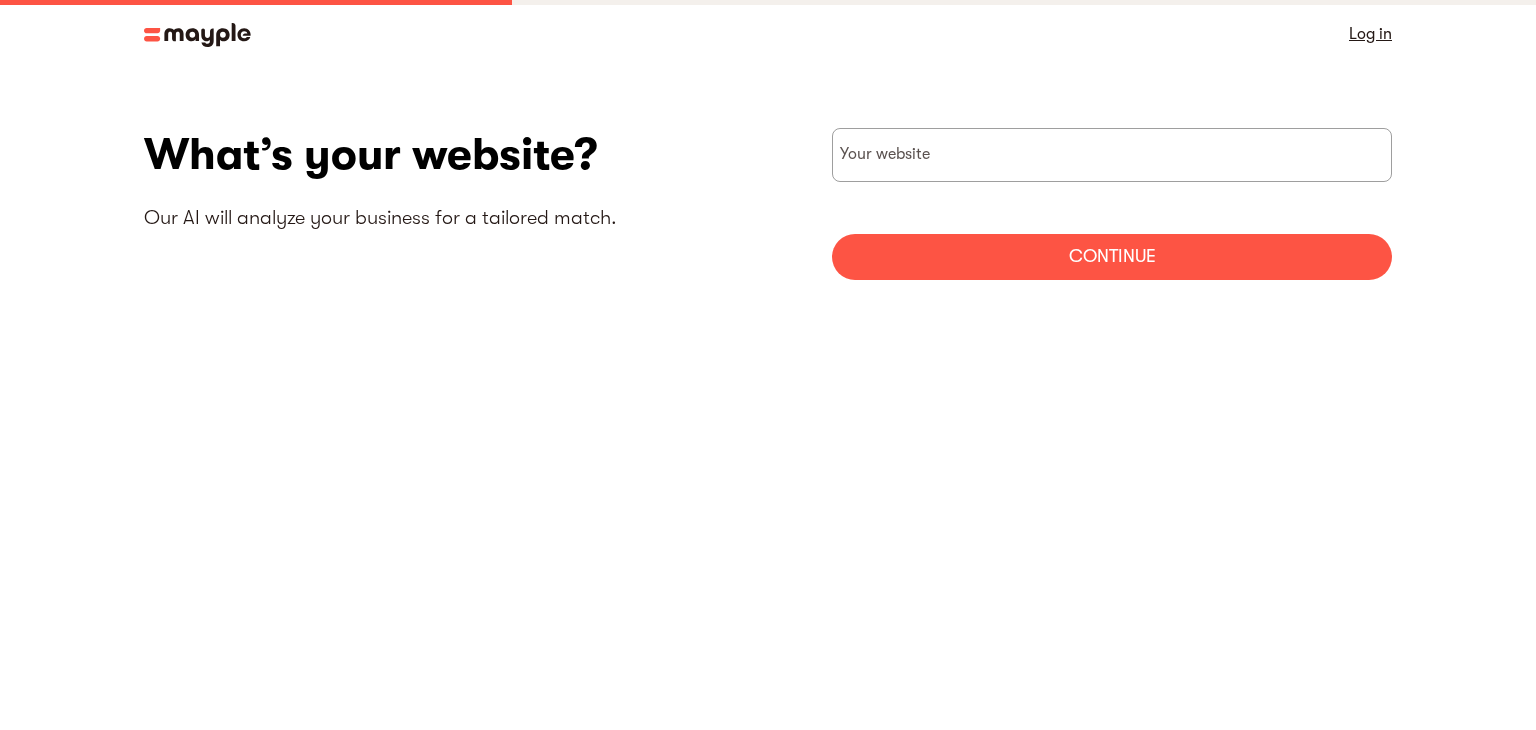 scroll, scrollTop: 0, scrollLeft: 0, axis: both 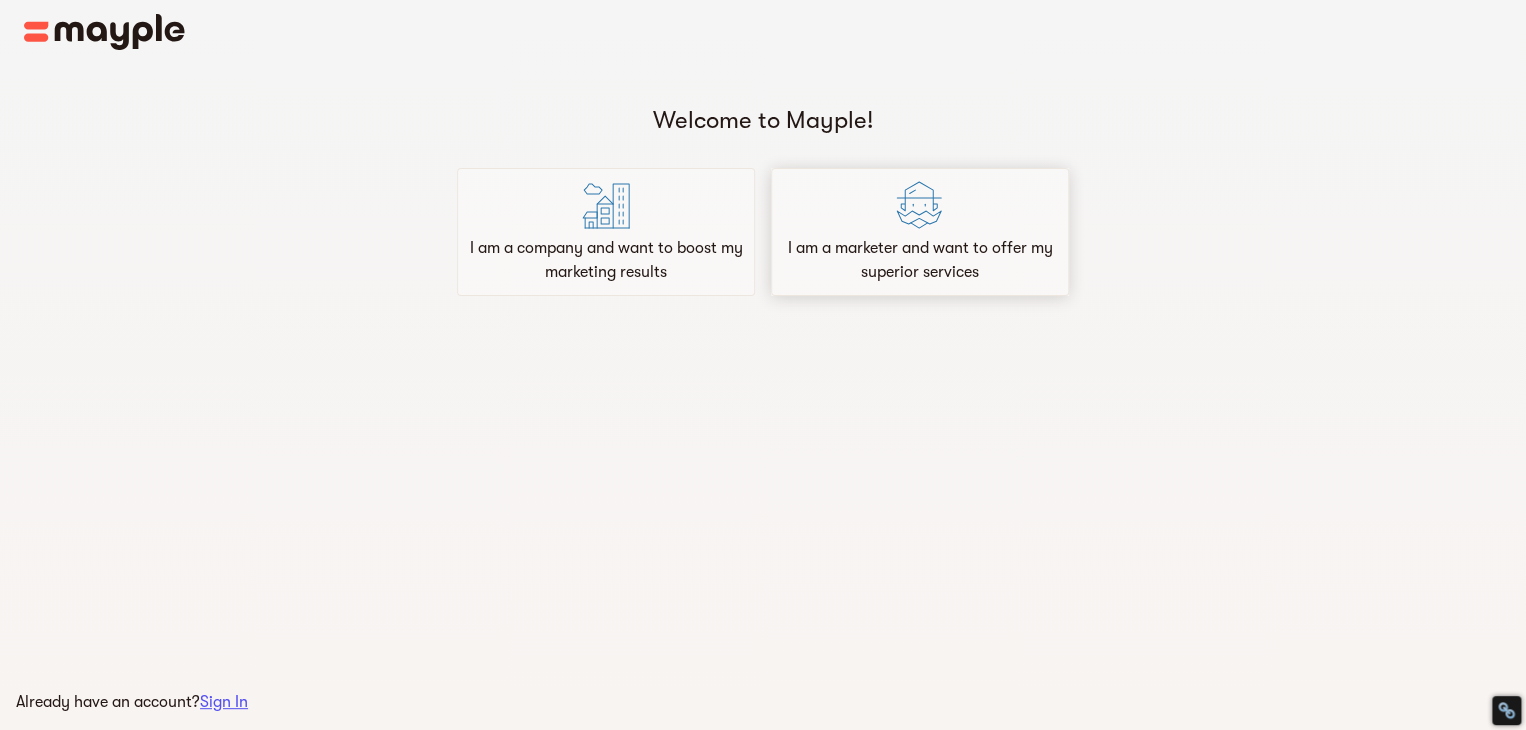 click on "I am a marketer and want to offer my superior services" at bounding box center [920, 260] 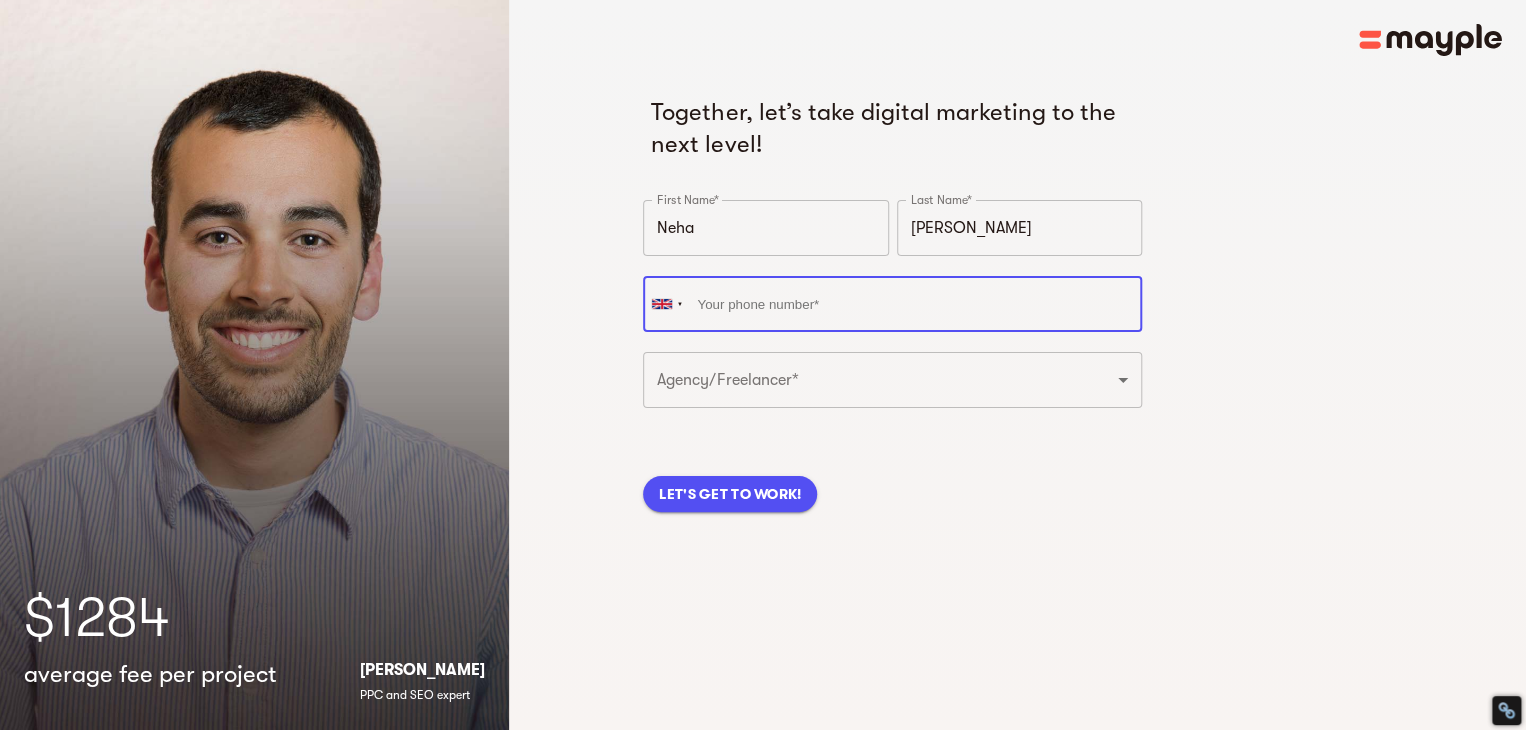 click at bounding box center [892, 304] 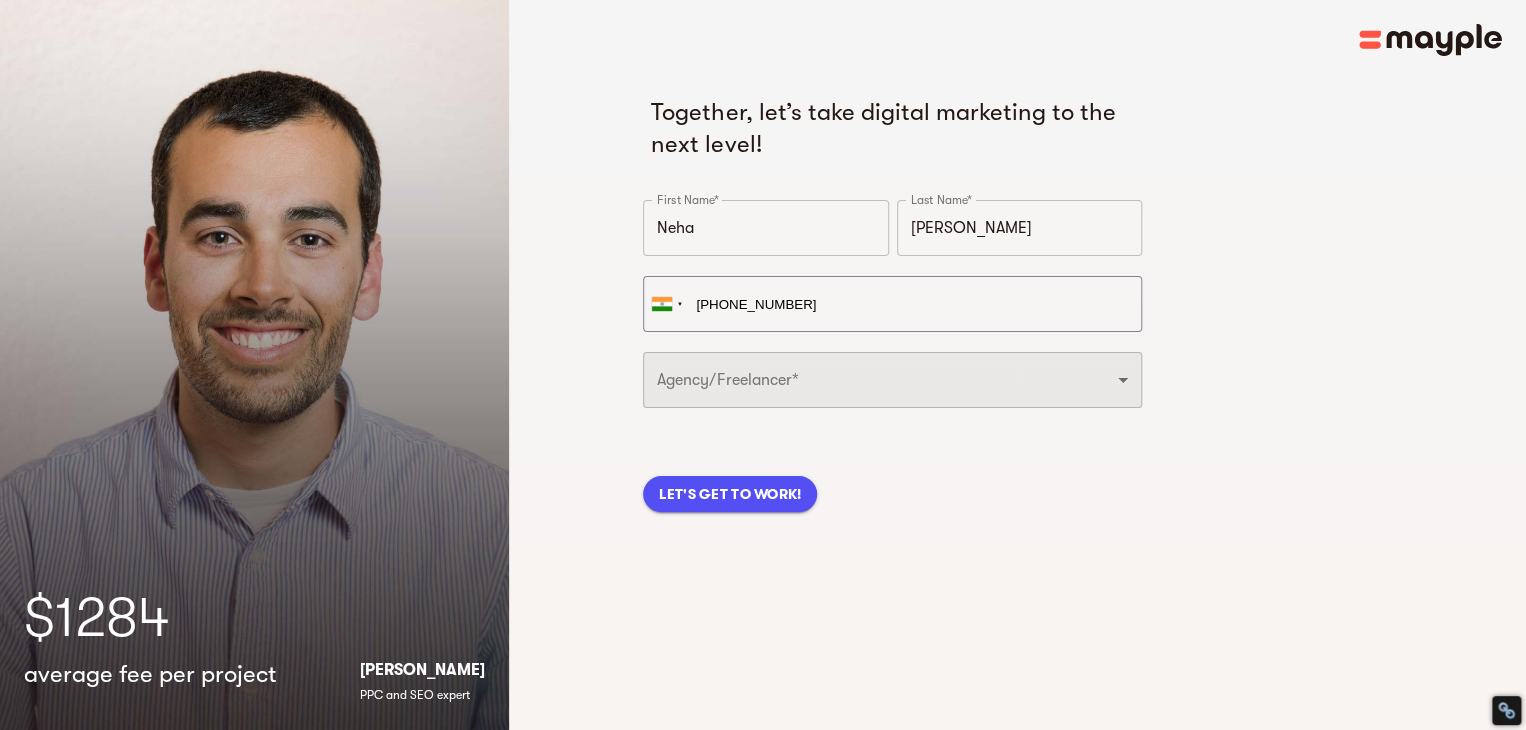 type on "+91 93593 00678" 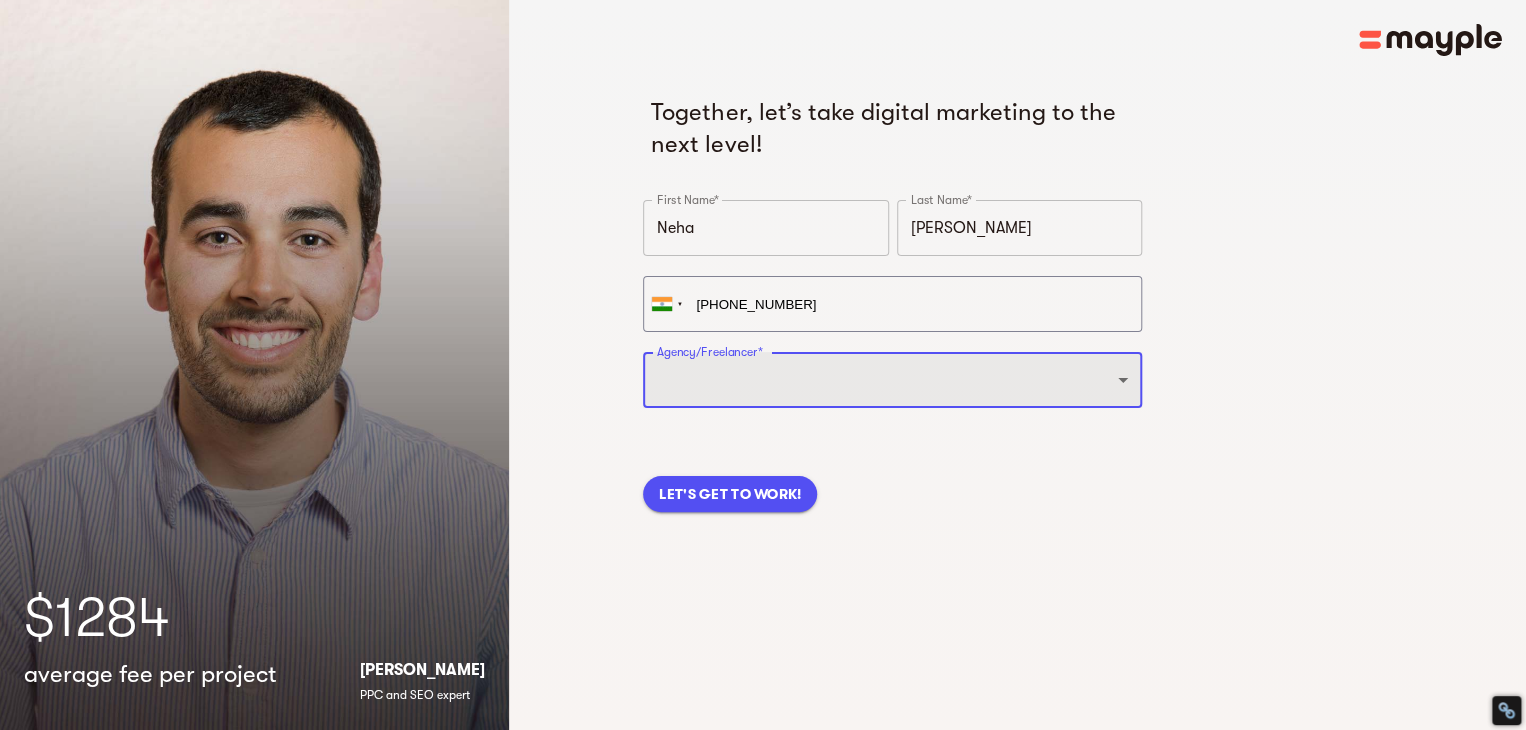 select on "FREELANCER" 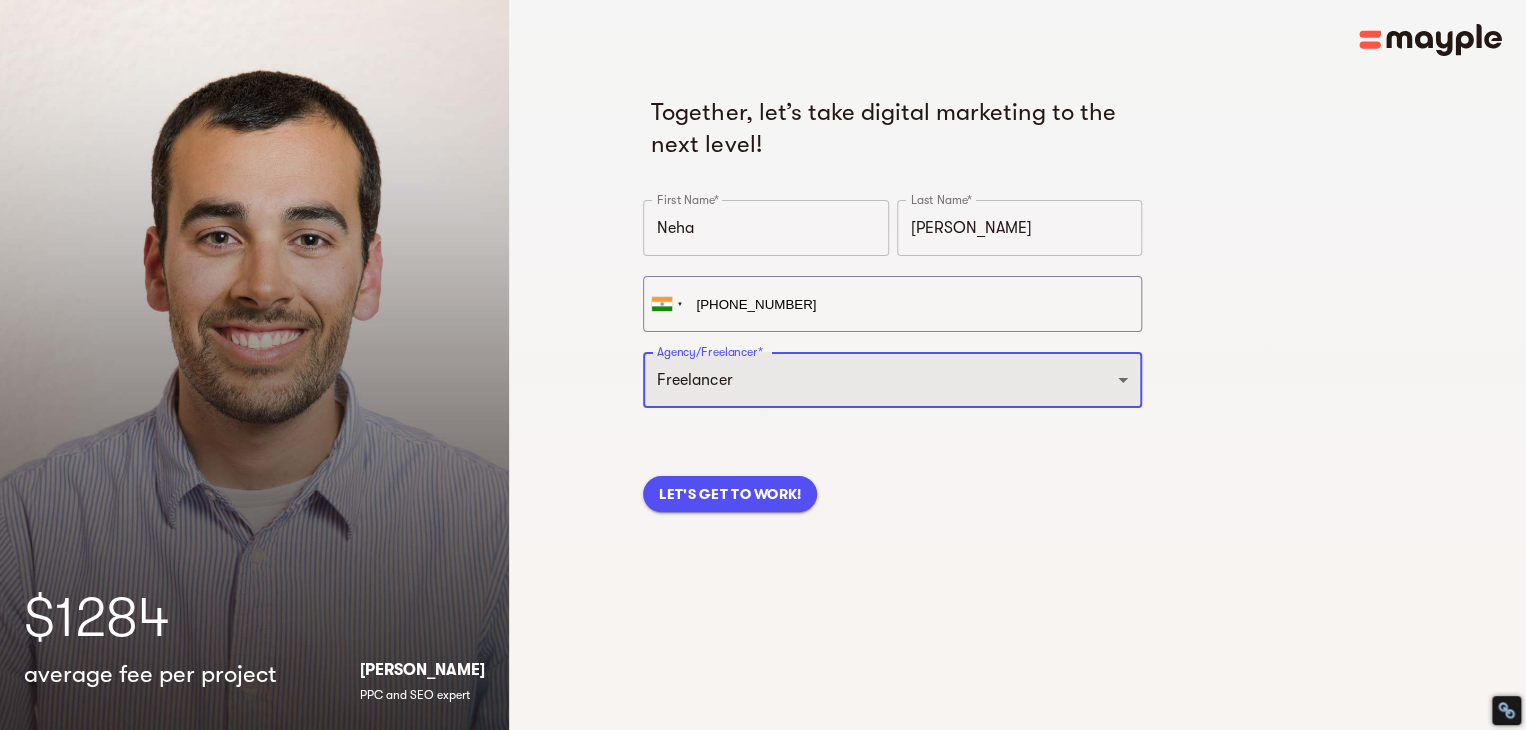 click on "Freelancer Digital Agency" at bounding box center [892, 380] 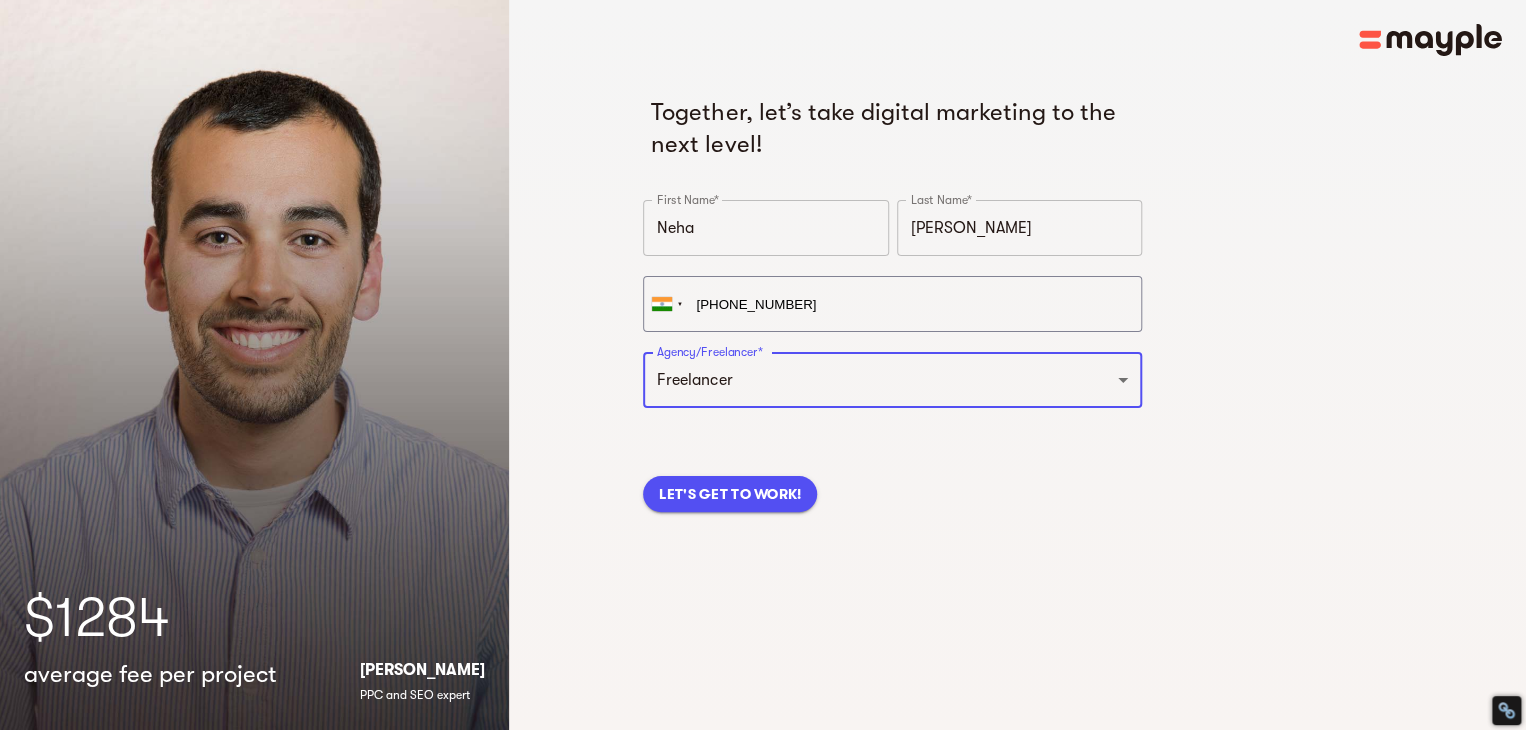 click on "LET'S GET TO WORK!" at bounding box center [730, 494] 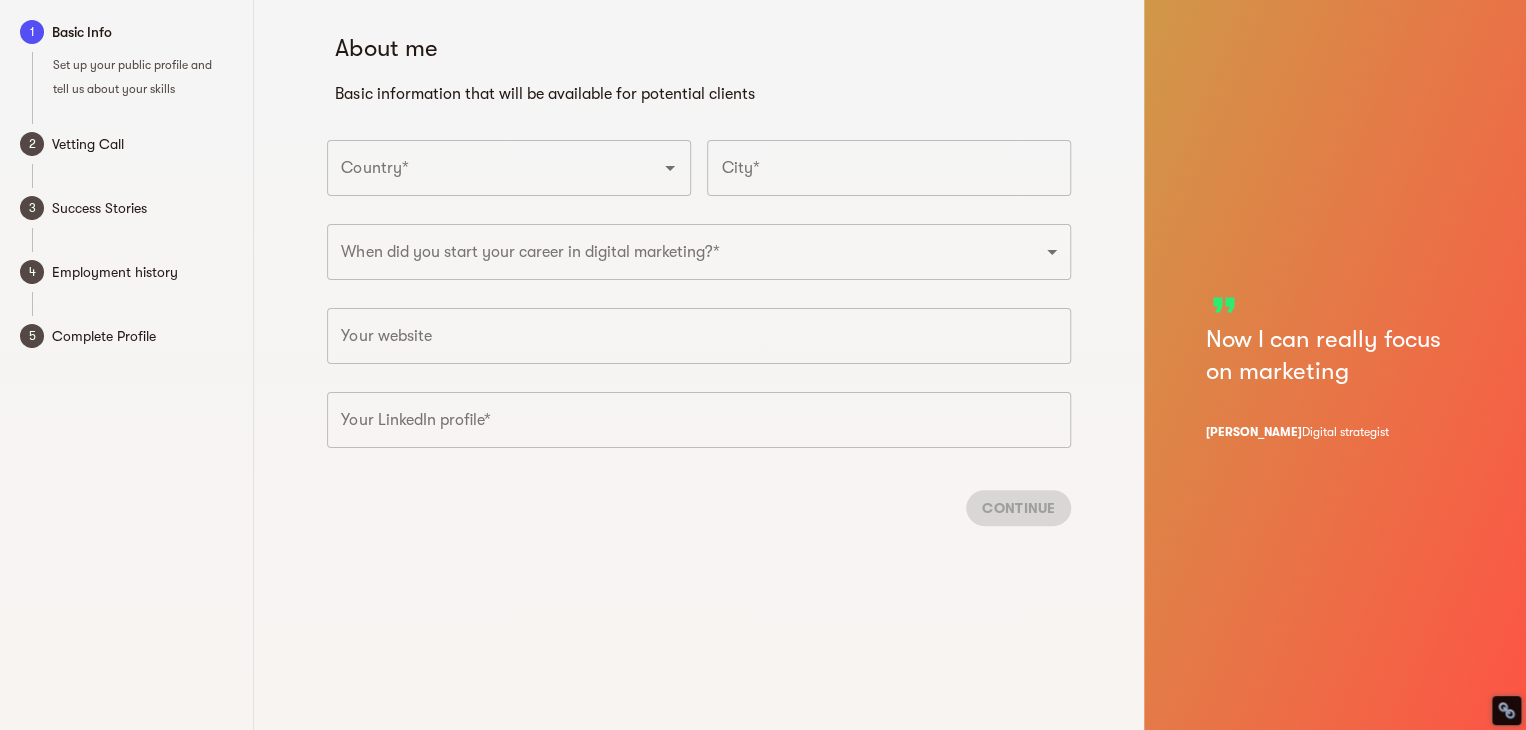click on "Country*" at bounding box center (481, 168) 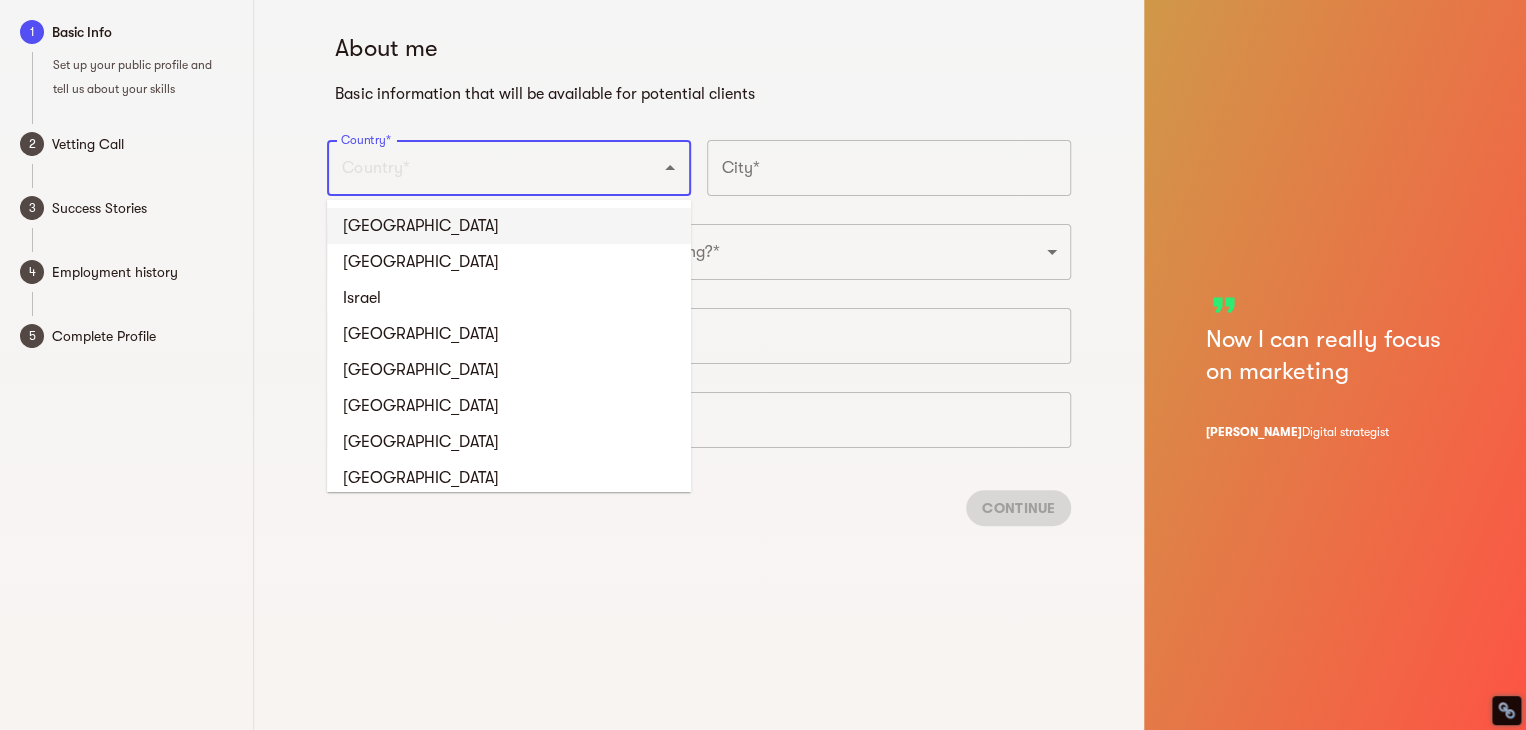 type on "India" 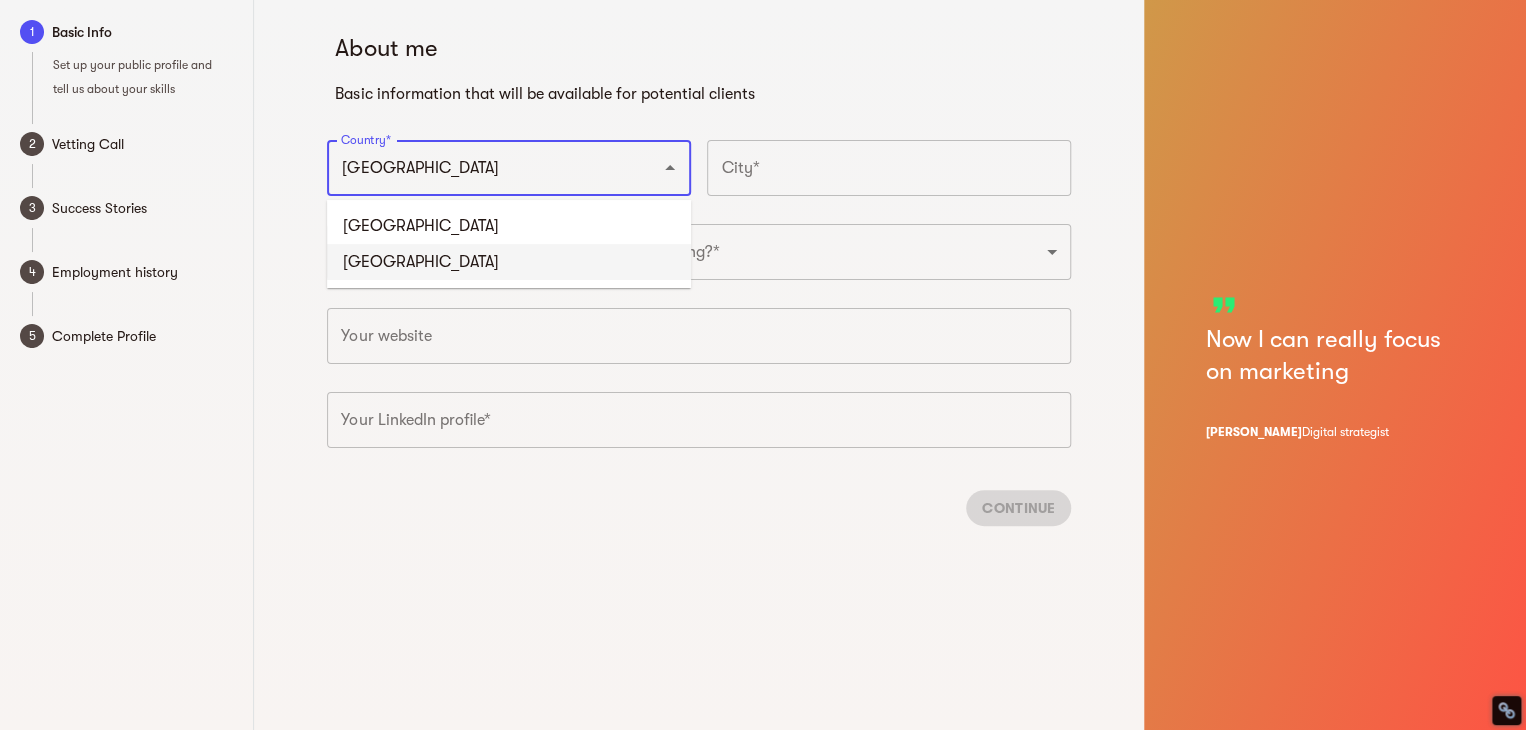 click on "India" at bounding box center (509, 262) 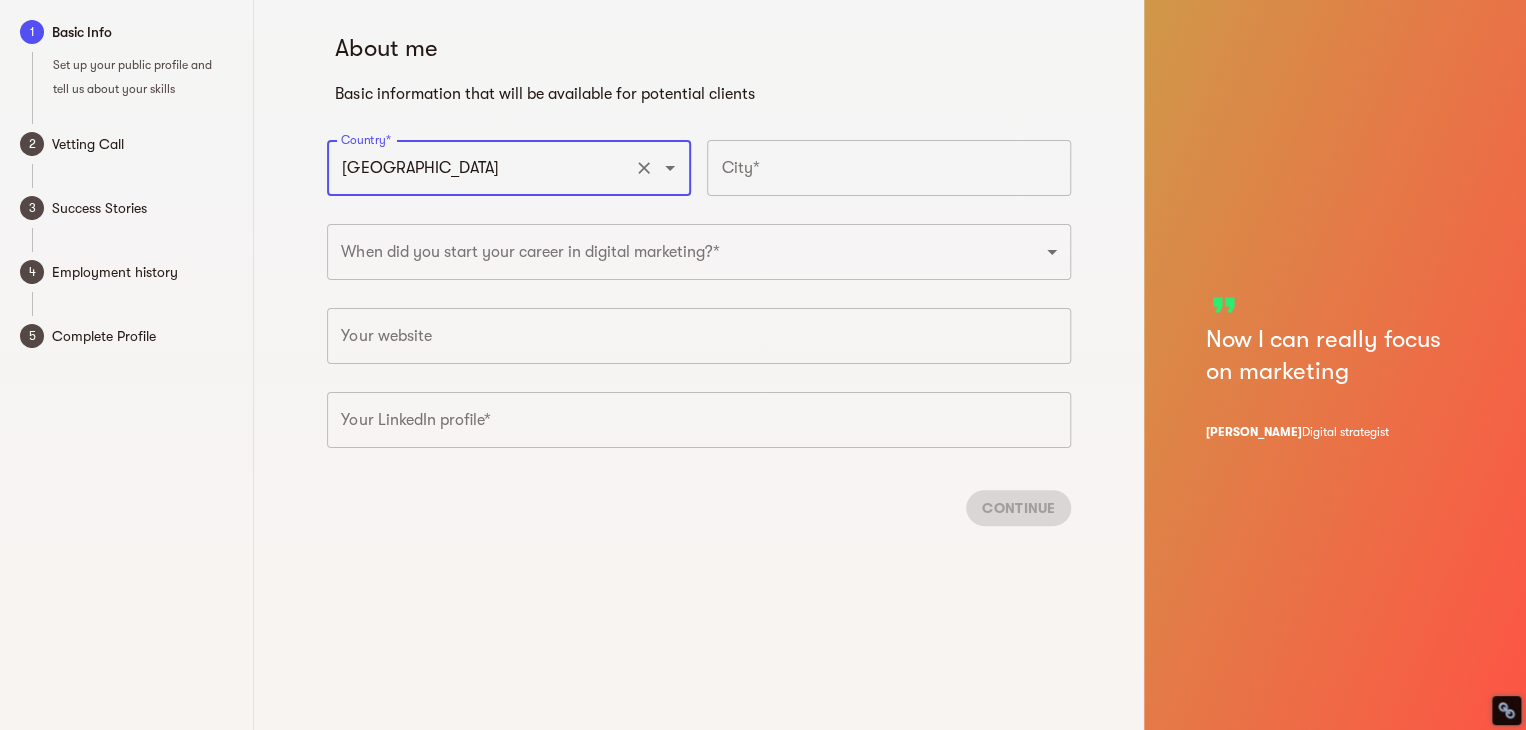 click at bounding box center (889, 168) 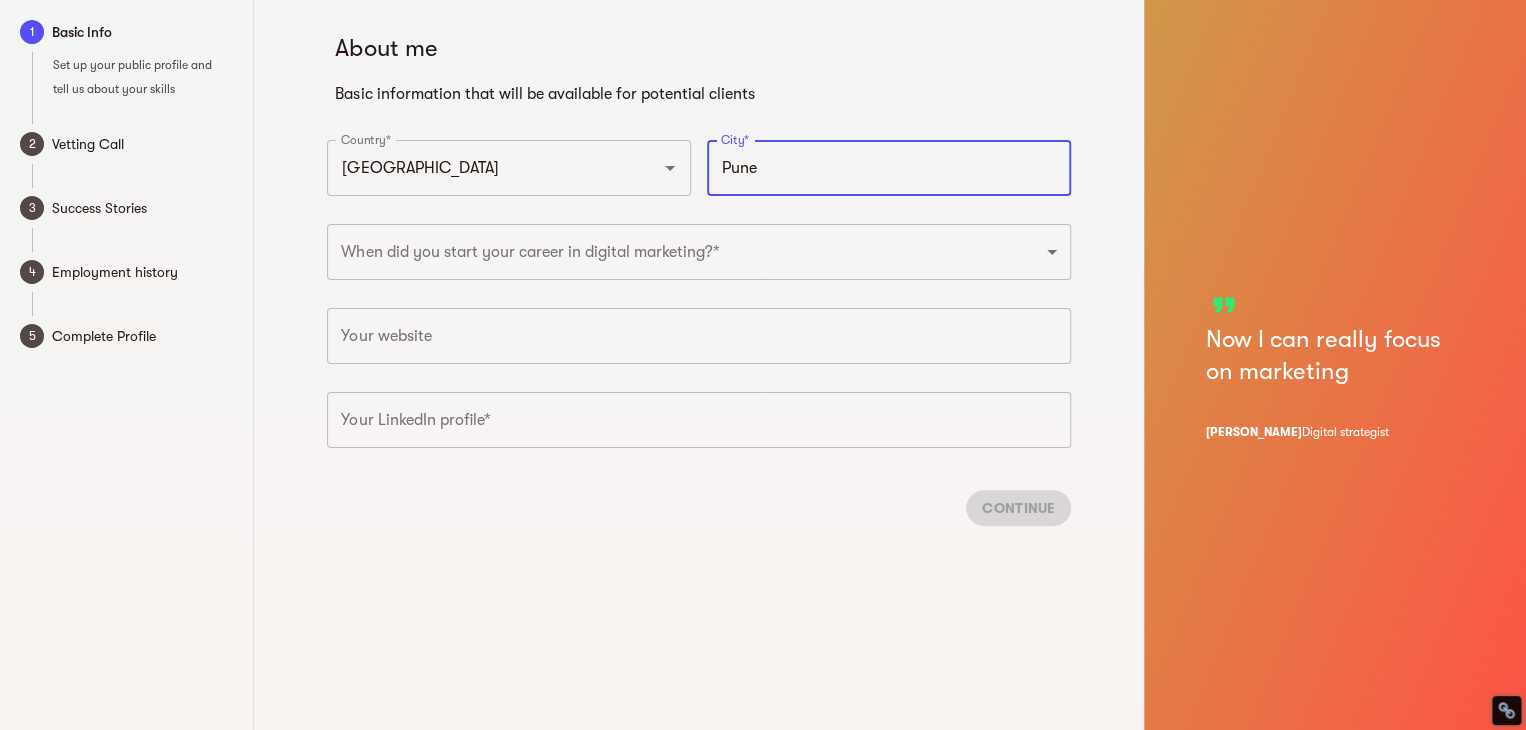 type on "Pune" 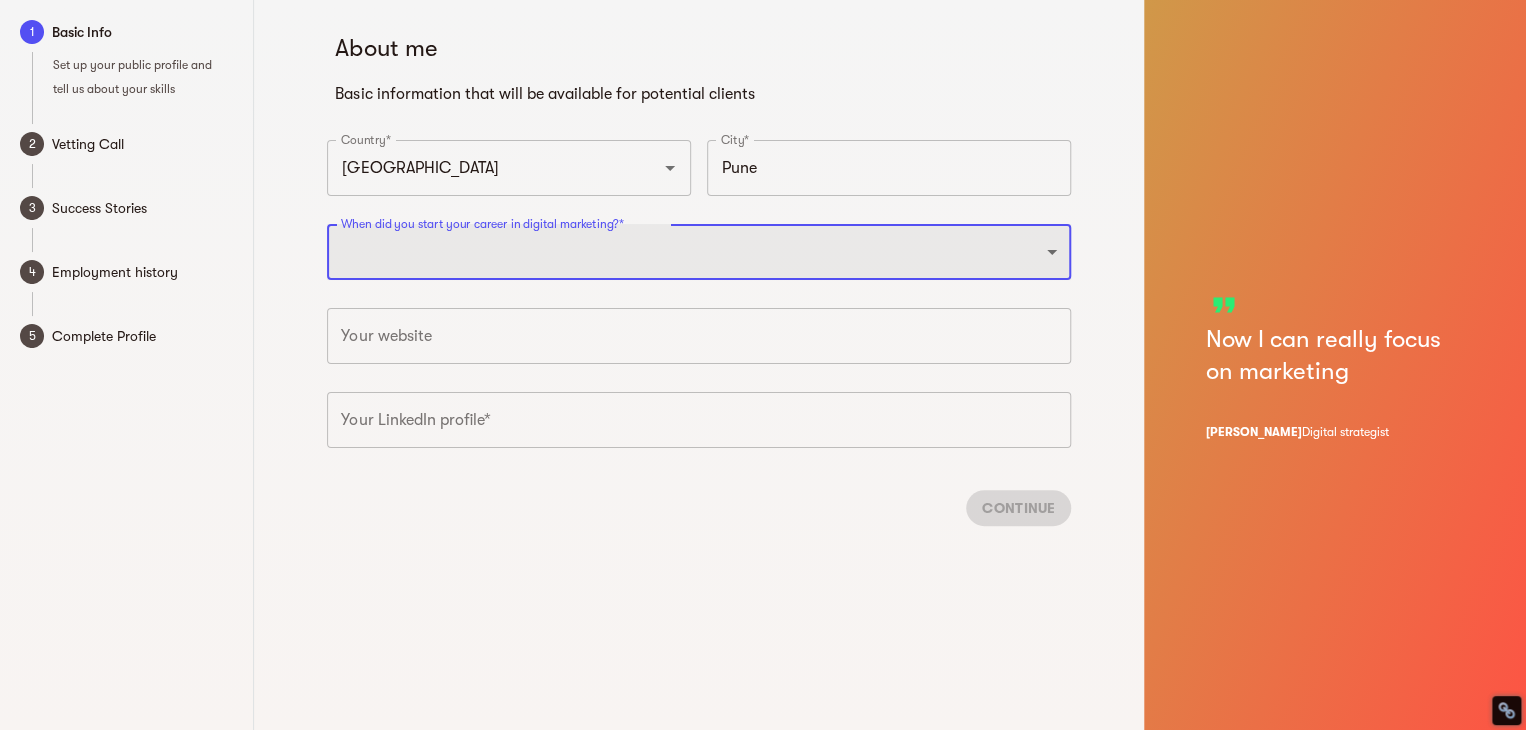 click on "2025 2024 2023 2022 2021 2020 2019 2018 2017 2016 2015 2014 2013 2012 2011 2010 2009 2008 2007 2006 2005 2004 2003 2002 2001 2000 1999 1998 1997 1996 1995 1994 1993 1992 1991 1990" at bounding box center (699, 252) 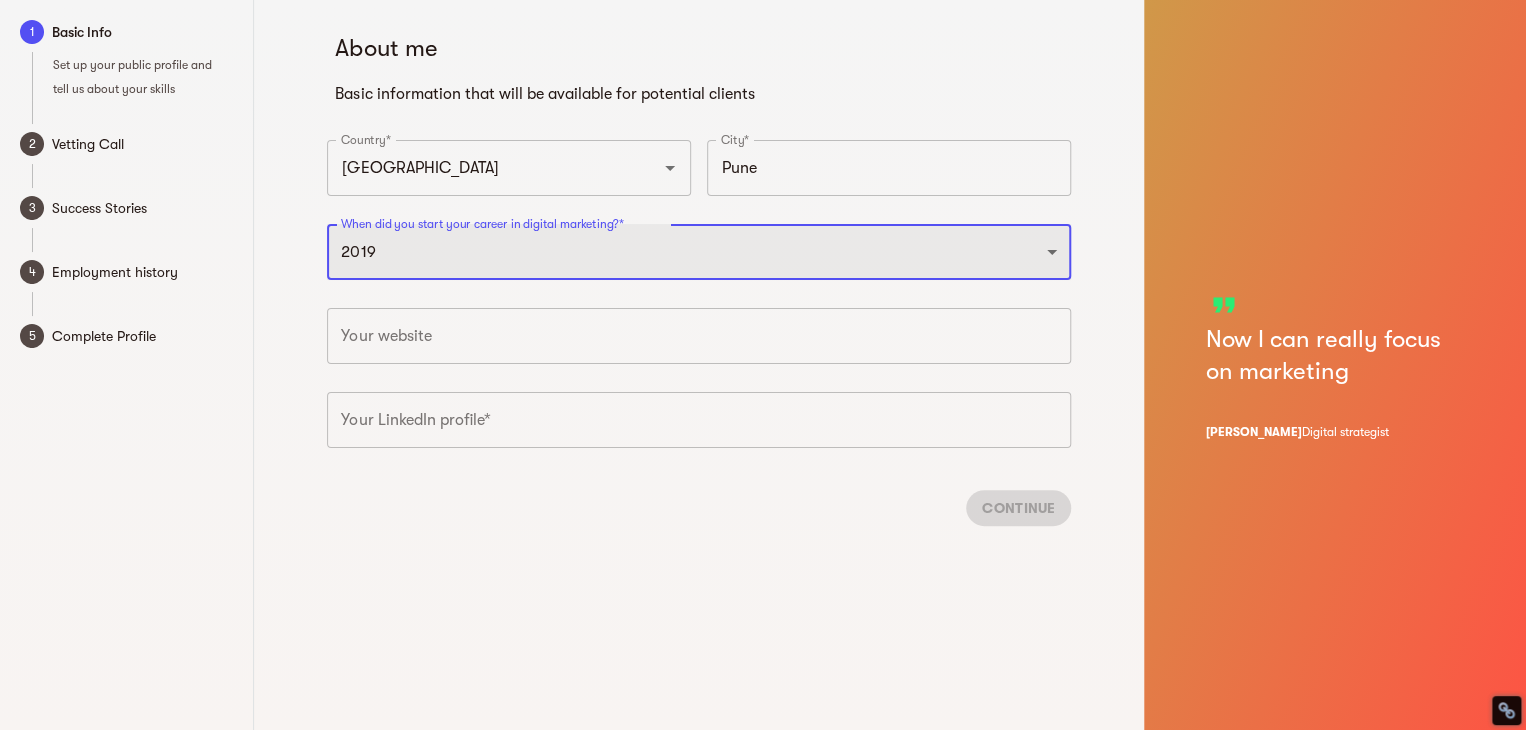 click on "2025 2024 2023 2022 2021 2020 2019 2018 2017 2016 2015 2014 2013 2012 2011 2010 2009 2008 2007 2006 2005 2004 2003 2002 2001 2000 1999 1998 1997 1996 1995 1994 1993 1992 1991 1990" at bounding box center [699, 252] 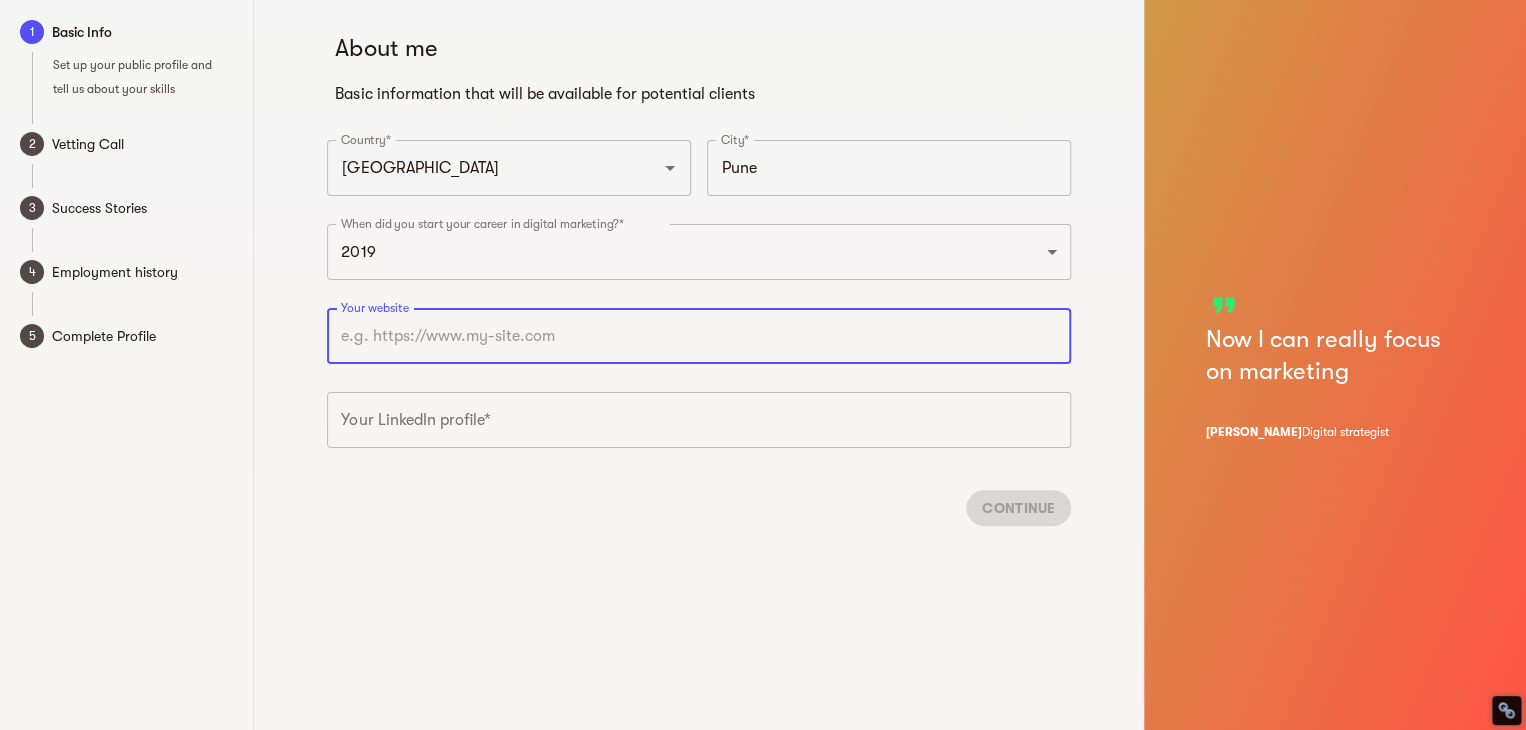 click at bounding box center [699, 336] 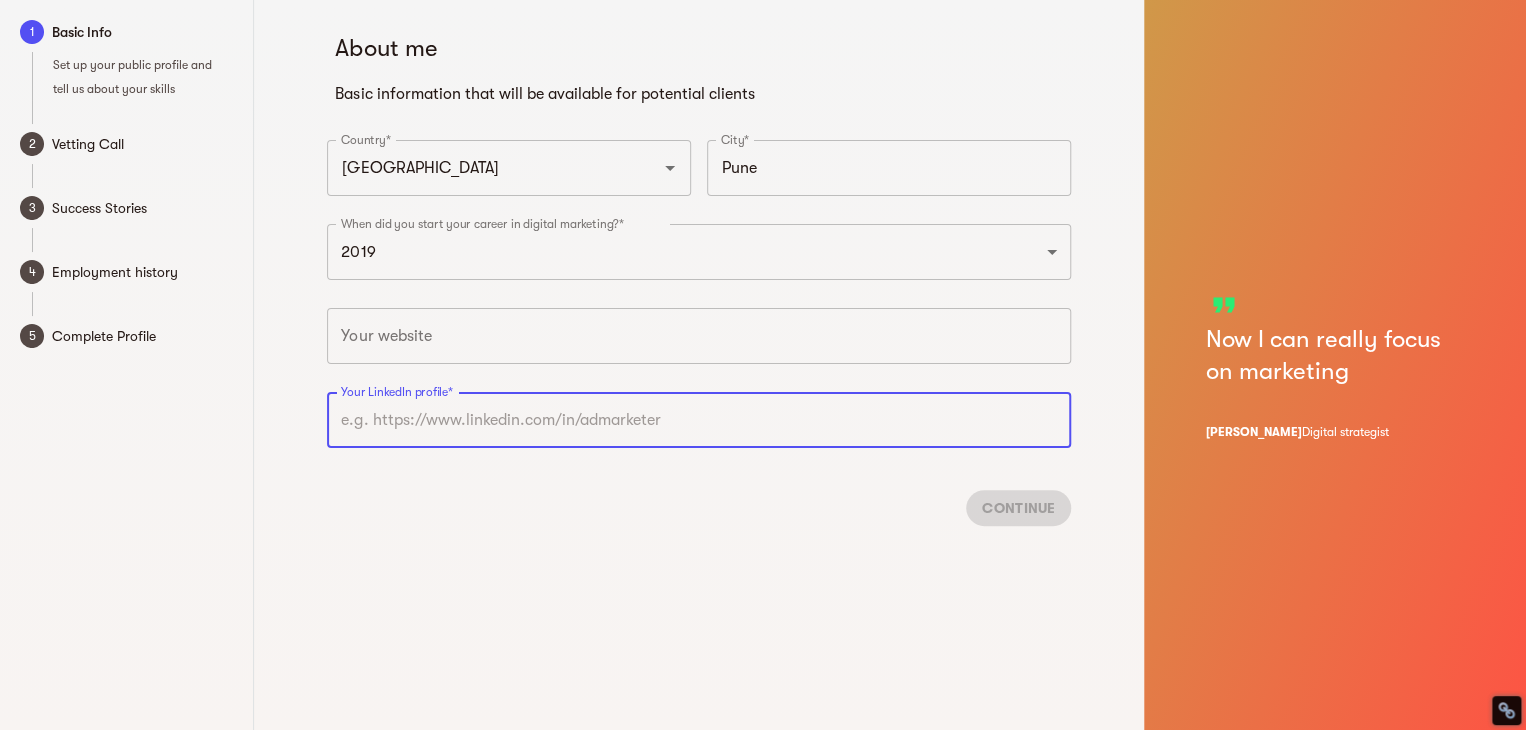 click at bounding box center (699, 420) 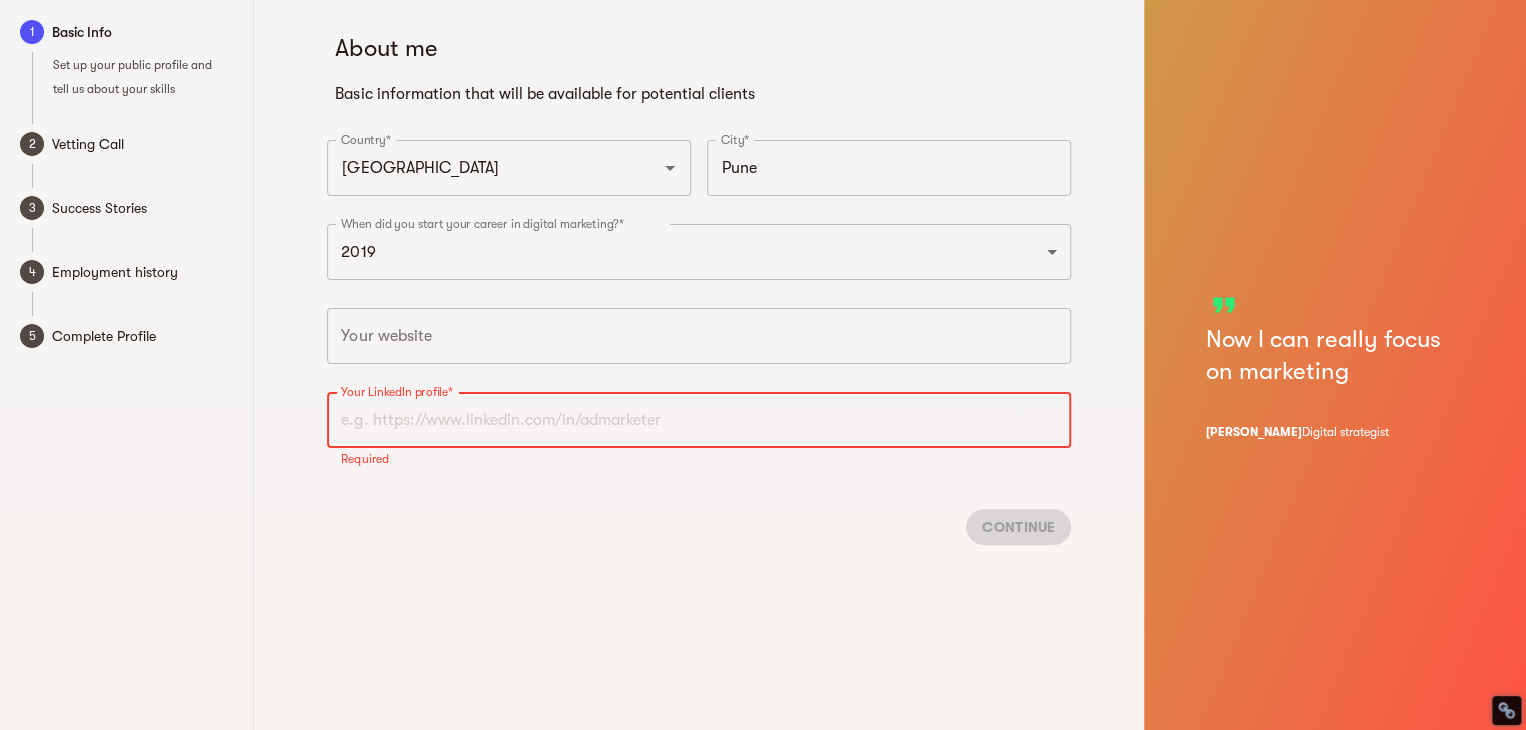 paste on "https://www.linkedin.com/in/neha-thatte-2a7793117/" 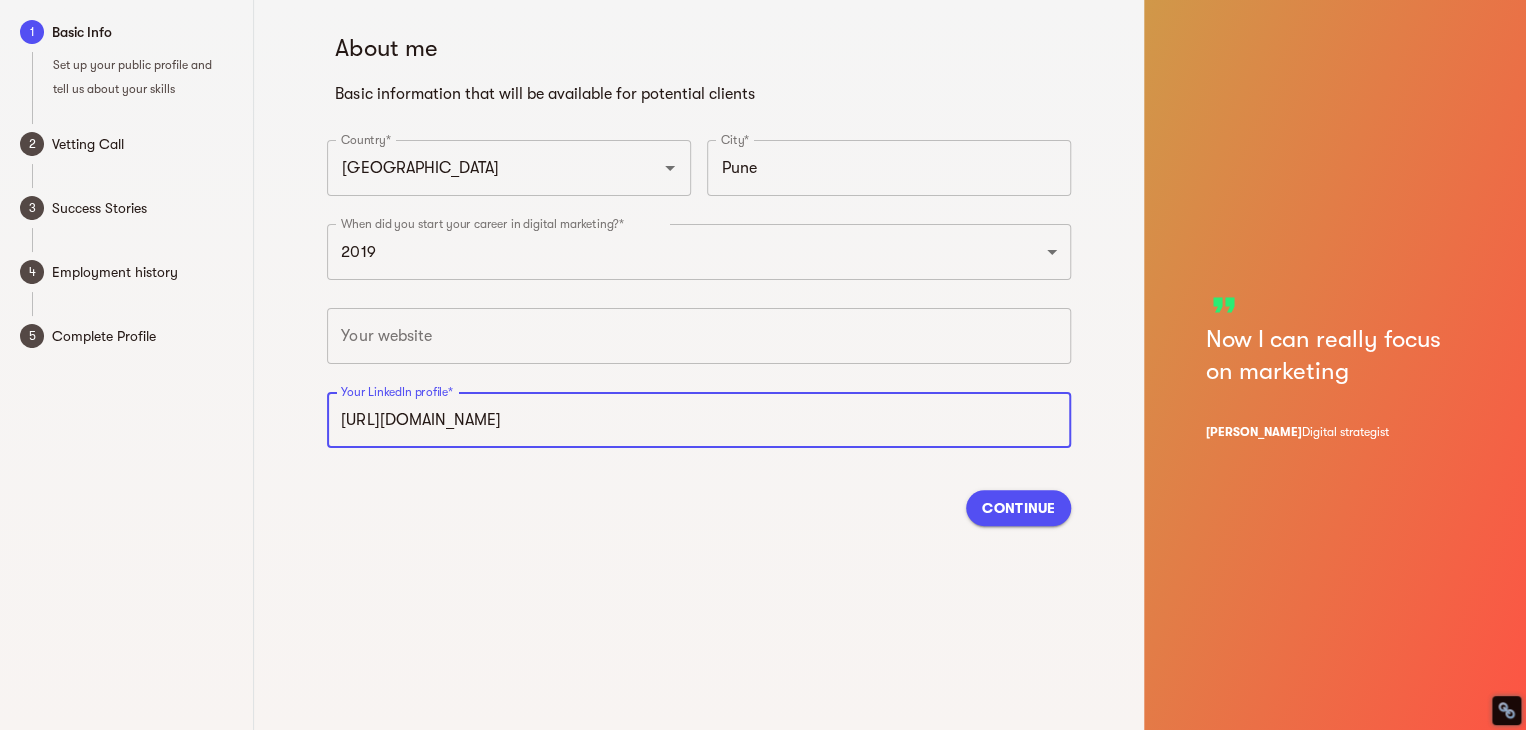 type on "https://www.linkedin.com/in/neha-thatte-2a7793117" 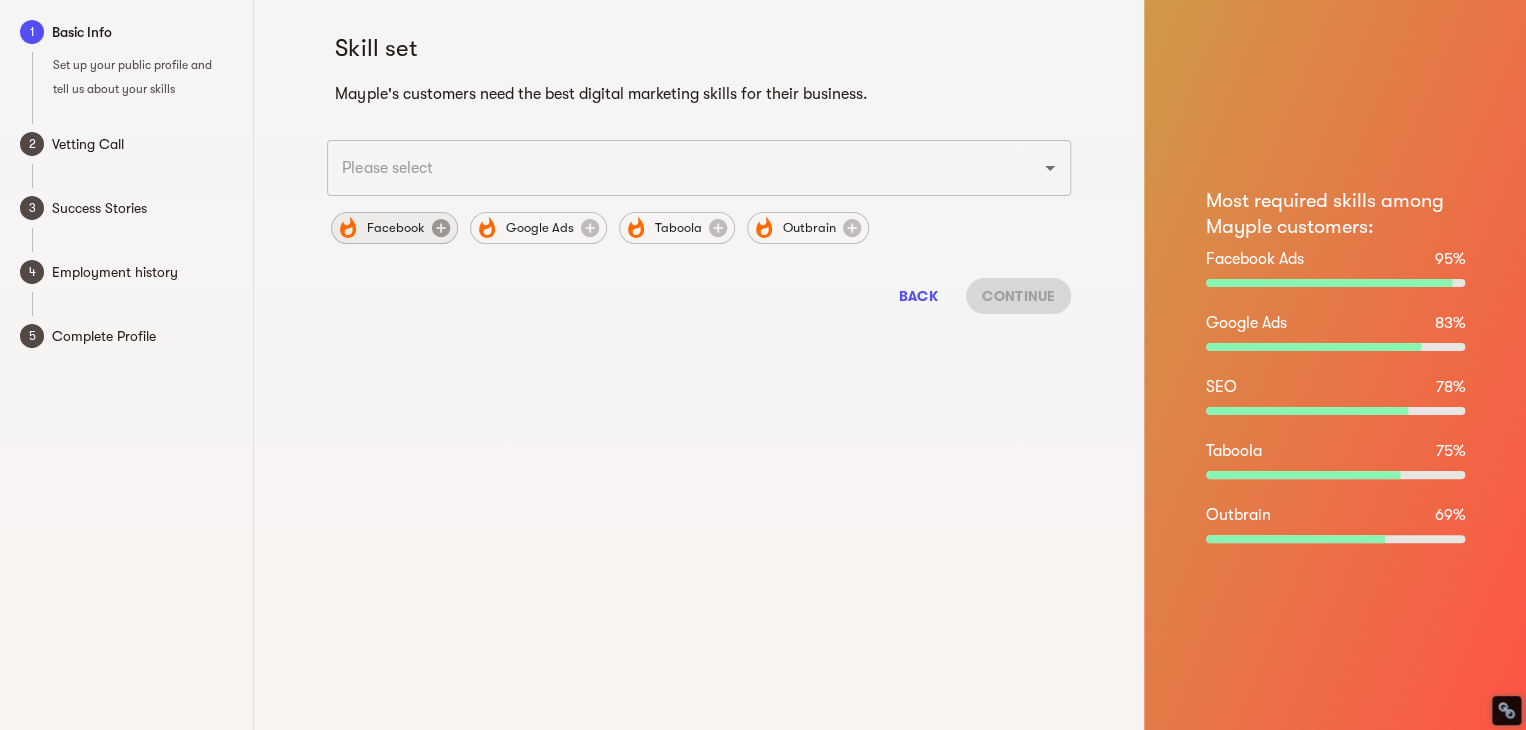 click 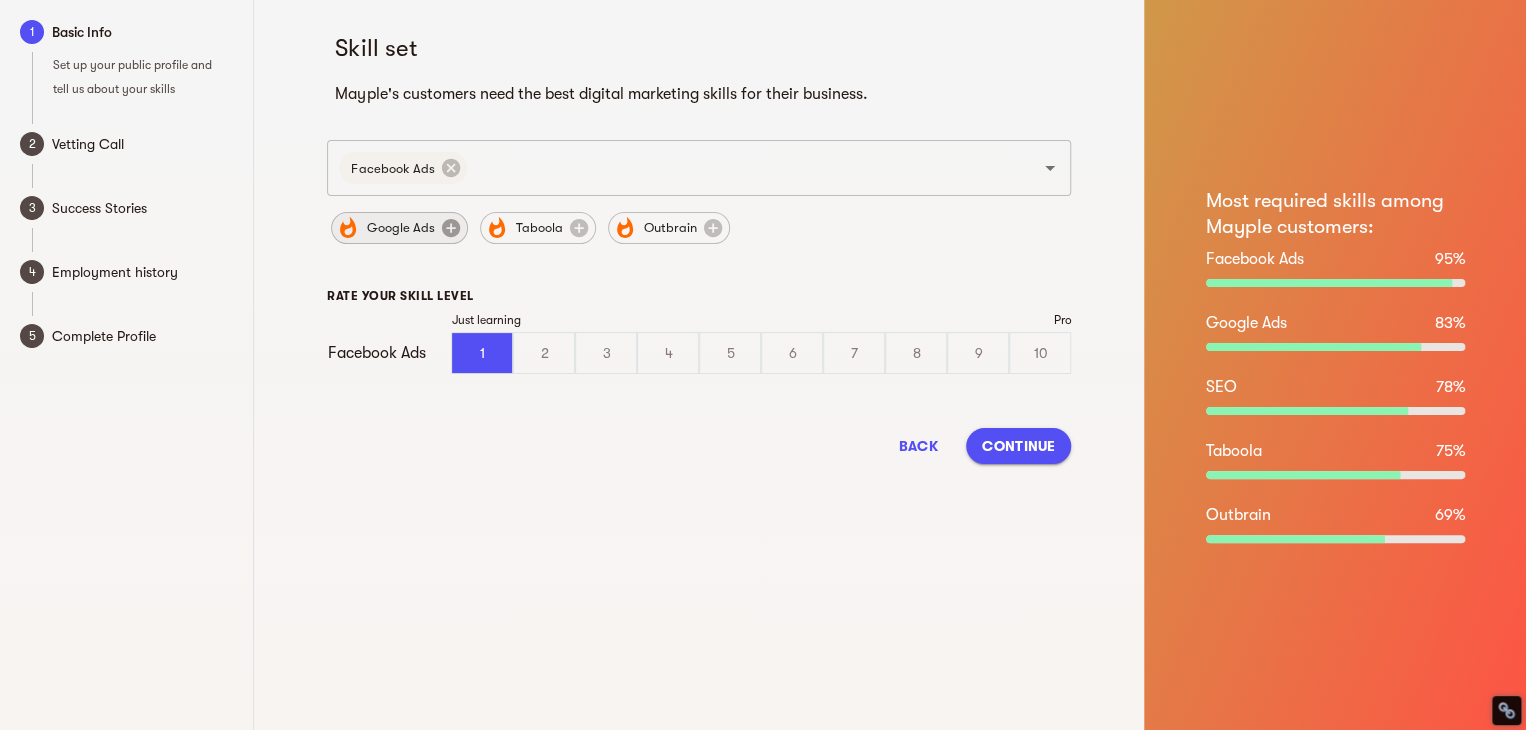 click 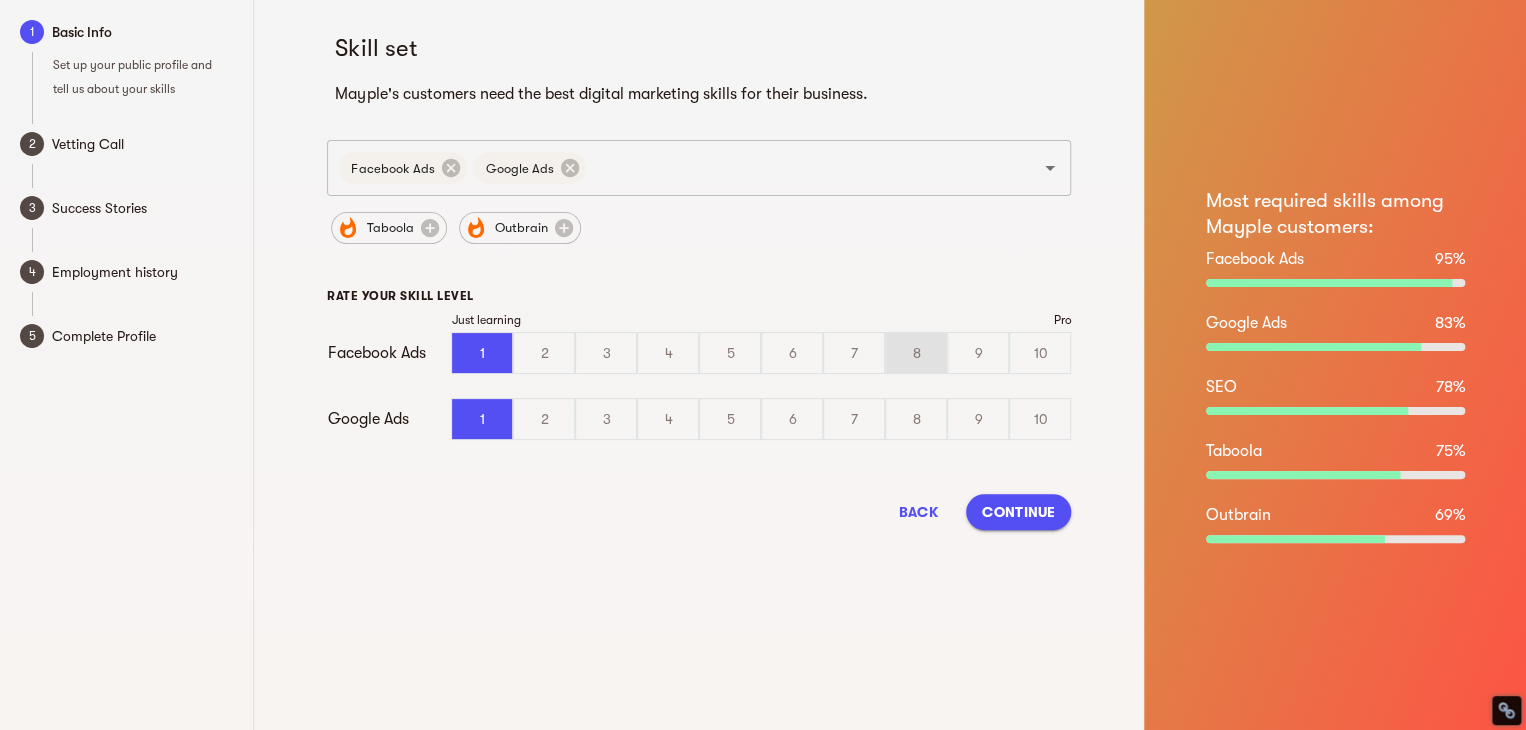 click on "8" at bounding box center [916, 353] 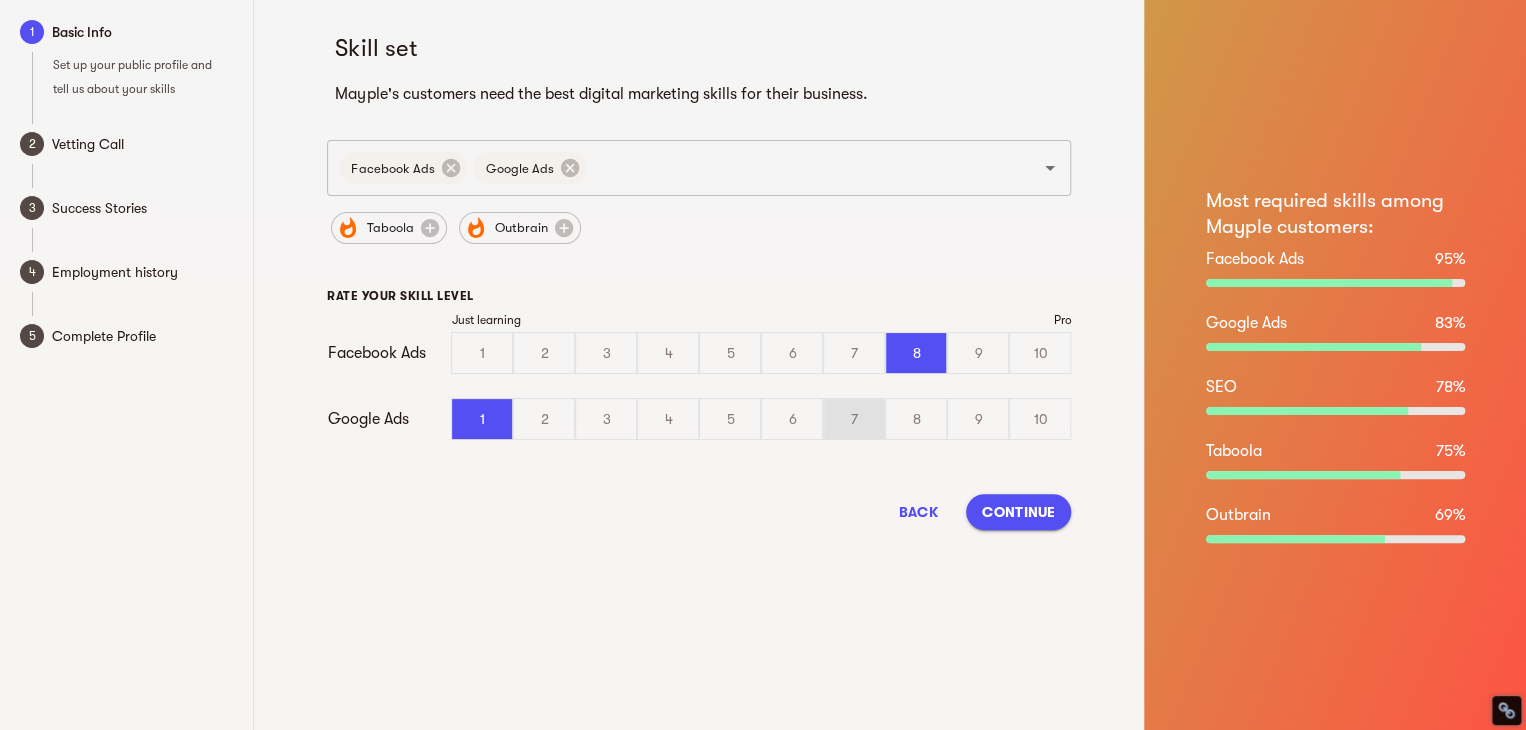 click on "7" at bounding box center [854, 419] 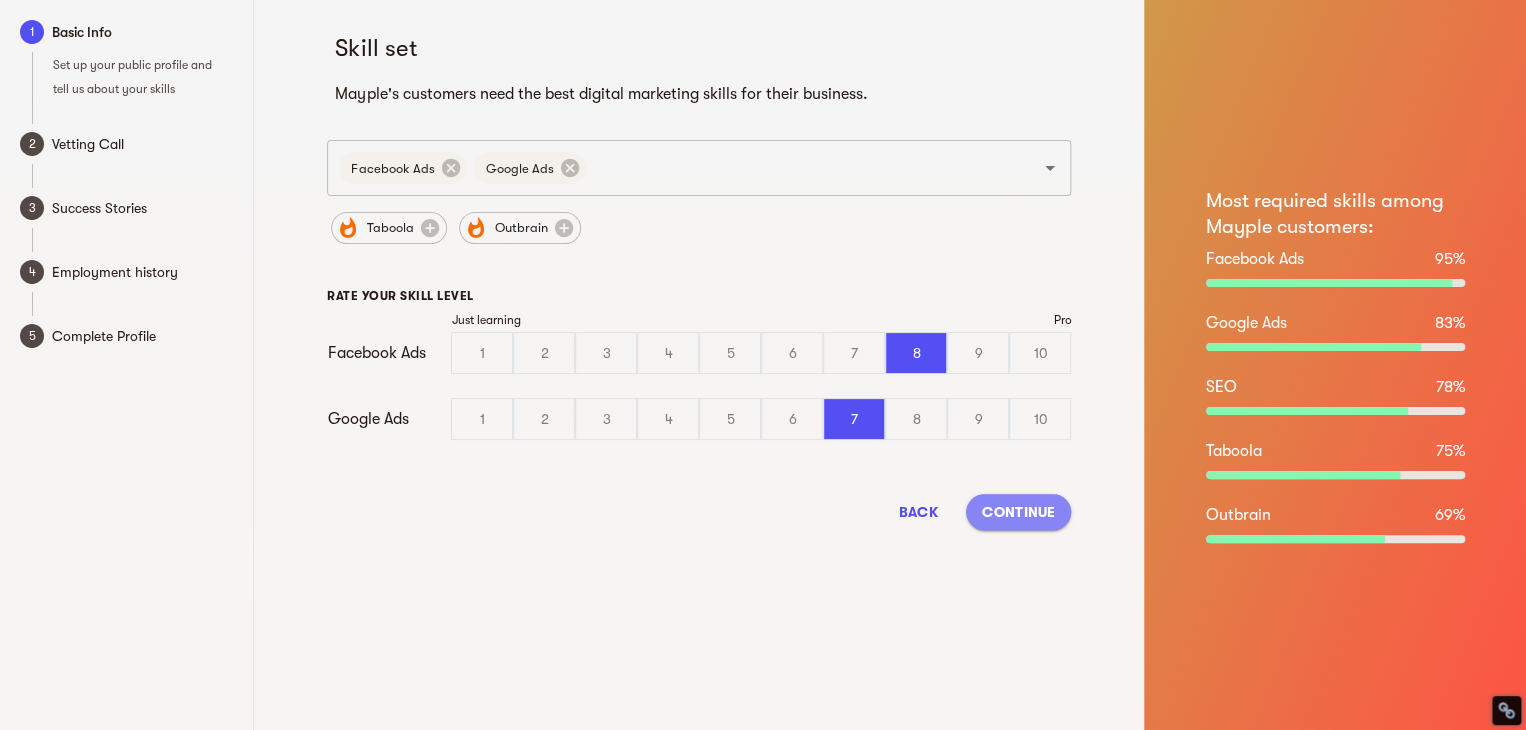 click on "Continue" at bounding box center (1018, 512) 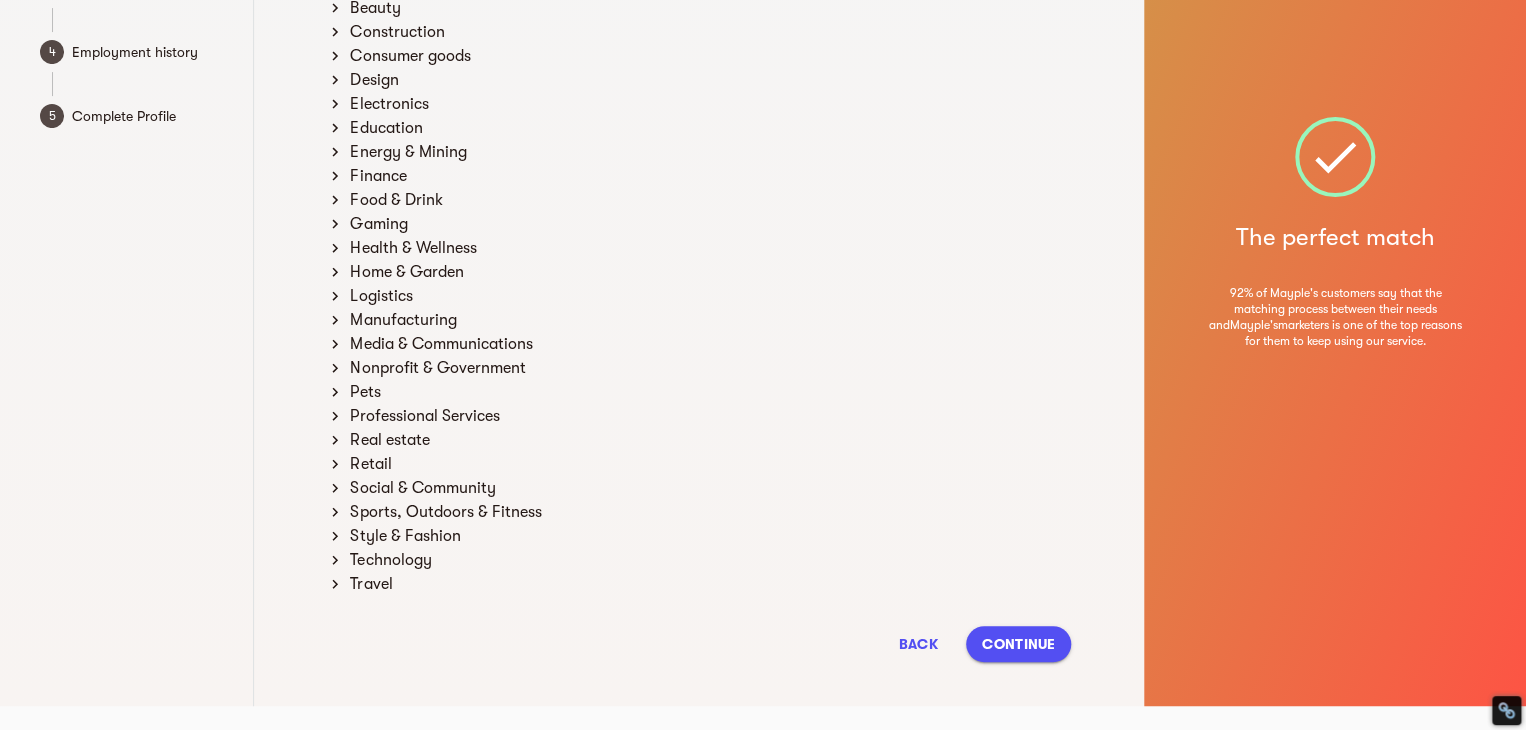 scroll, scrollTop: 240, scrollLeft: 0, axis: vertical 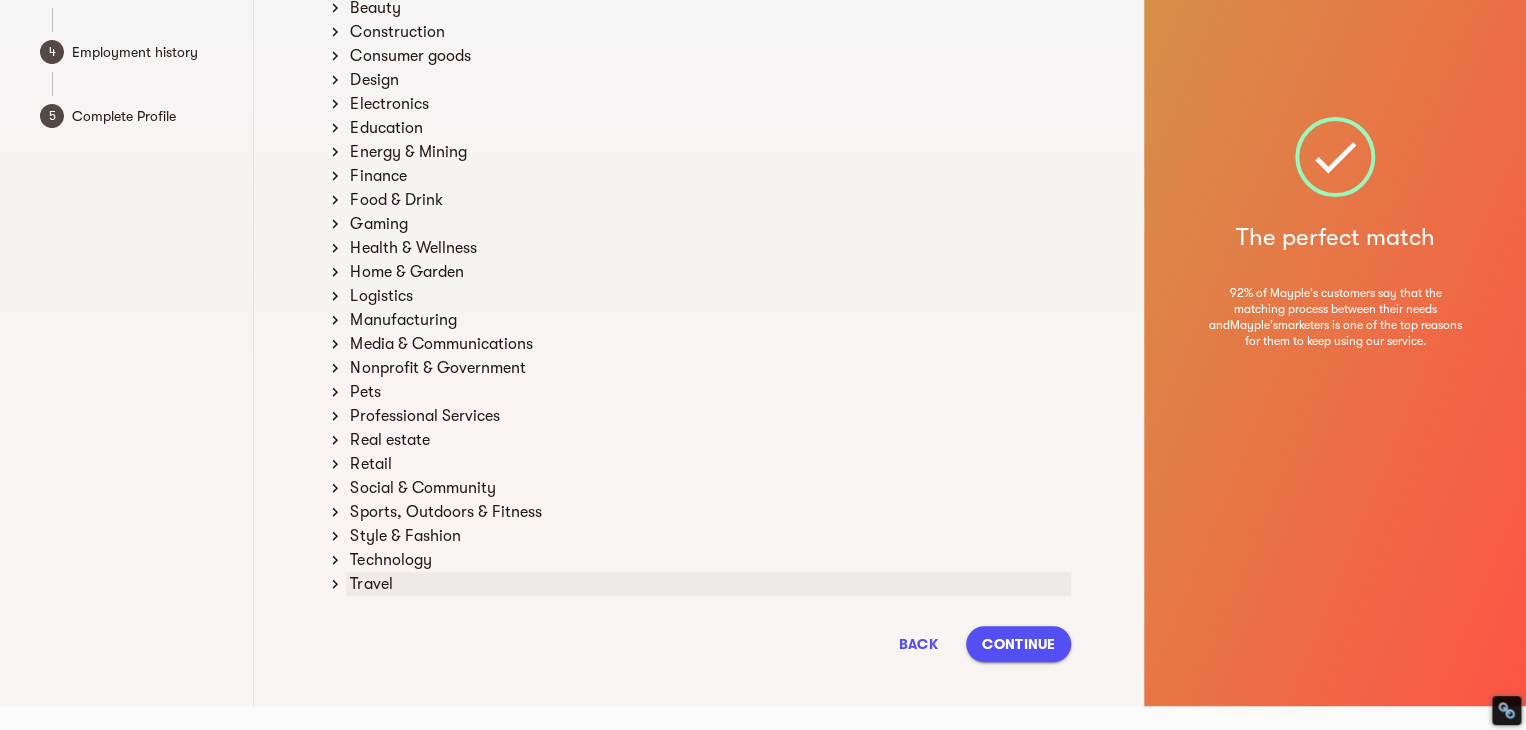 click on "Travel" at bounding box center (708, 584) 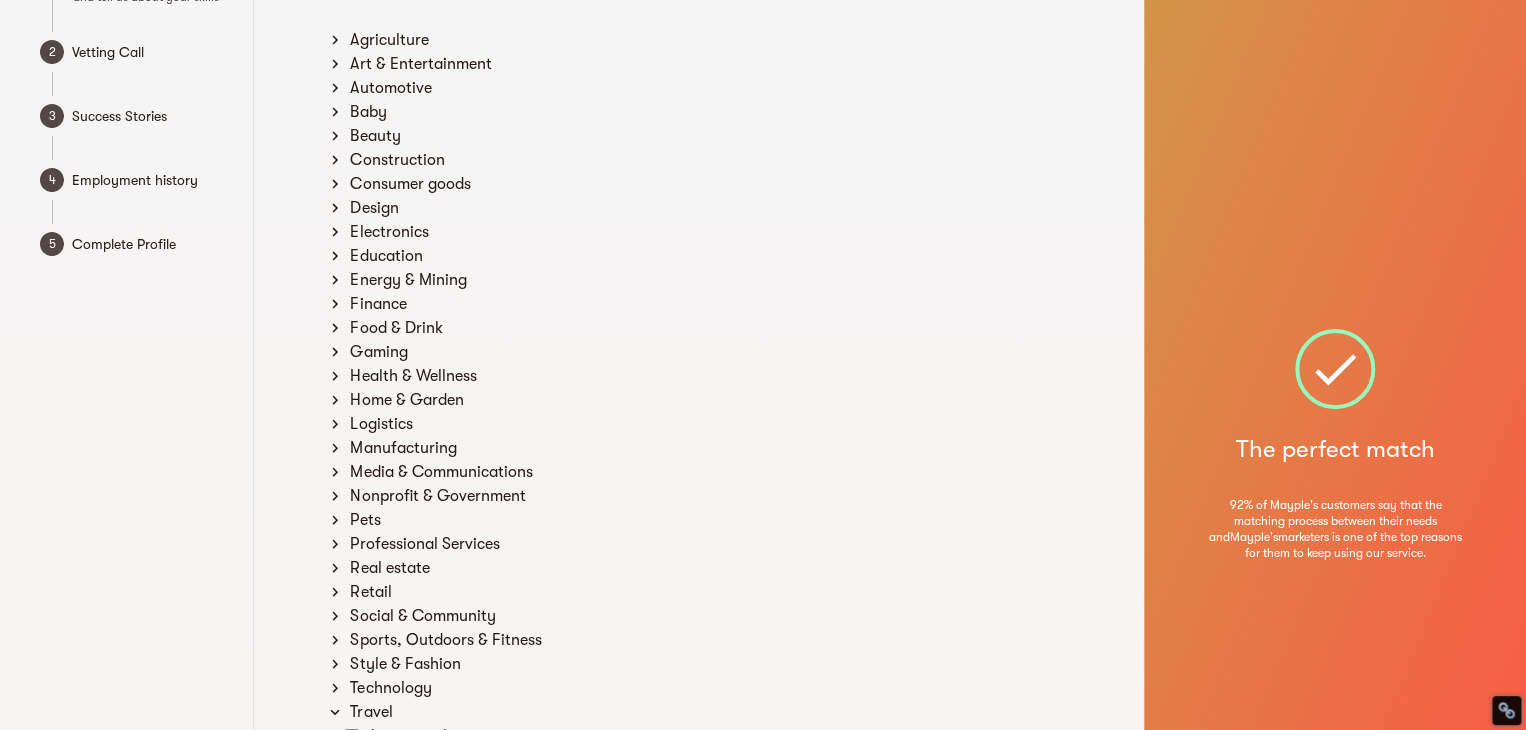 scroll, scrollTop: 0, scrollLeft: 0, axis: both 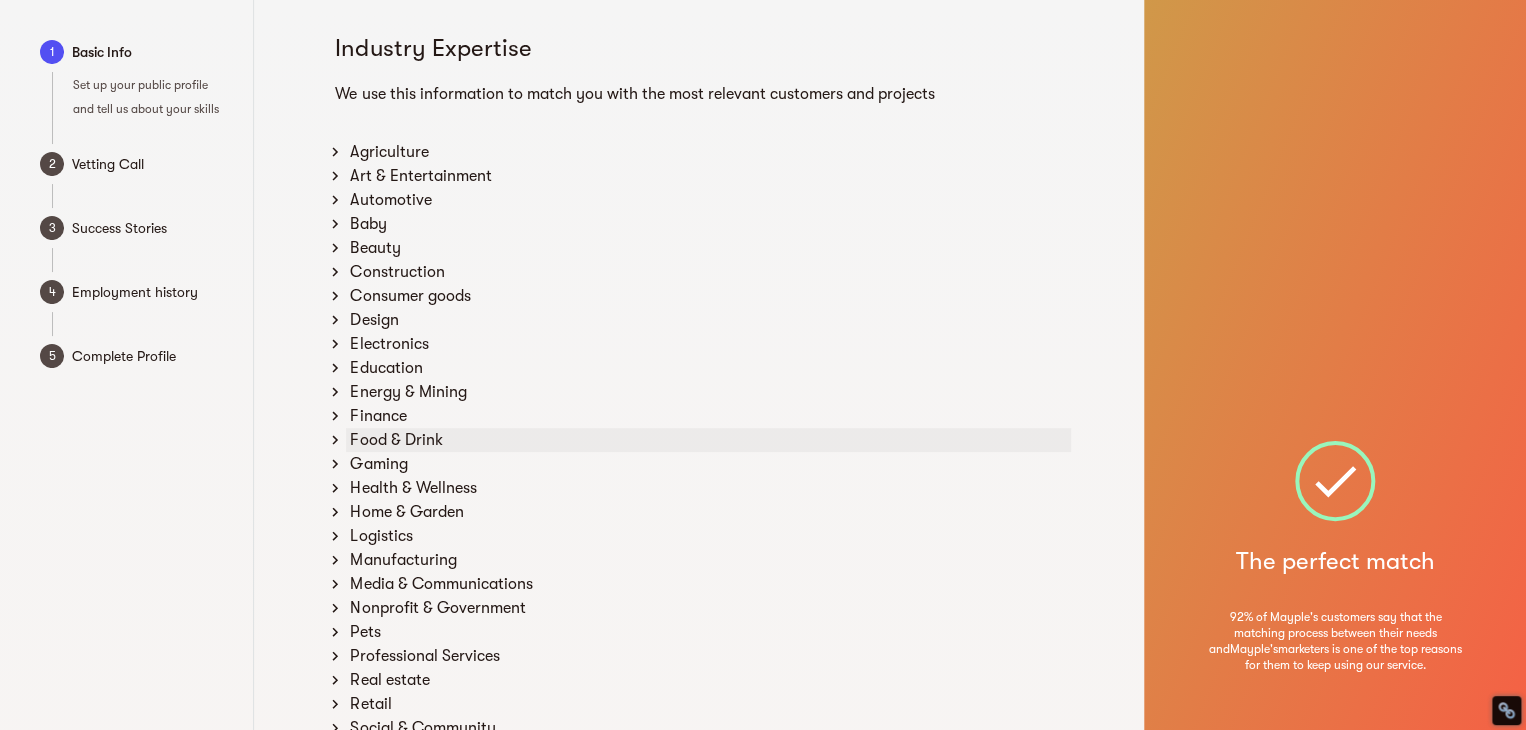 click on "Food & Drink" at bounding box center [708, 440] 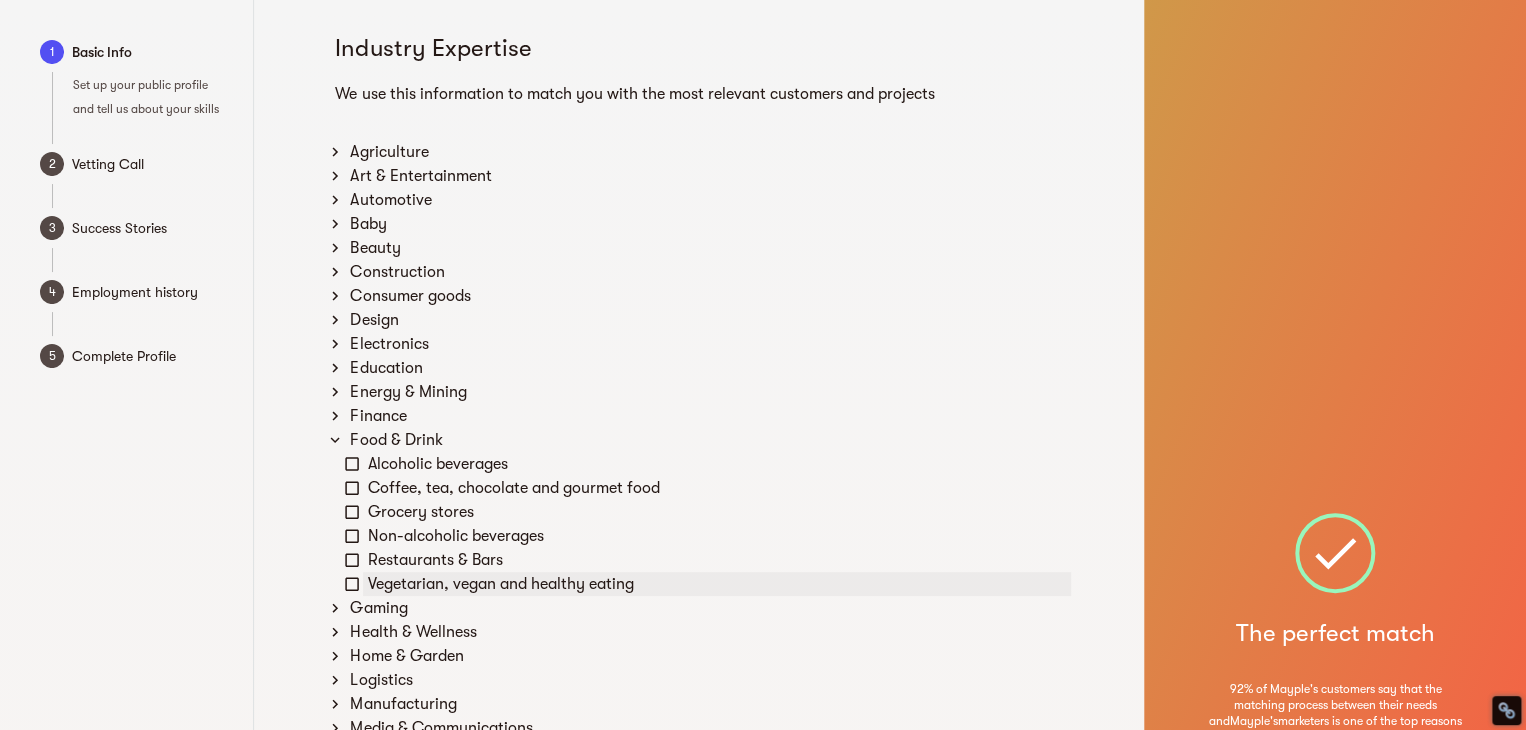 click 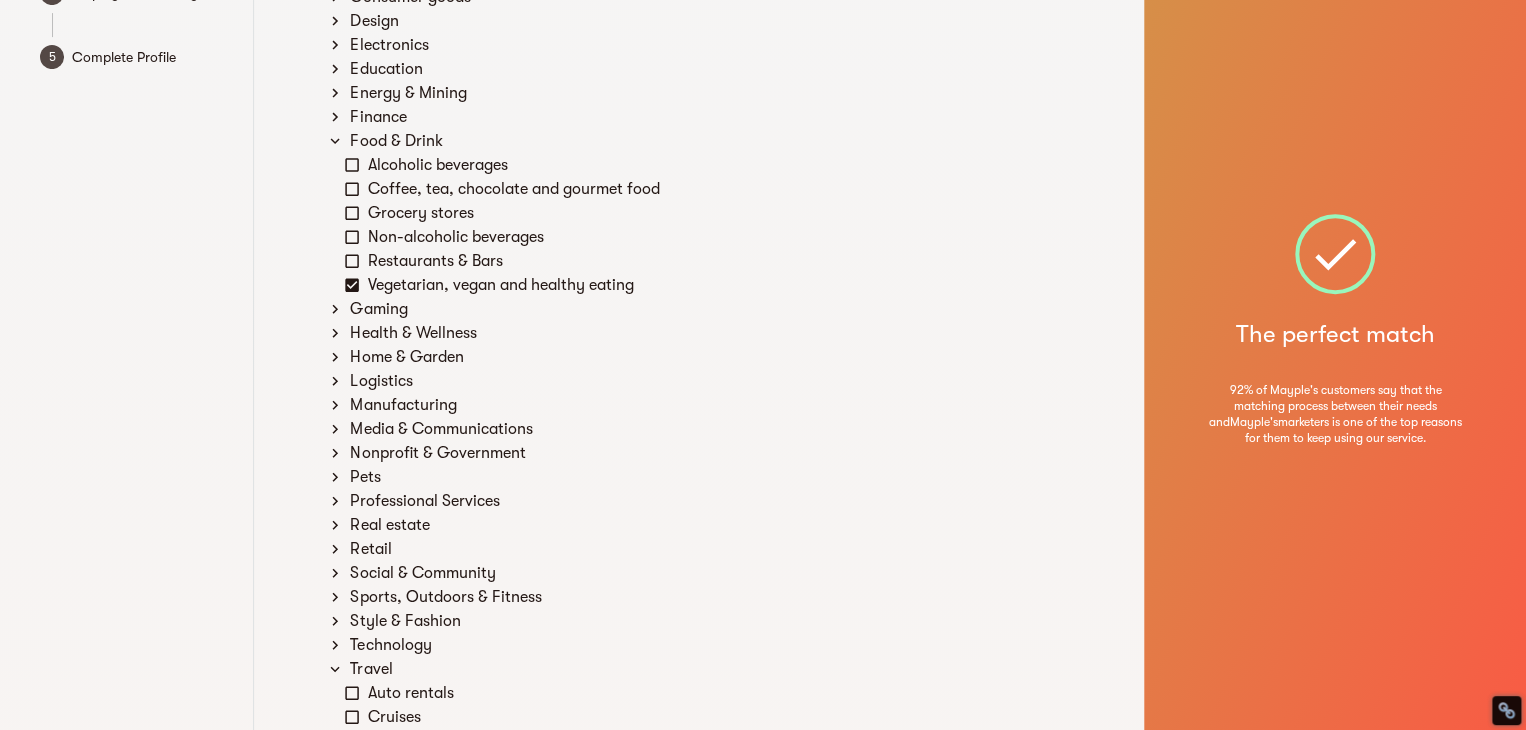 scroll, scrollTop: 300, scrollLeft: 0, axis: vertical 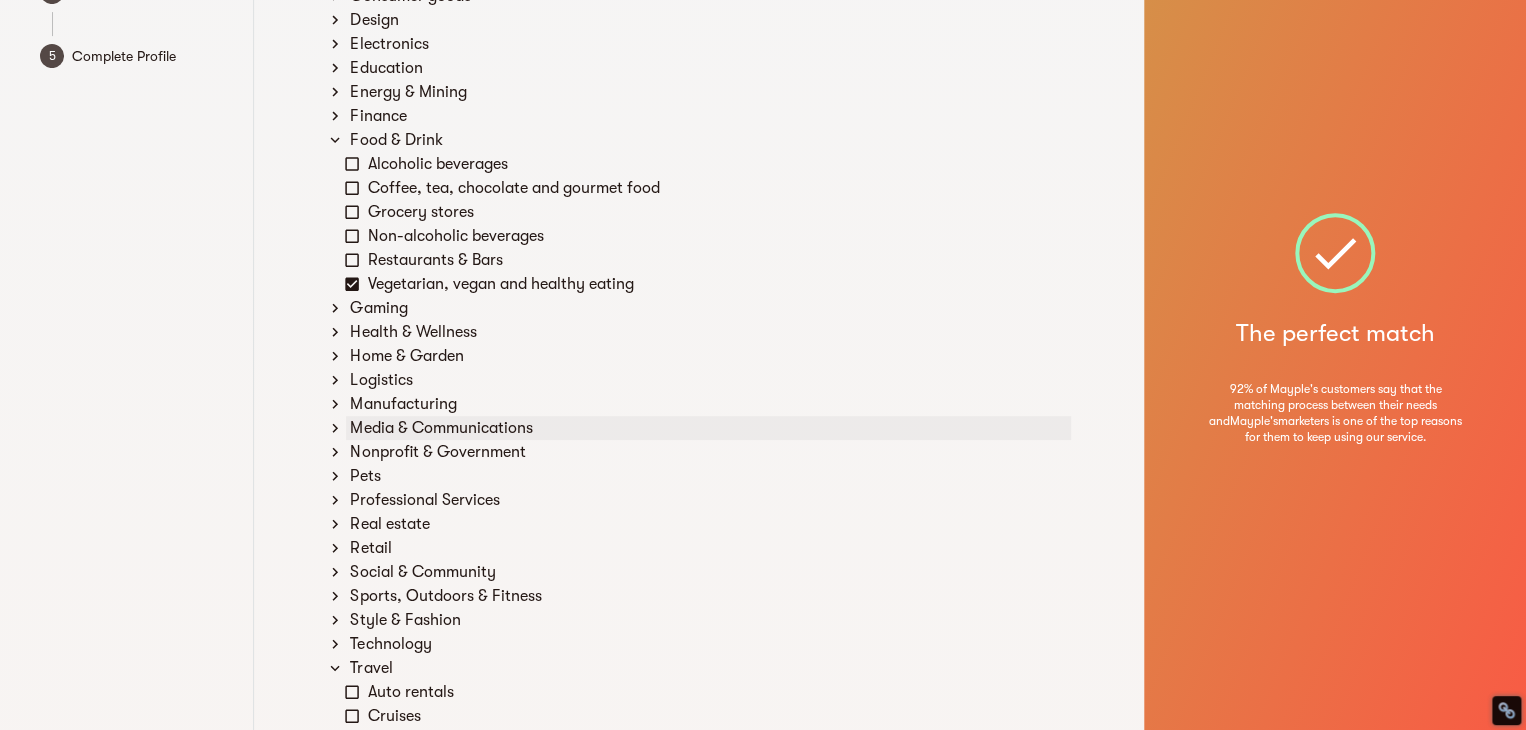 click on "Media & Communications" at bounding box center (708, 428) 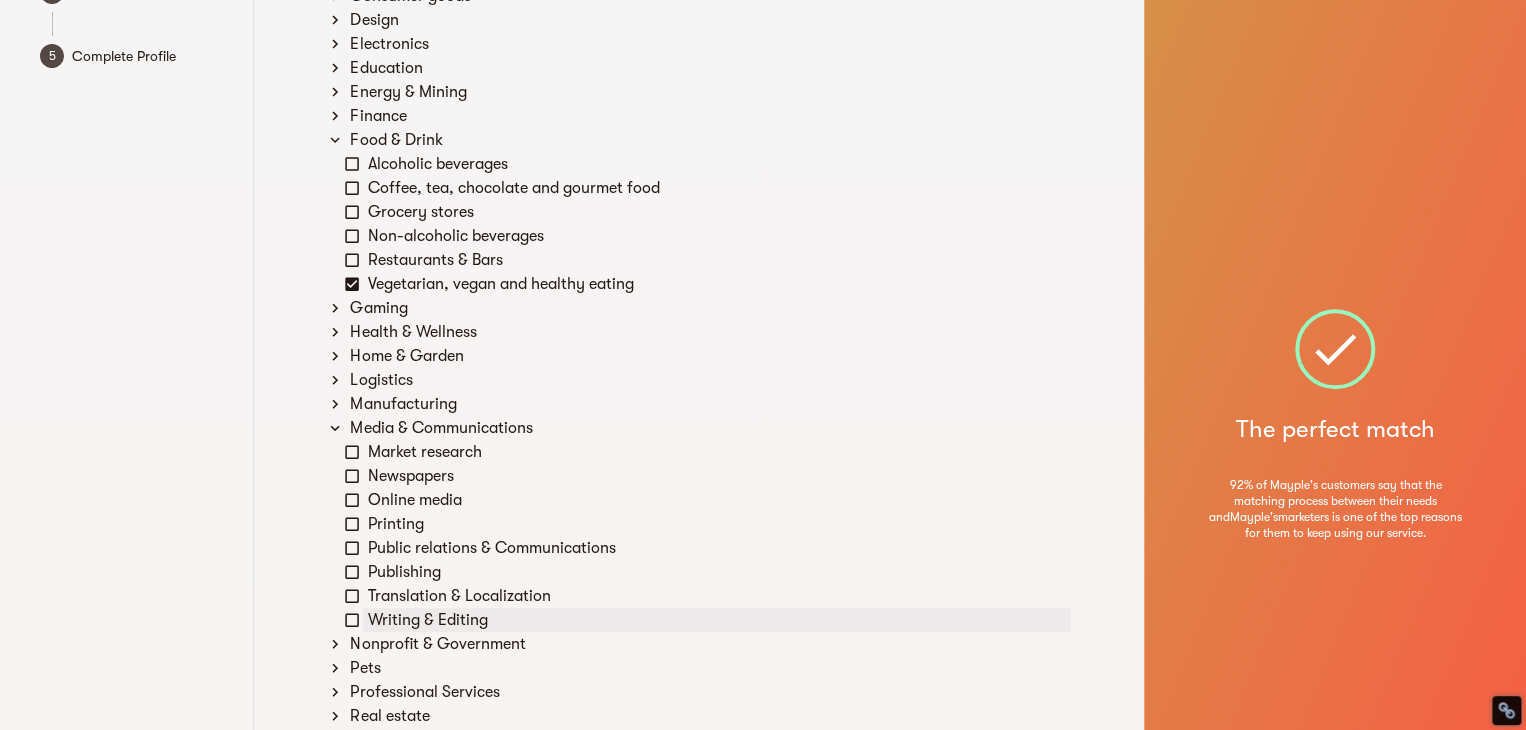 click 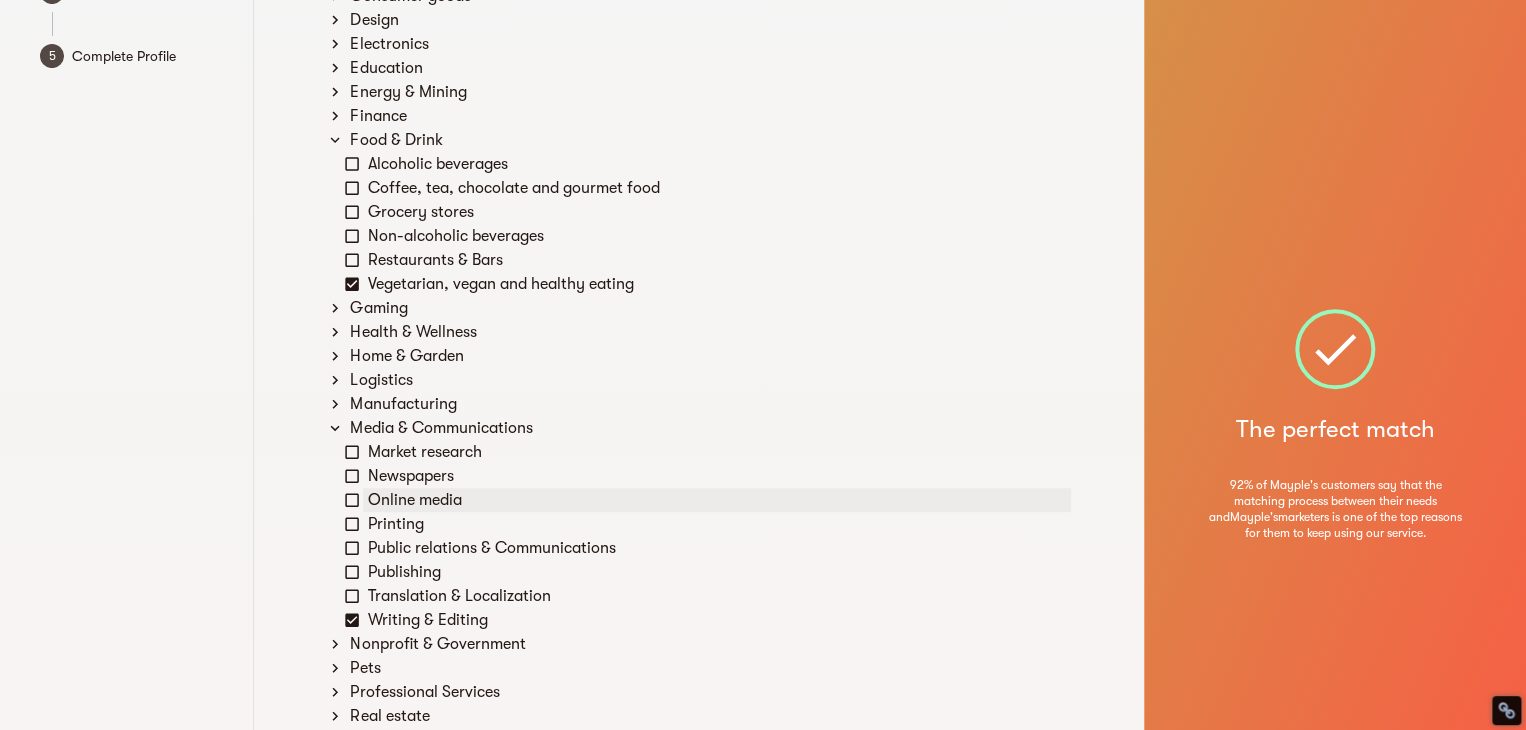 click 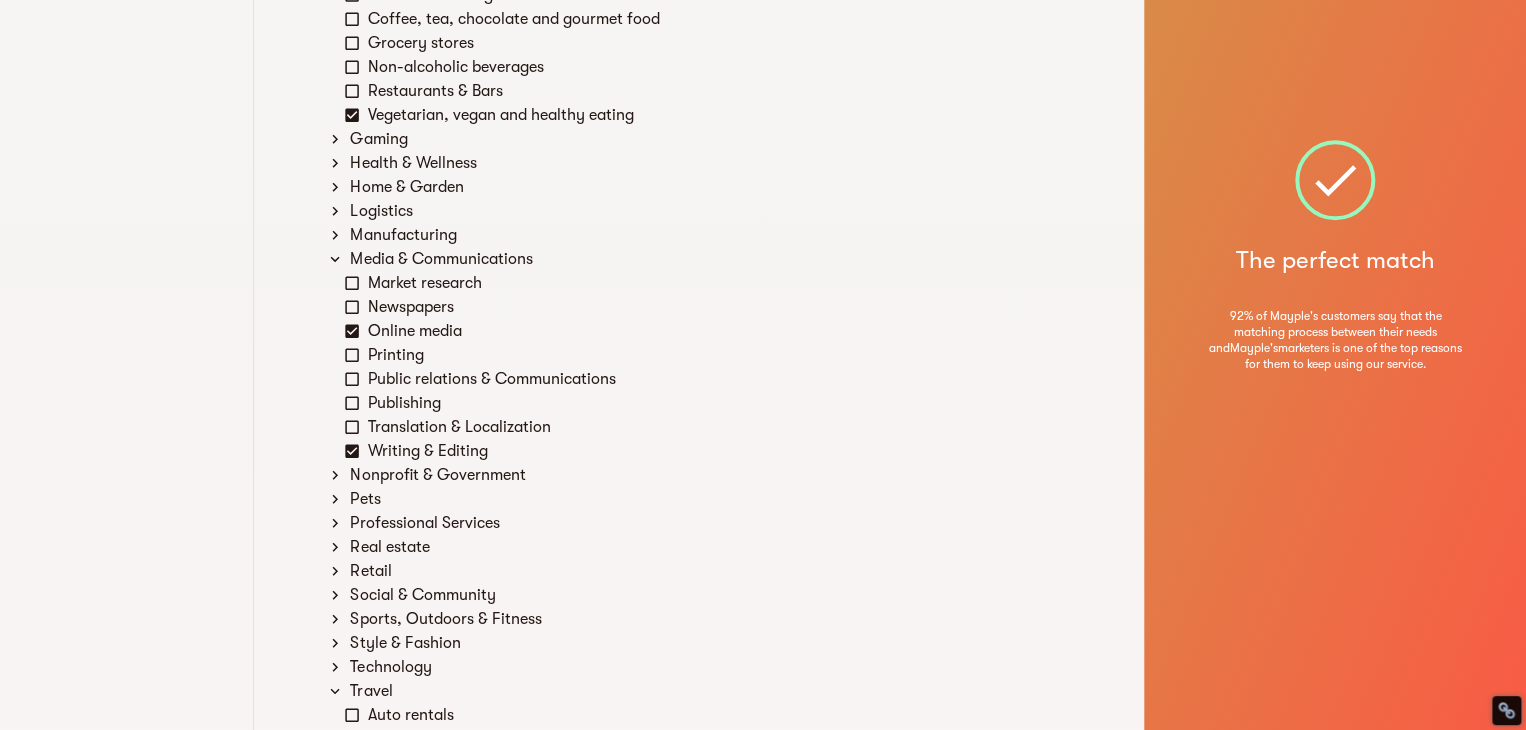 scroll, scrollTop: 500, scrollLeft: 0, axis: vertical 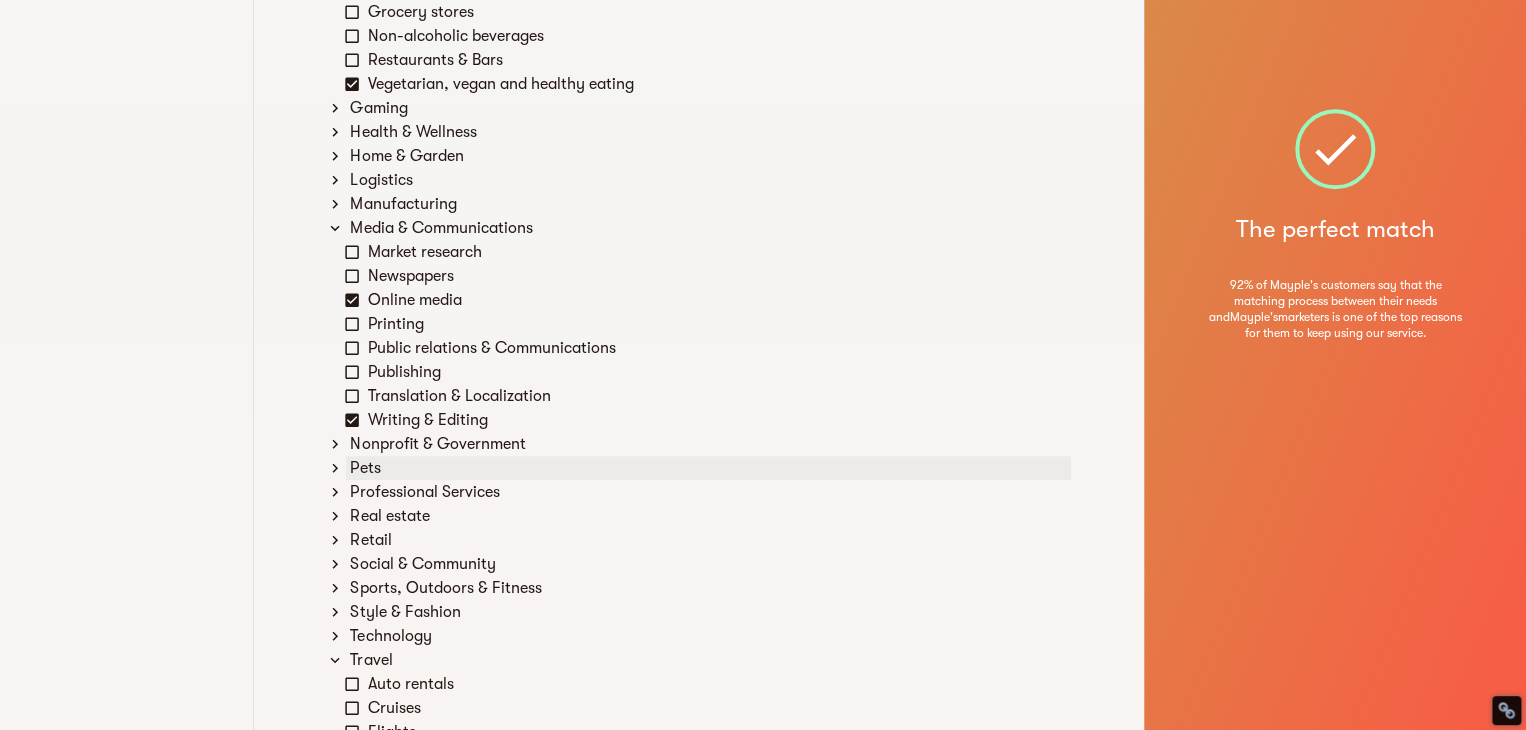 click on "Pets" at bounding box center [708, 468] 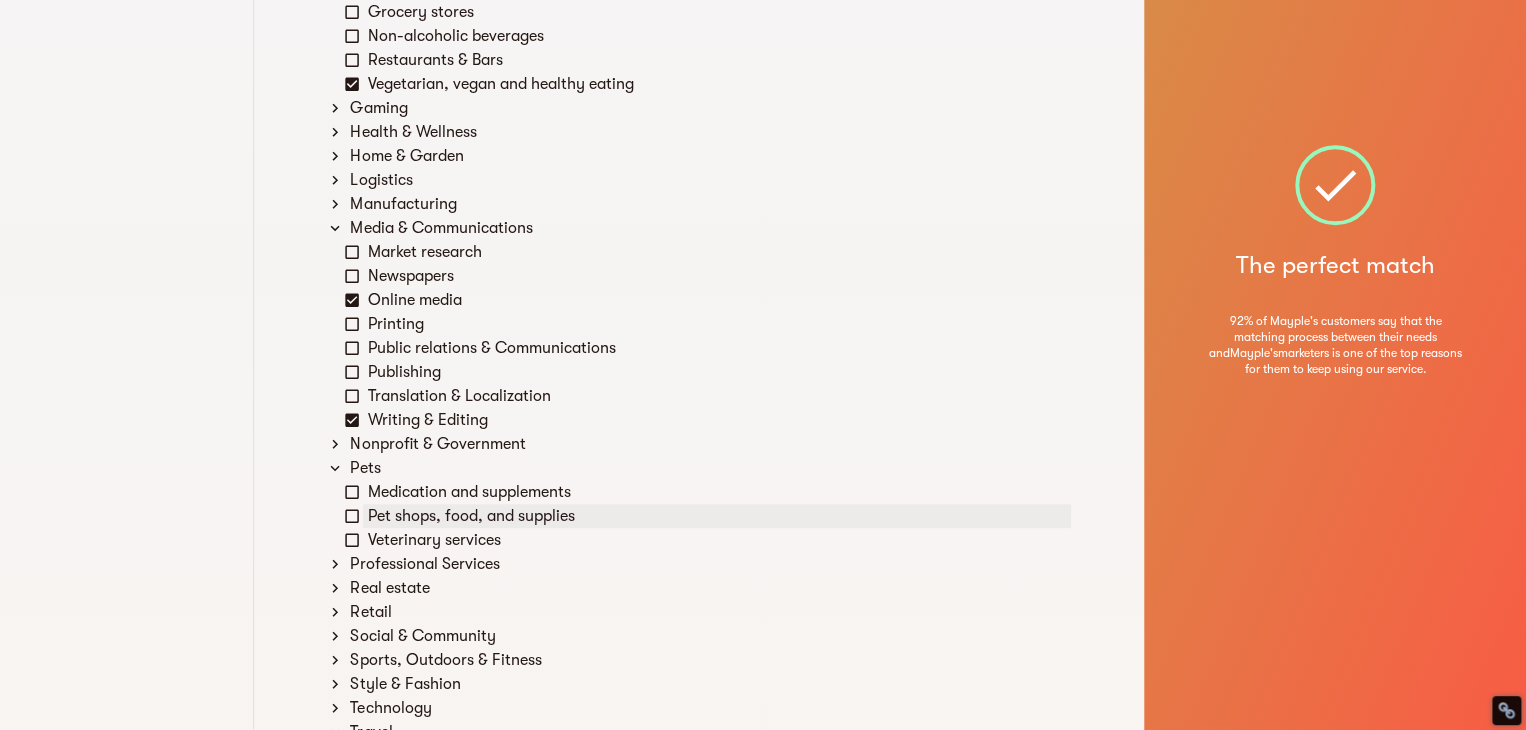 click 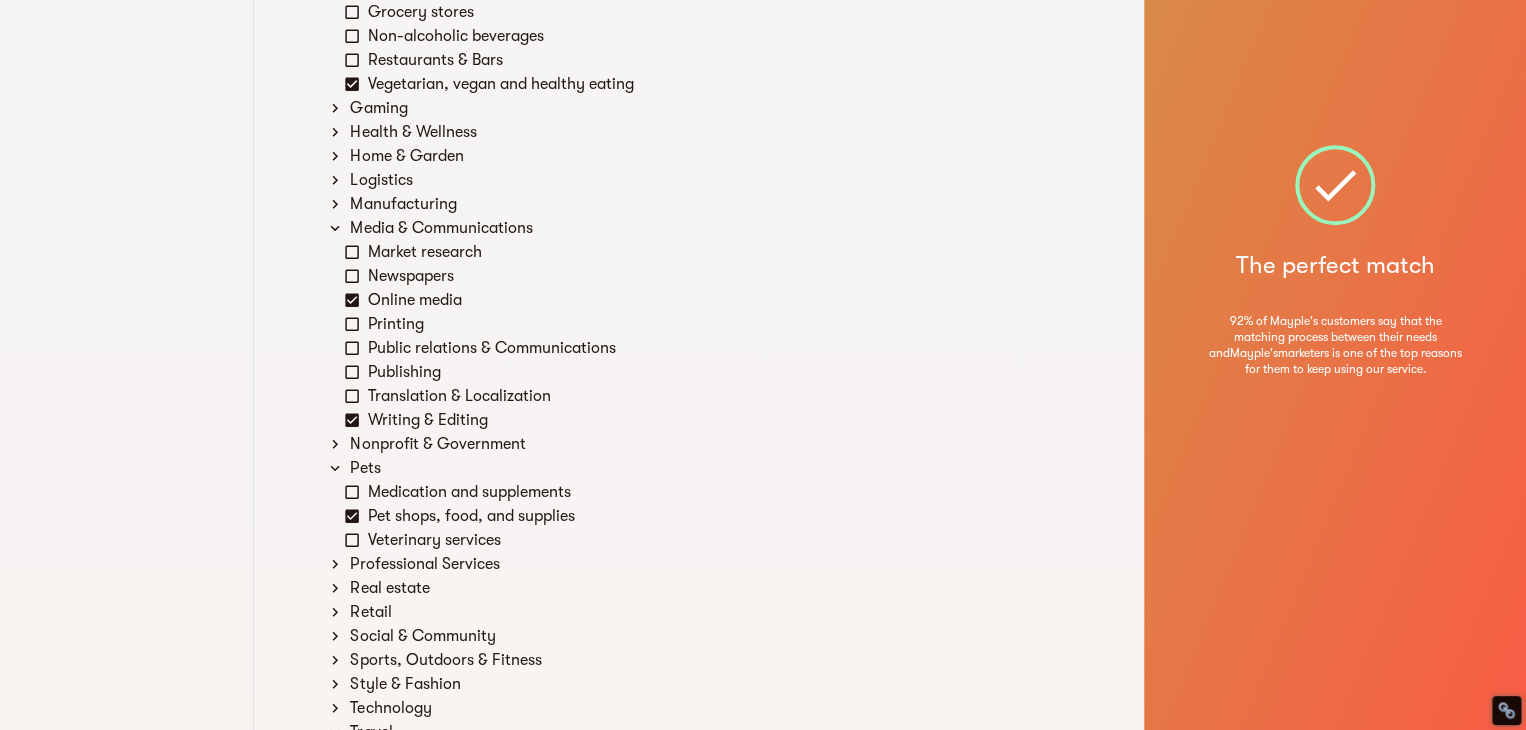 scroll, scrollTop: 600, scrollLeft: 0, axis: vertical 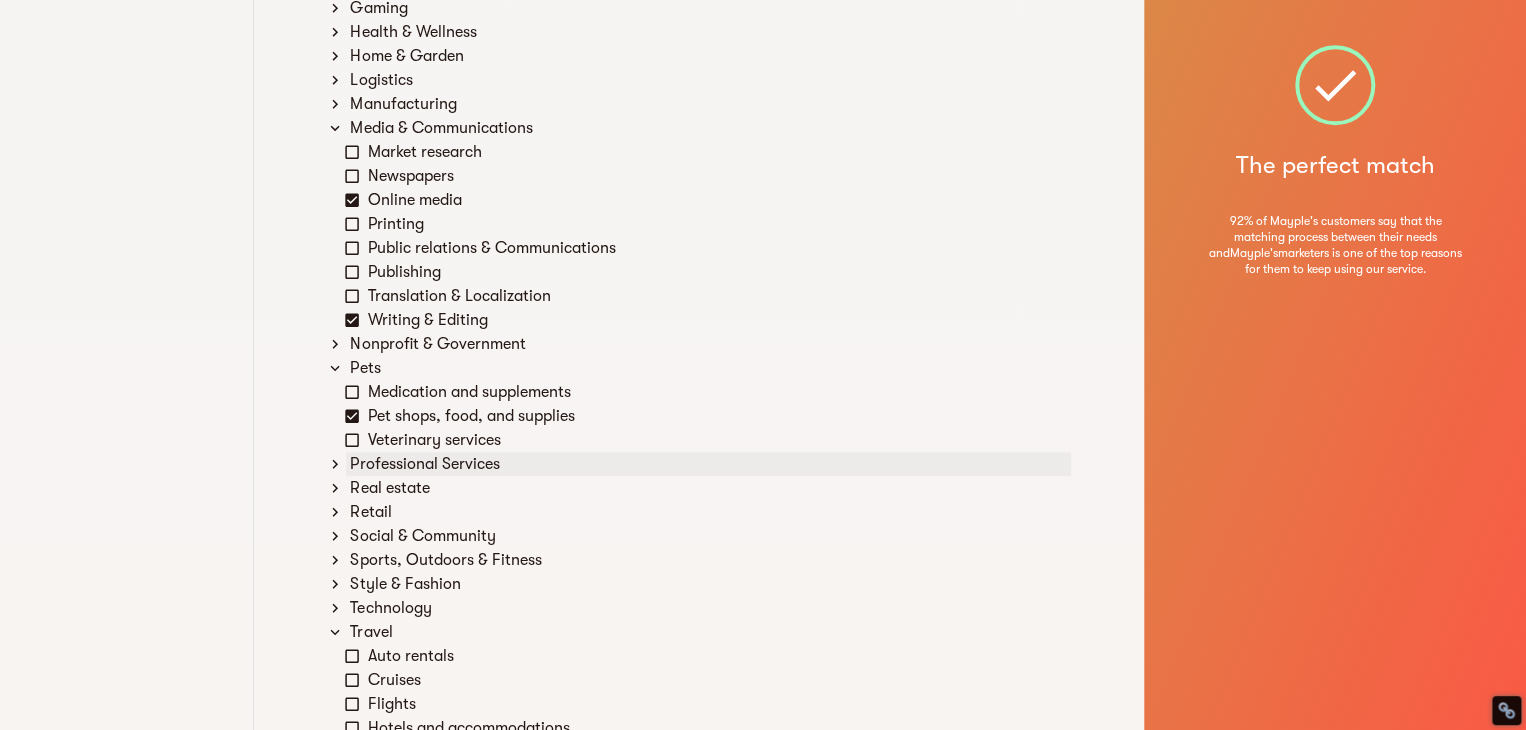click on "Professional Services" at bounding box center (708, 464) 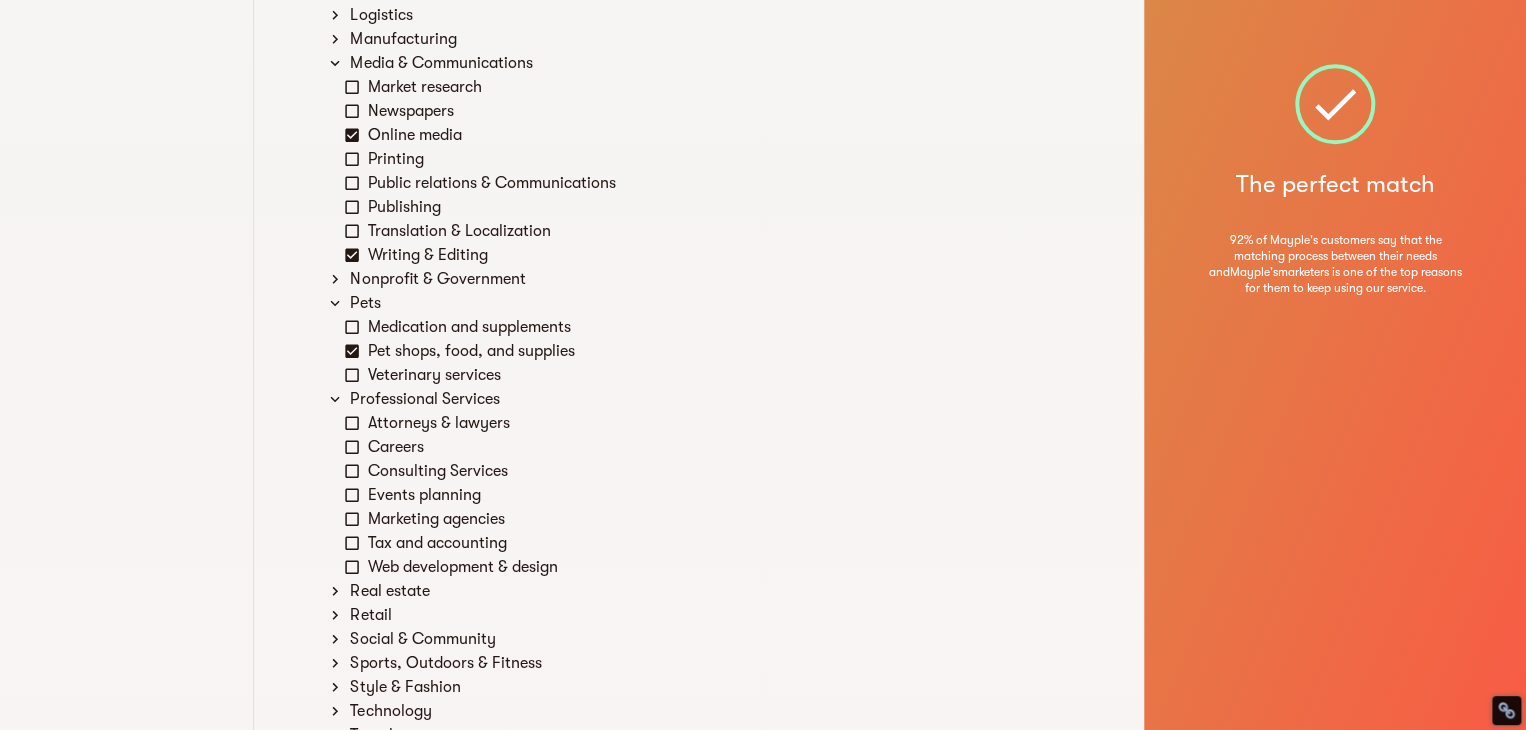 scroll, scrollTop: 700, scrollLeft: 0, axis: vertical 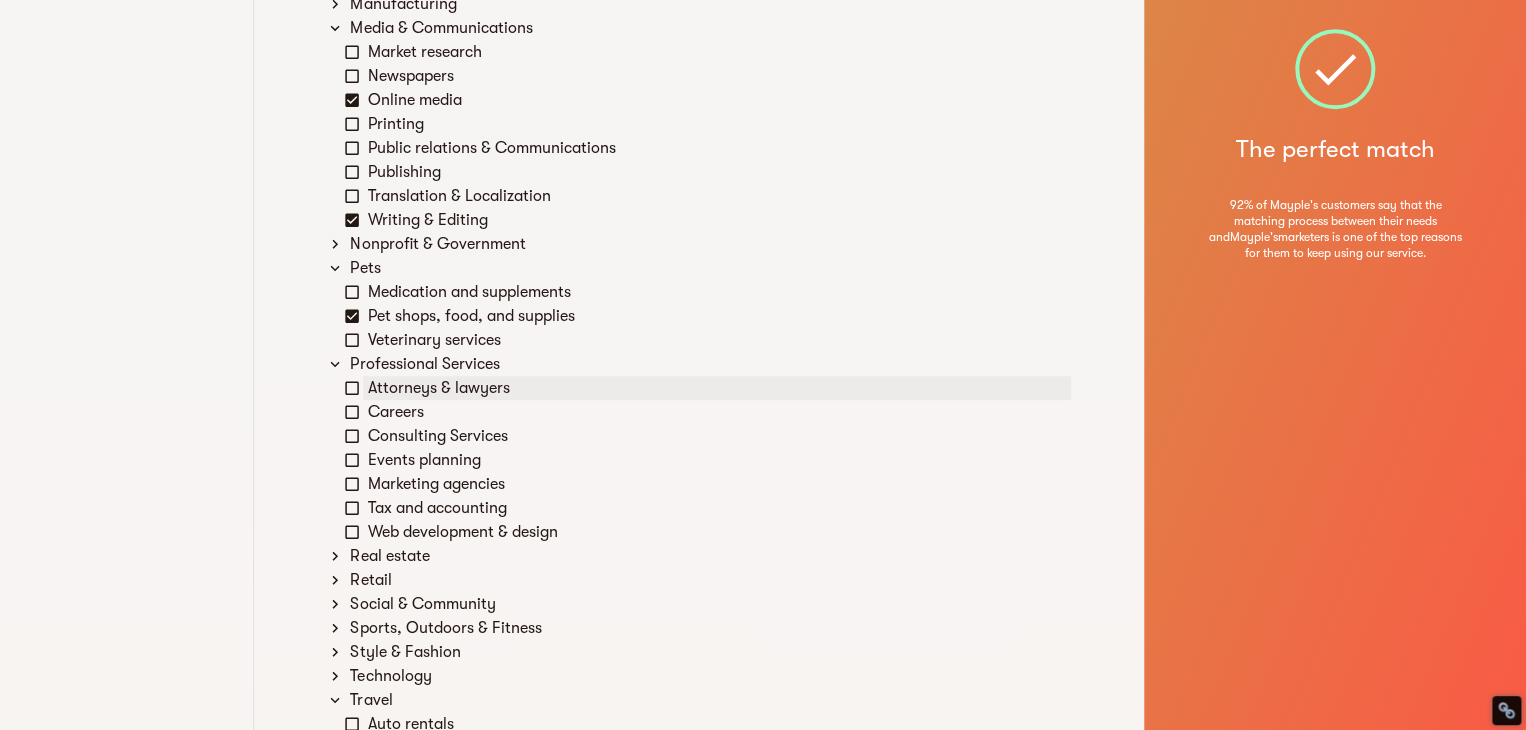 click 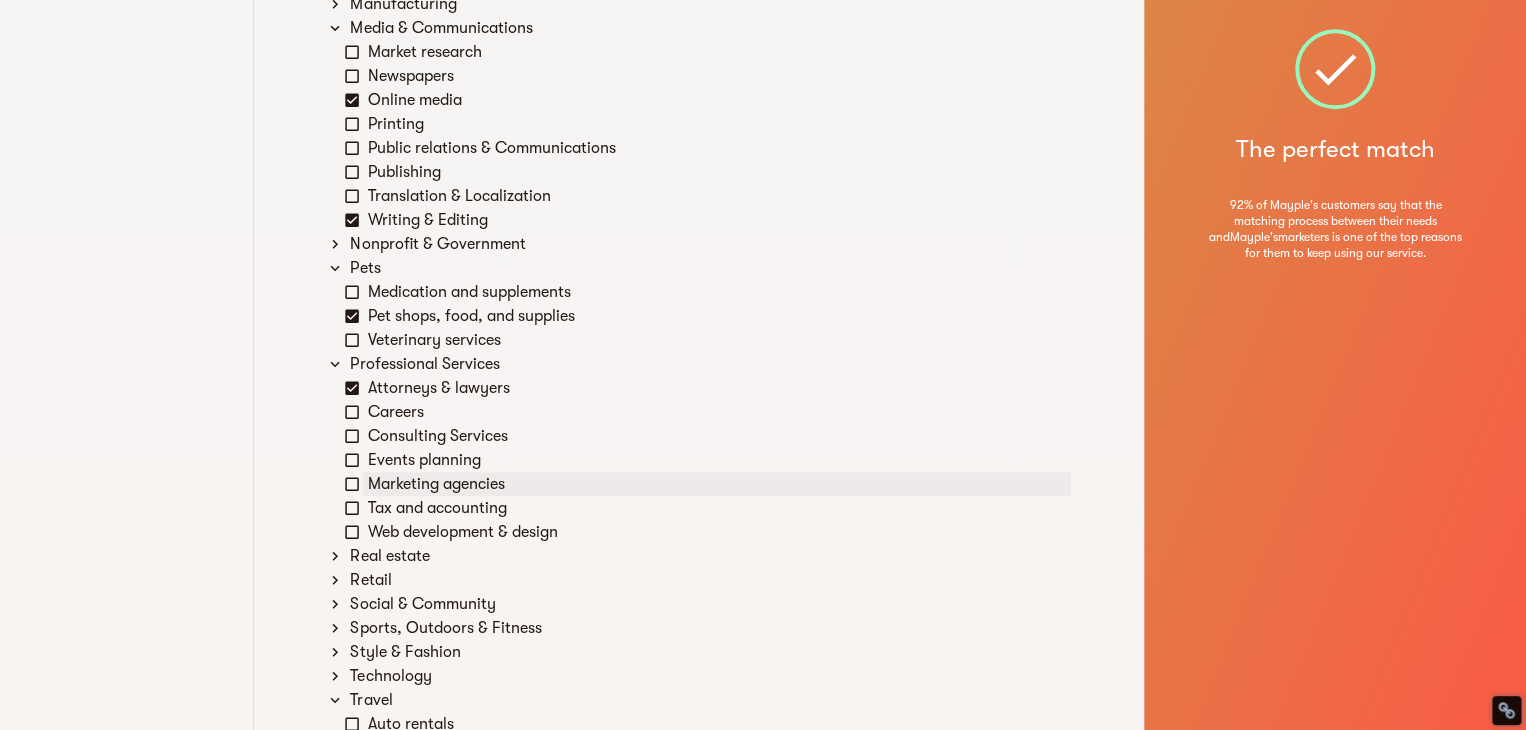 click 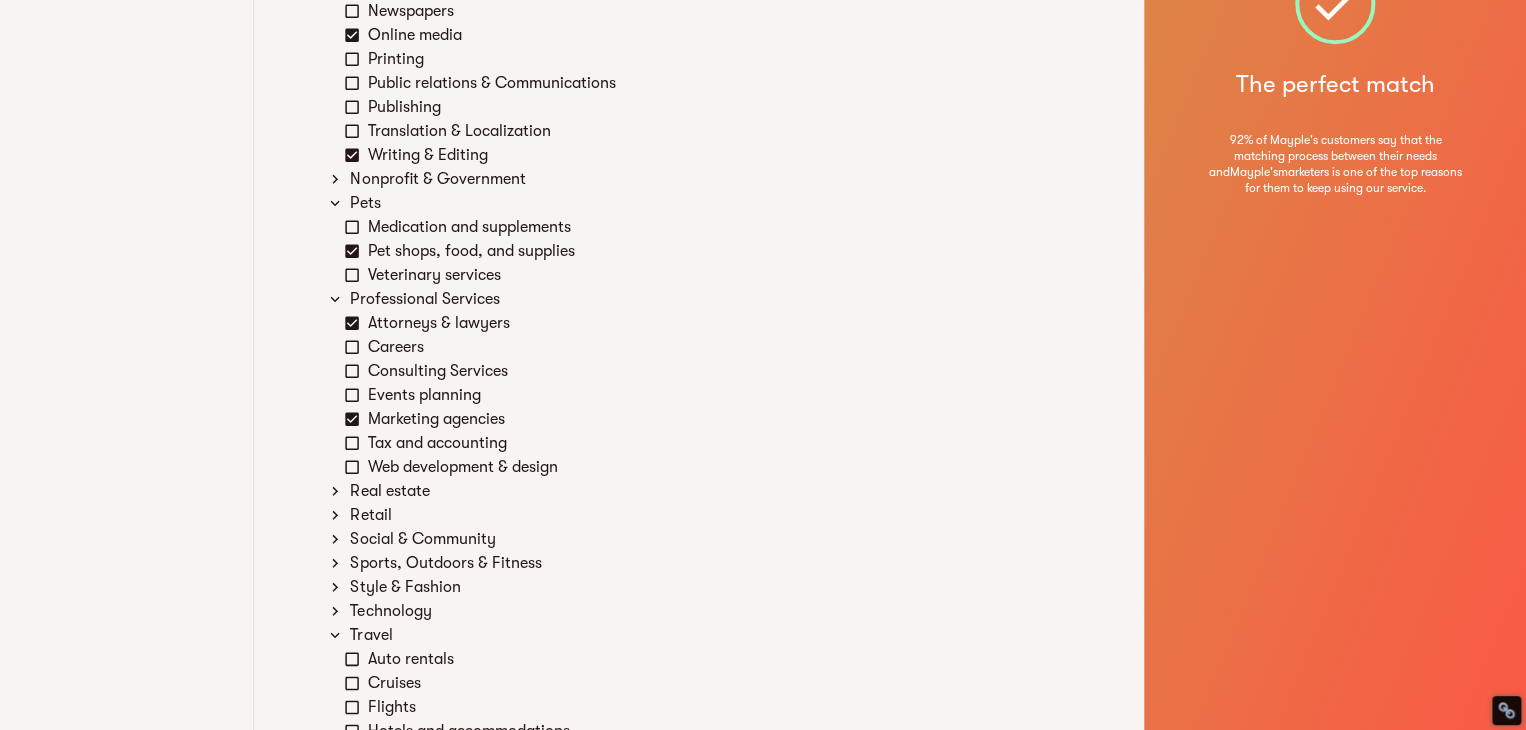 scroll, scrollTop: 800, scrollLeft: 0, axis: vertical 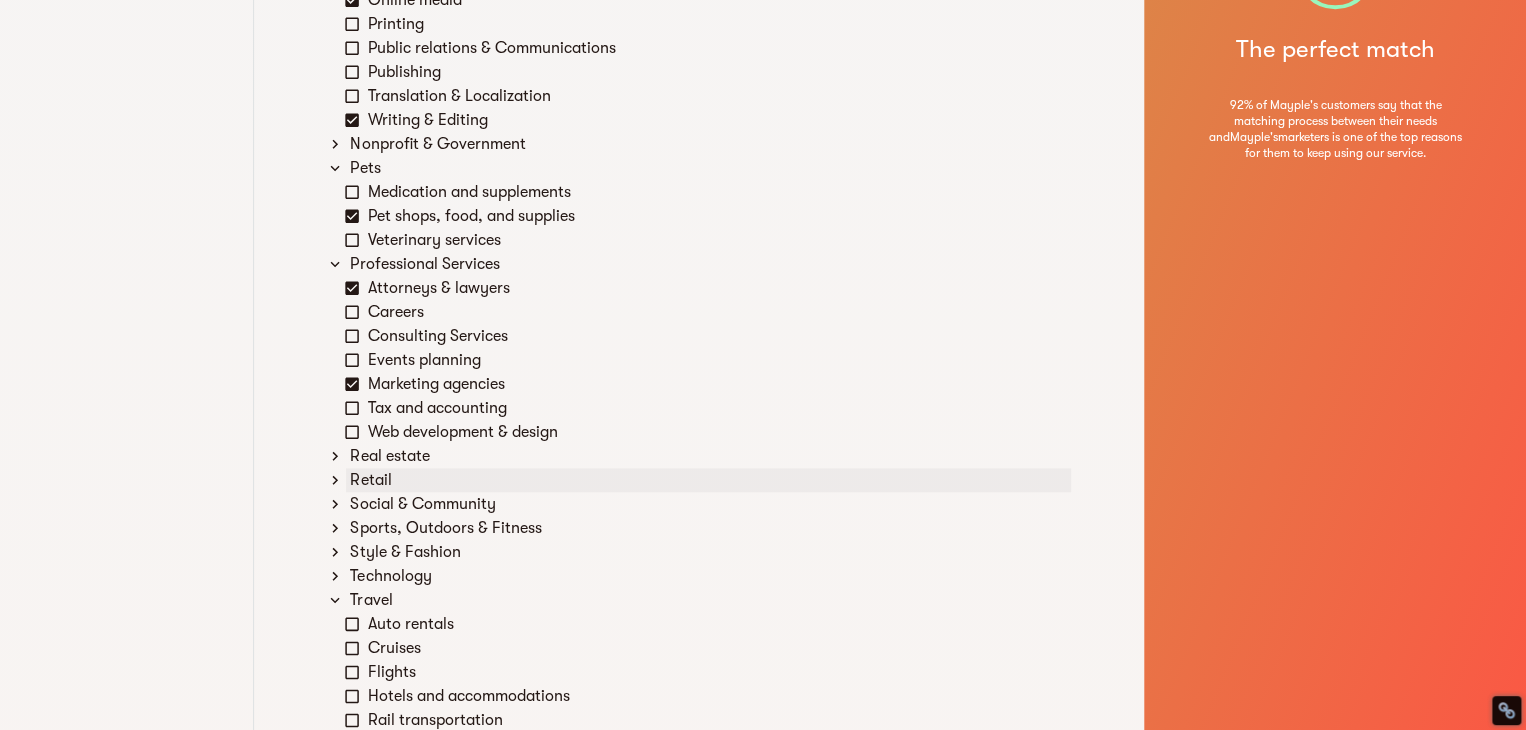 click on "Retail" at bounding box center [708, 480] 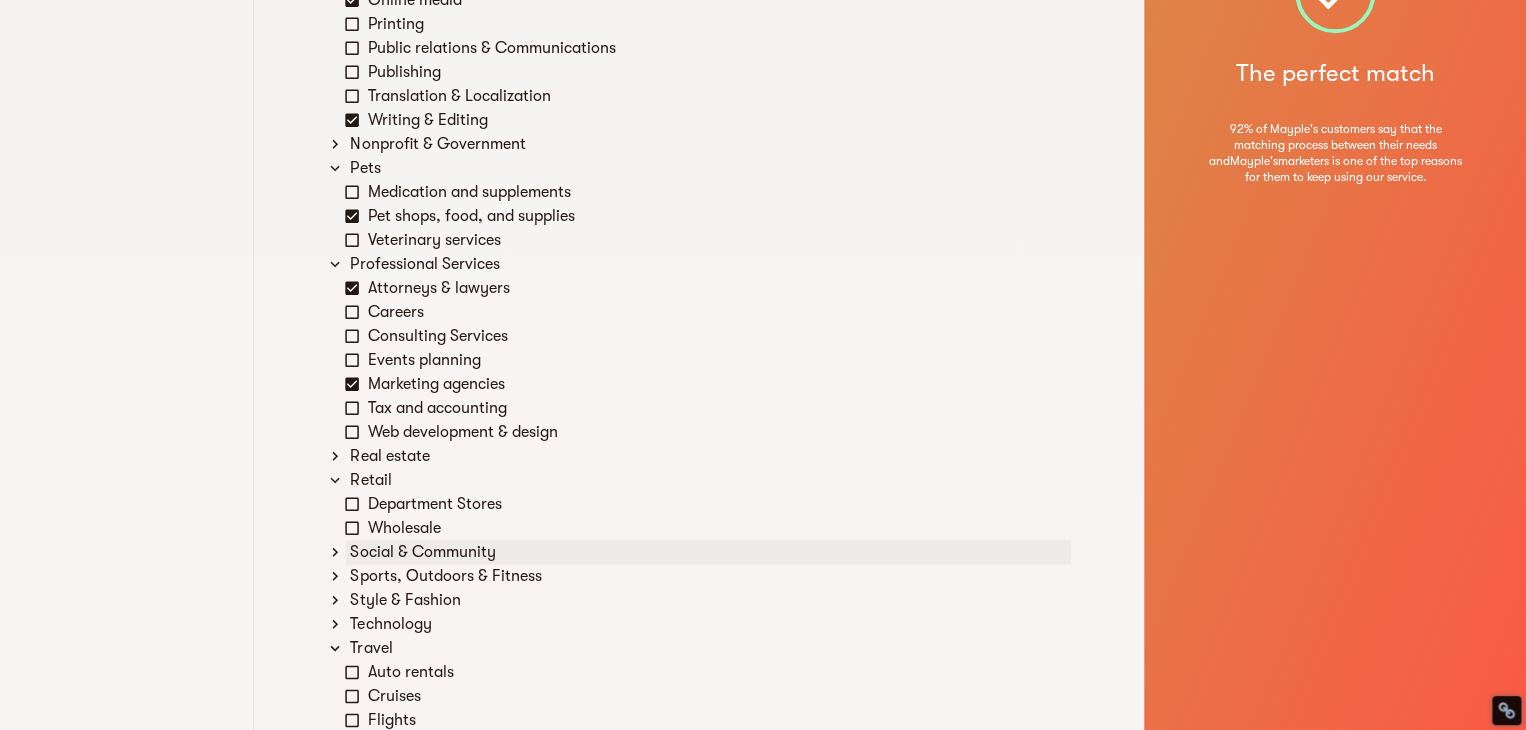 click on "Social & Community" at bounding box center (708, 552) 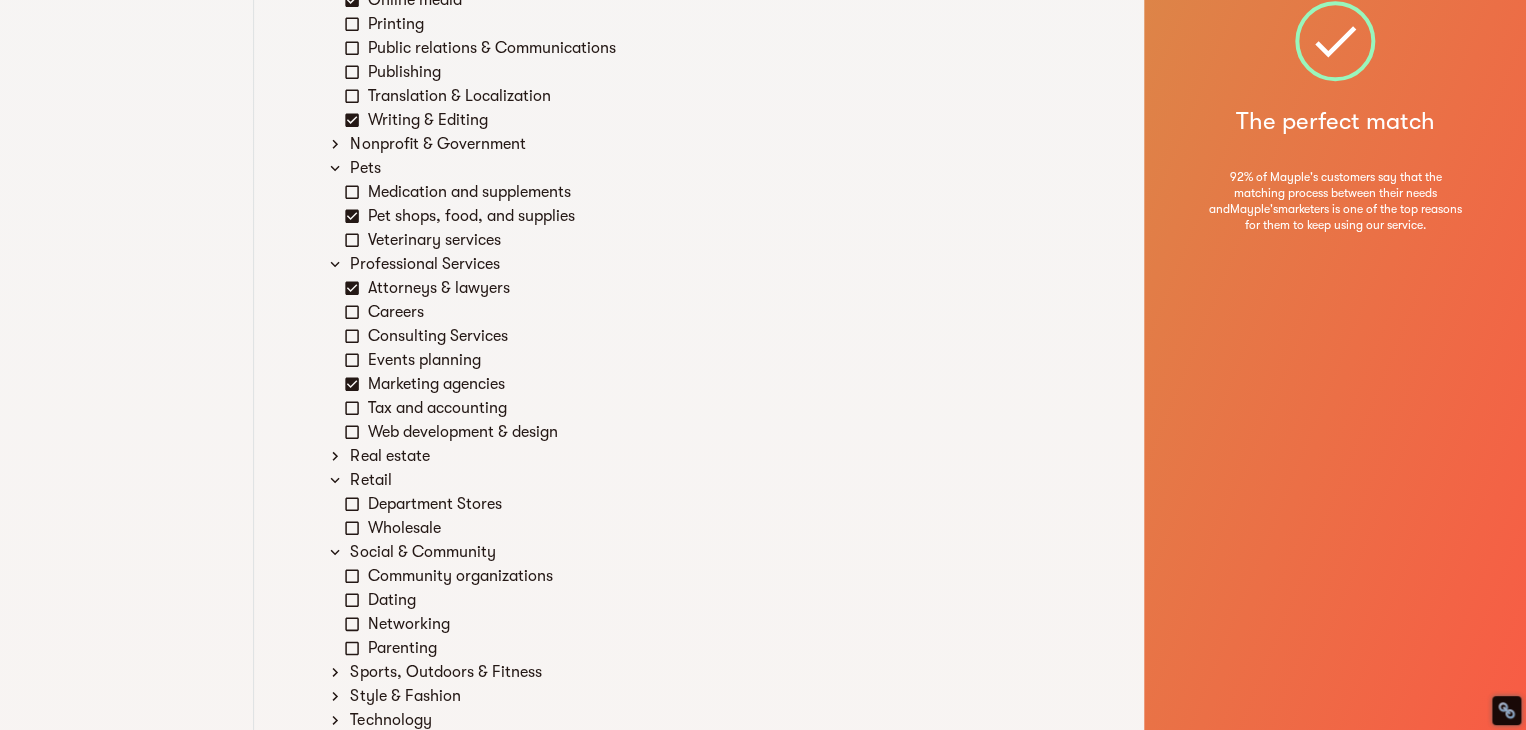 scroll, scrollTop: 900, scrollLeft: 0, axis: vertical 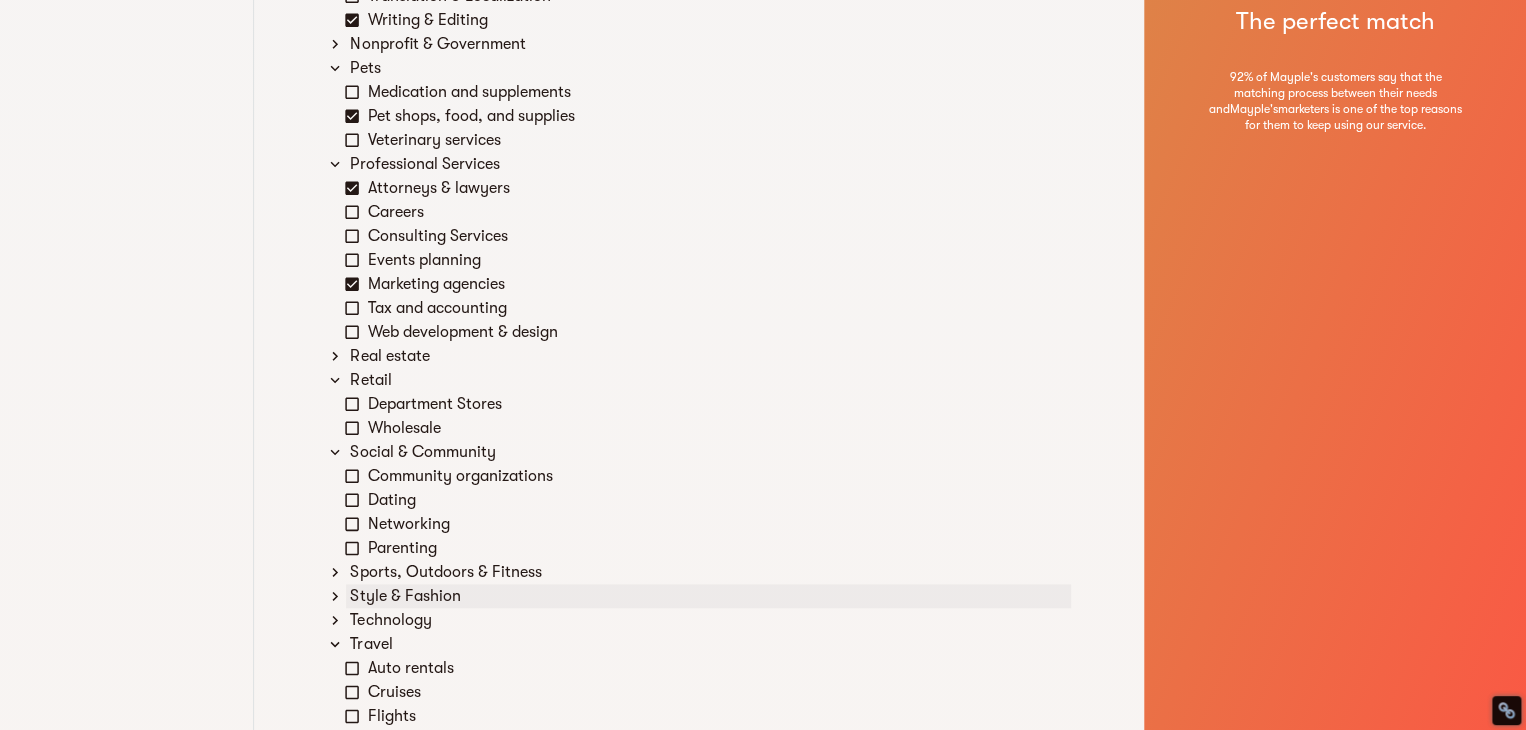 click on "Style & Fashion" at bounding box center [708, 596] 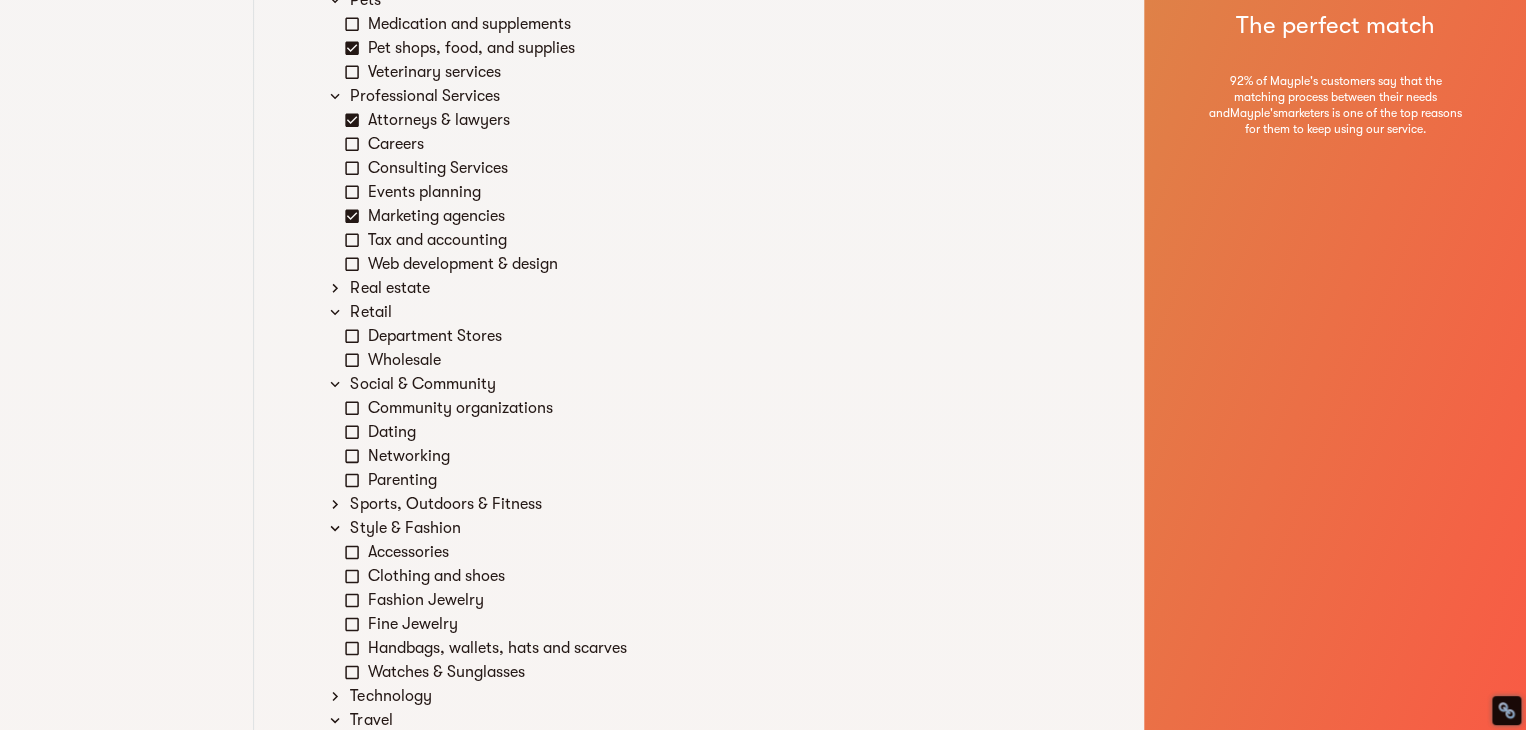 scroll, scrollTop: 1000, scrollLeft: 0, axis: vertical 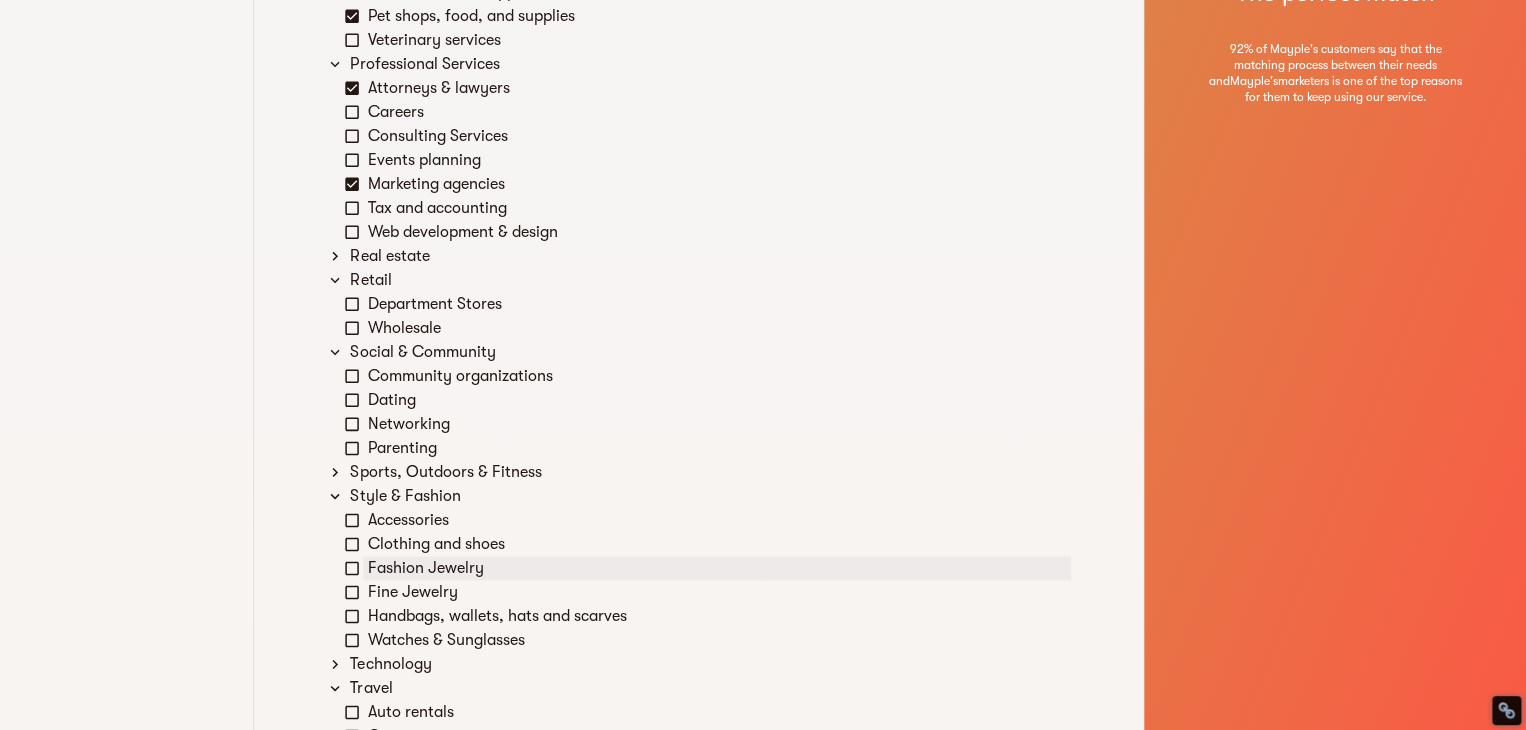click 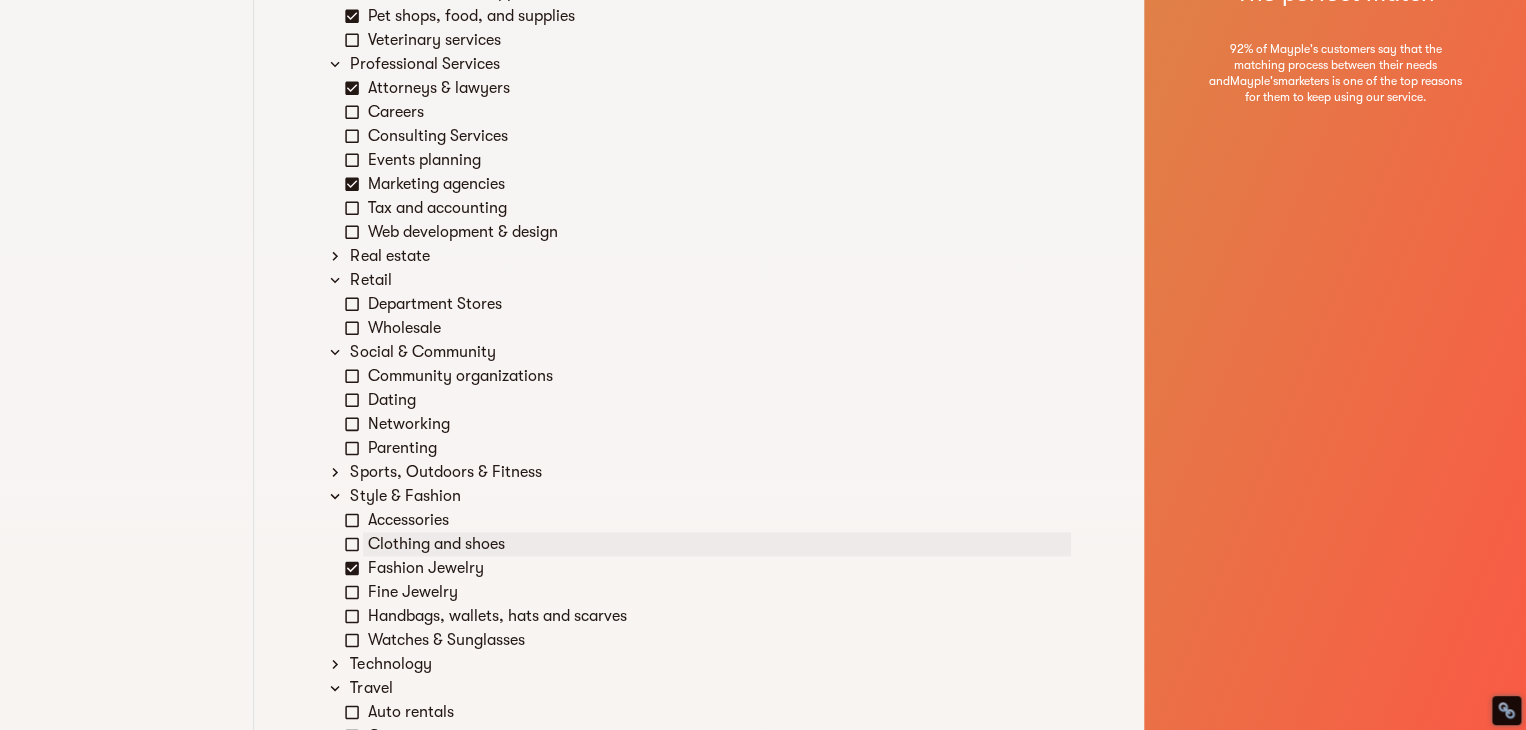 click 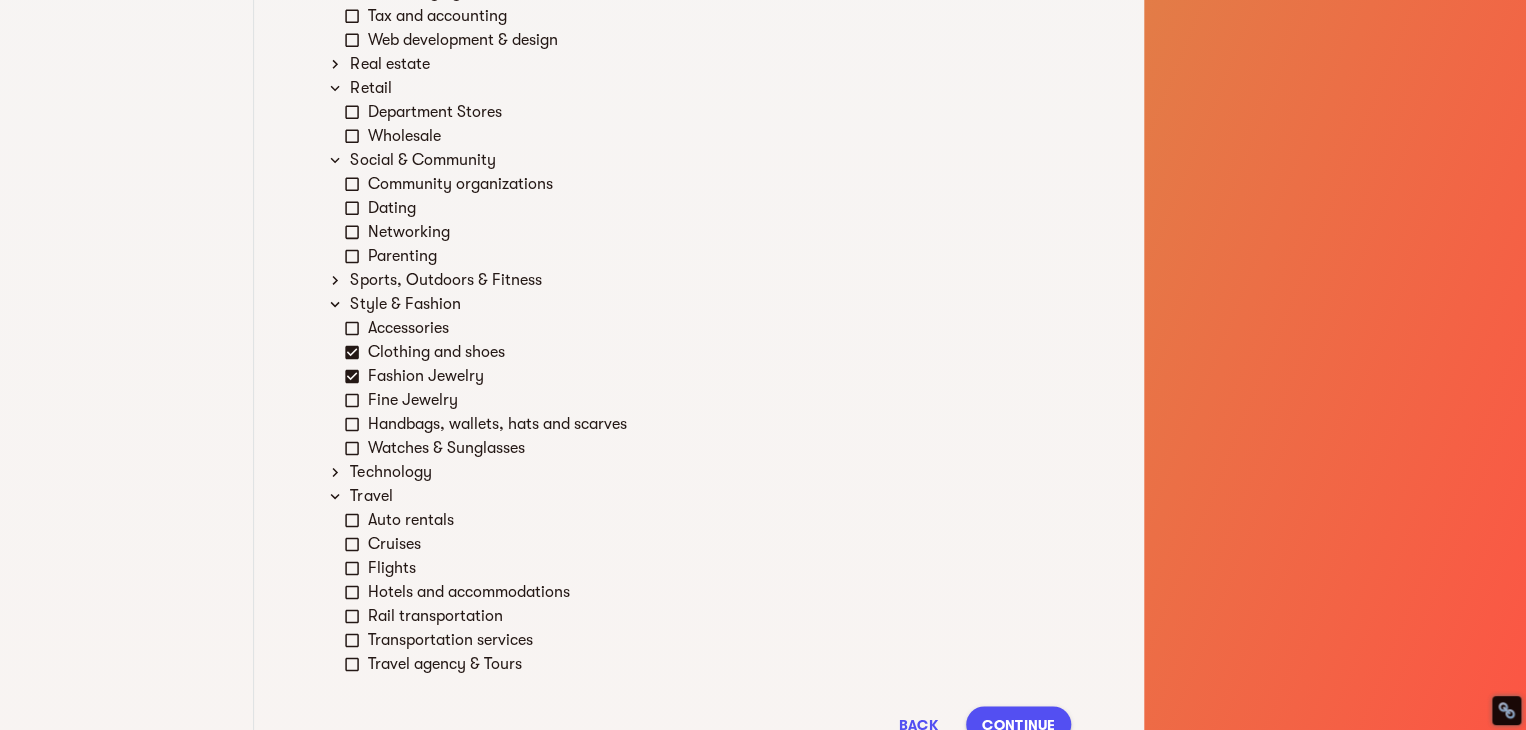 scroll, scrollTop: 1200, scrollLeft: 0, axis: vertical 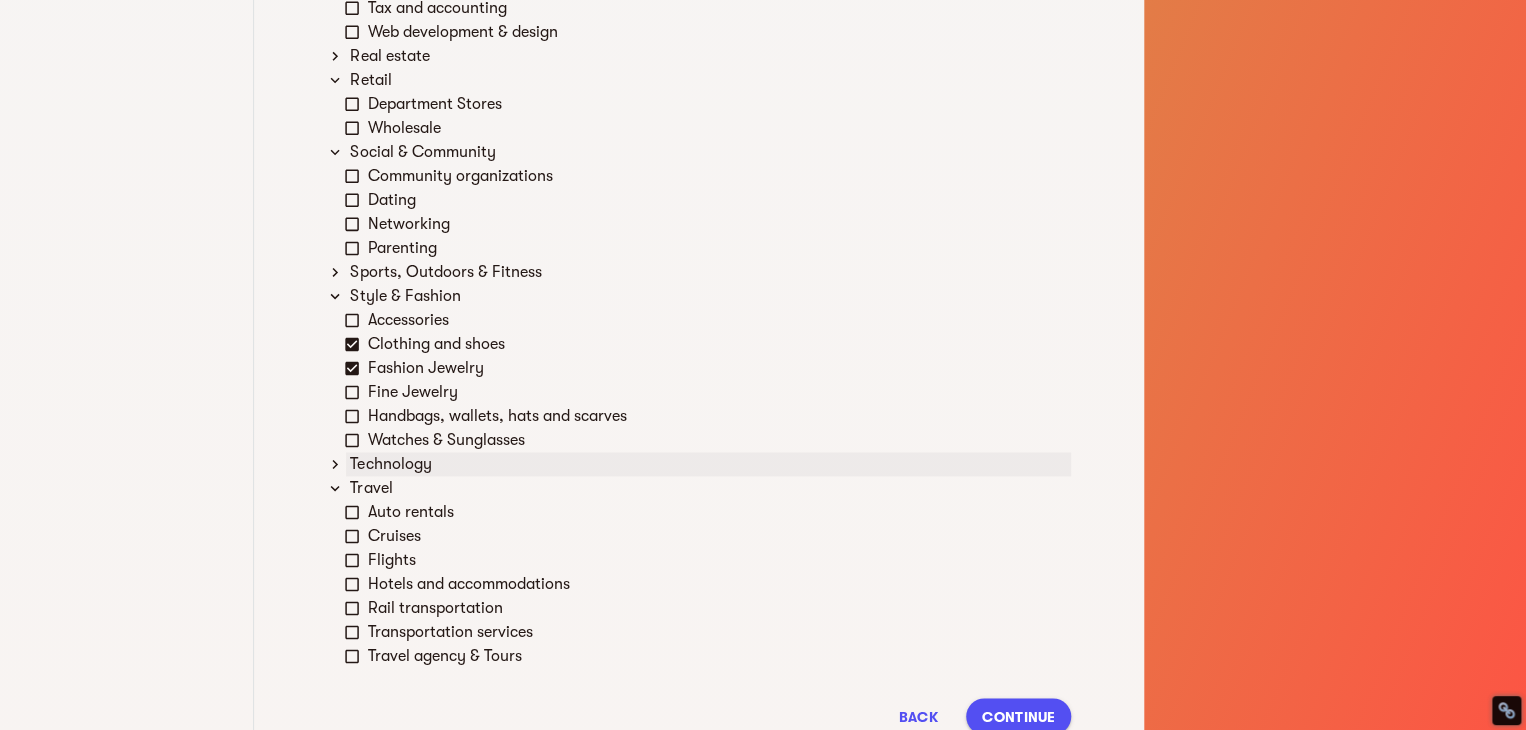 click on "Technology" at bounding box center [708, 464] 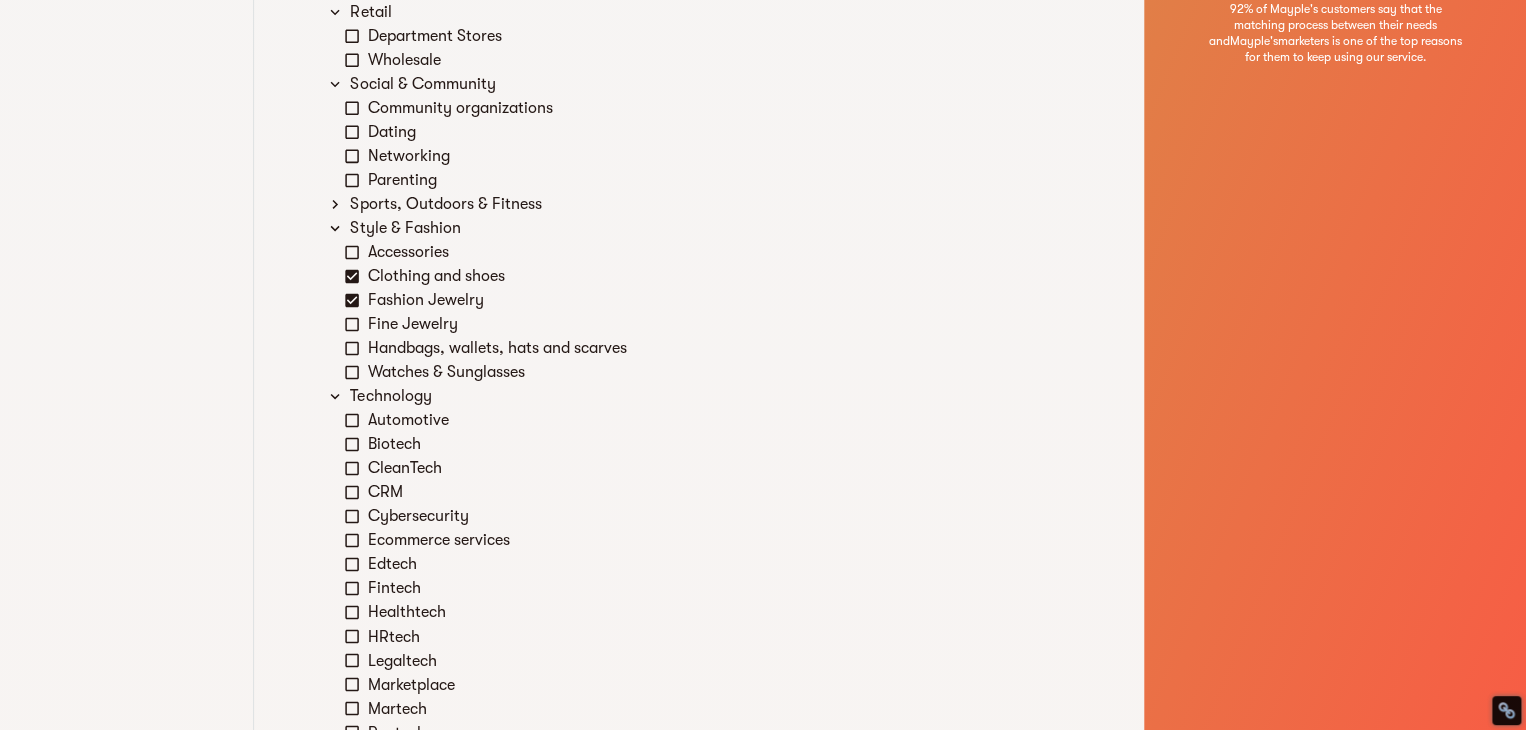 scroll, scrollTop: 1300, scrollLeft: 0, axis: vertical 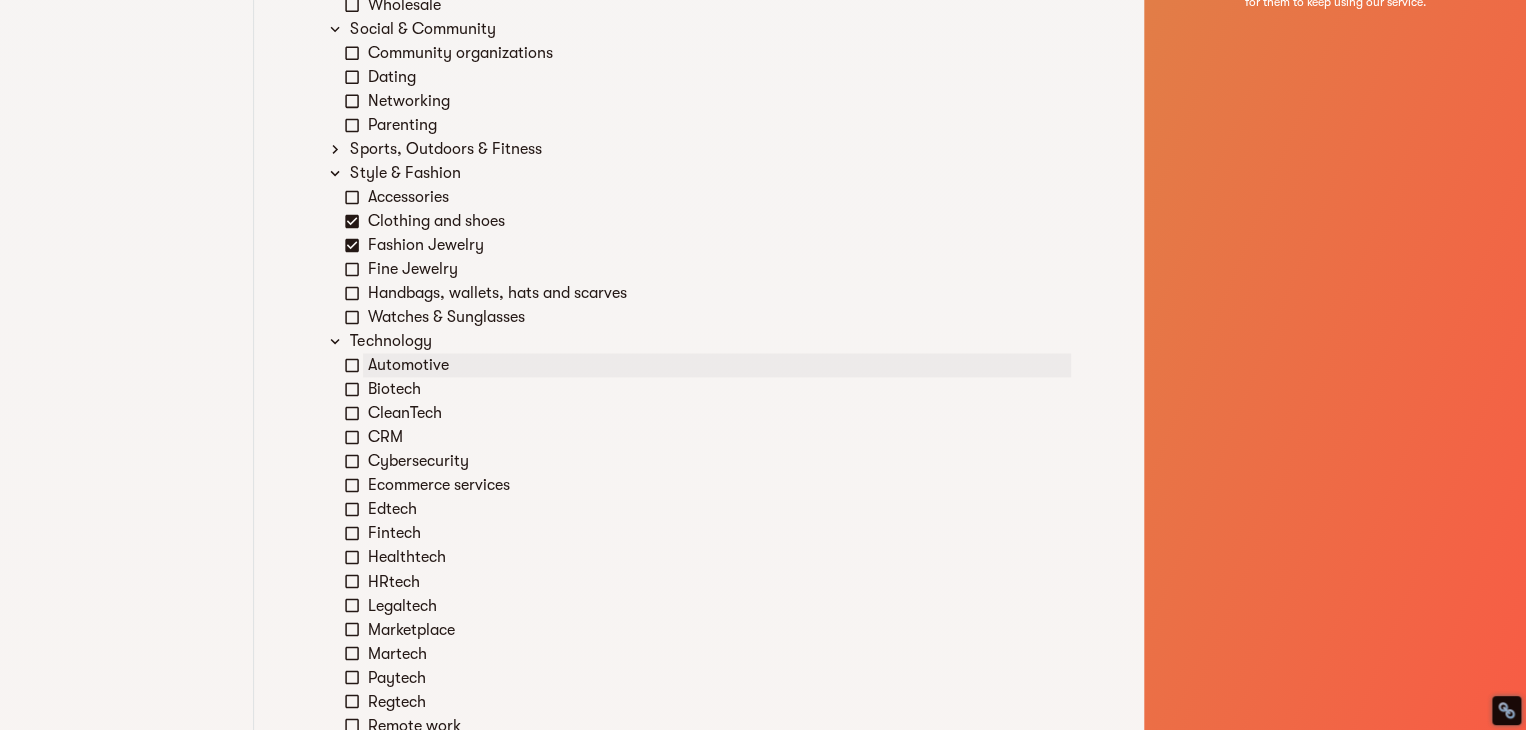 click on "Automotive Biotech CleanTech CRM Cybersecurity Ecommerce services Edtech Fintech Healthtech HRtech Legaltech Marketplace Martech Paytech Regtech Remote work SAAS Telecom Proptech" at bounding box center (707, 581) 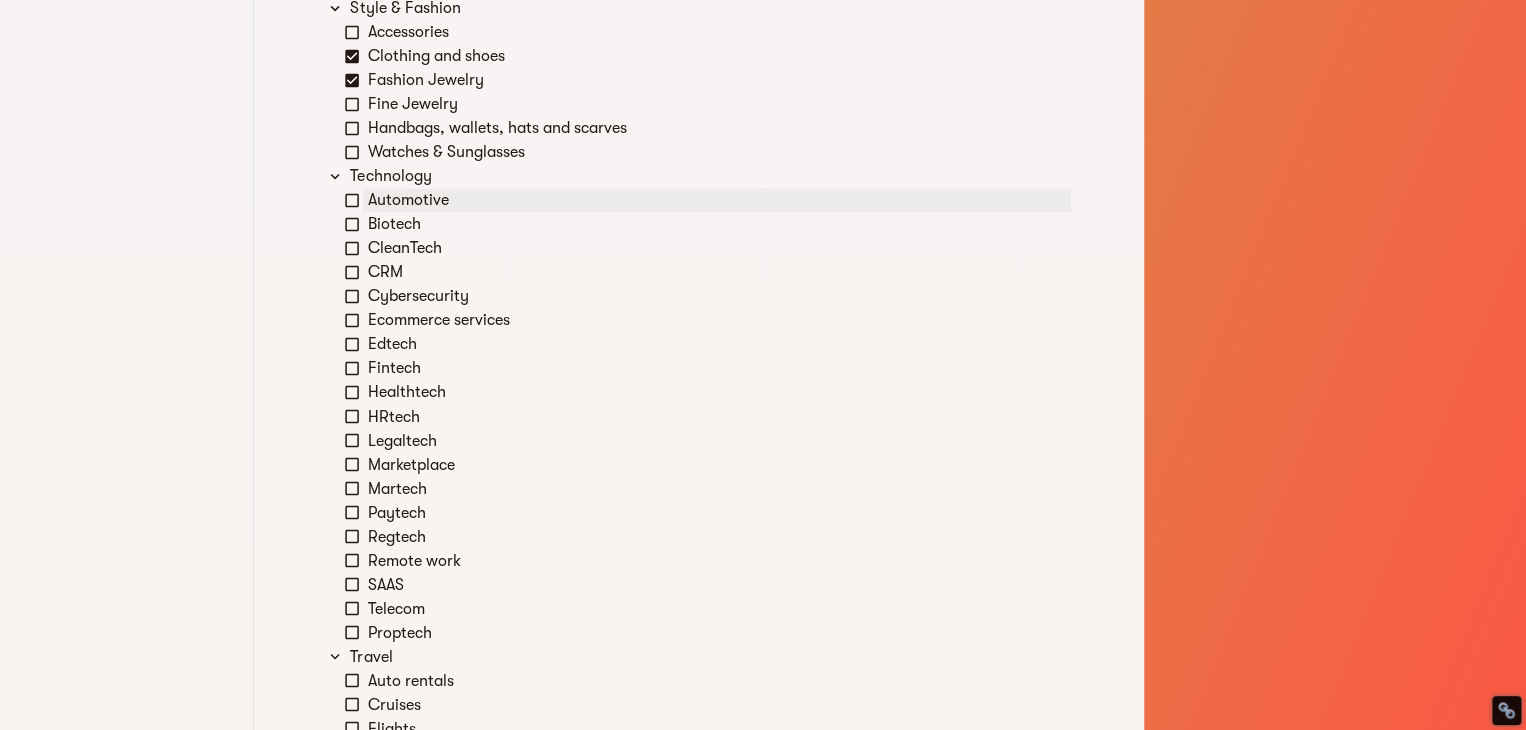 scroll, scrollTop: 1523, scrollLeft: 0, axis: vertical 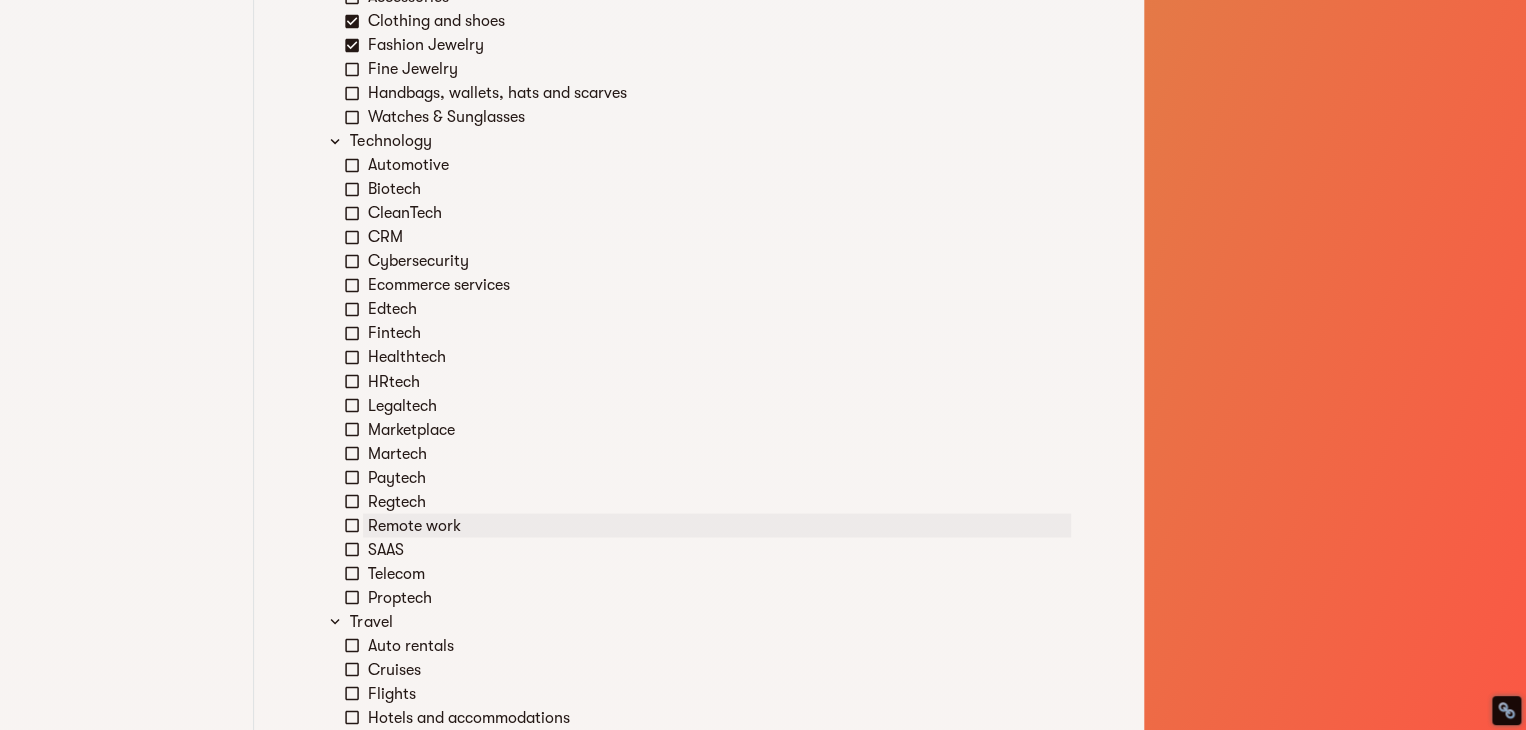 click 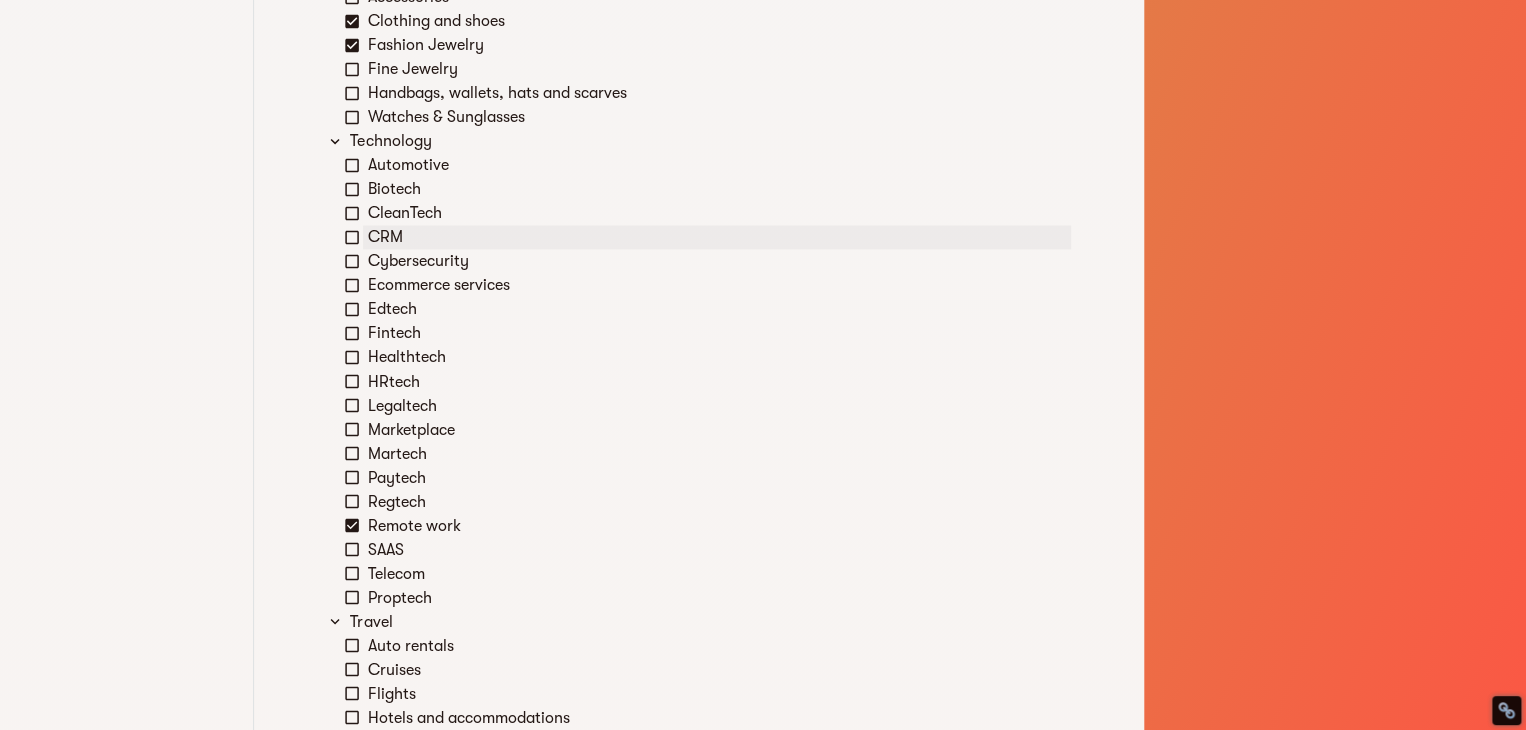click 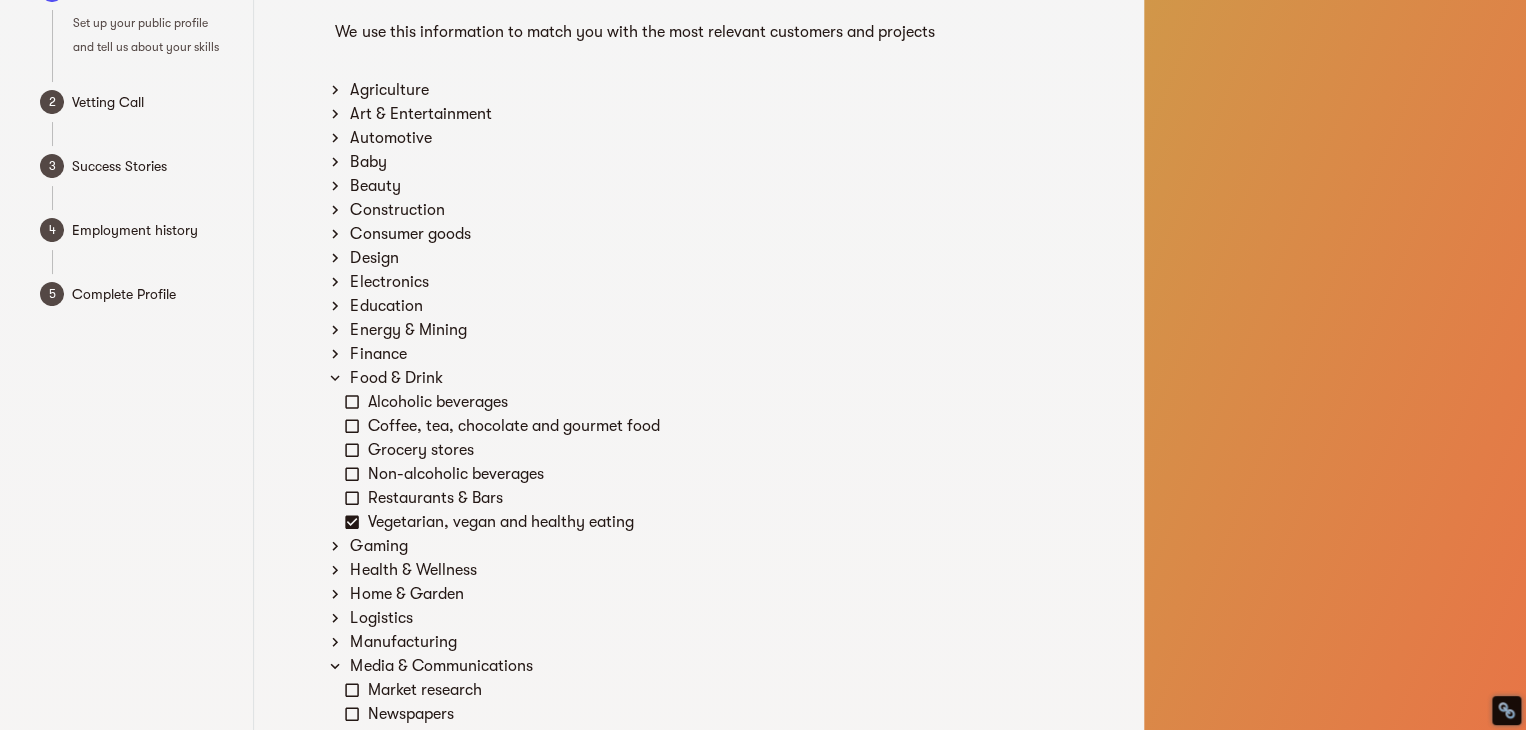 scroll, scrollTop: 28, scrollLeft: 0, axis: vertical 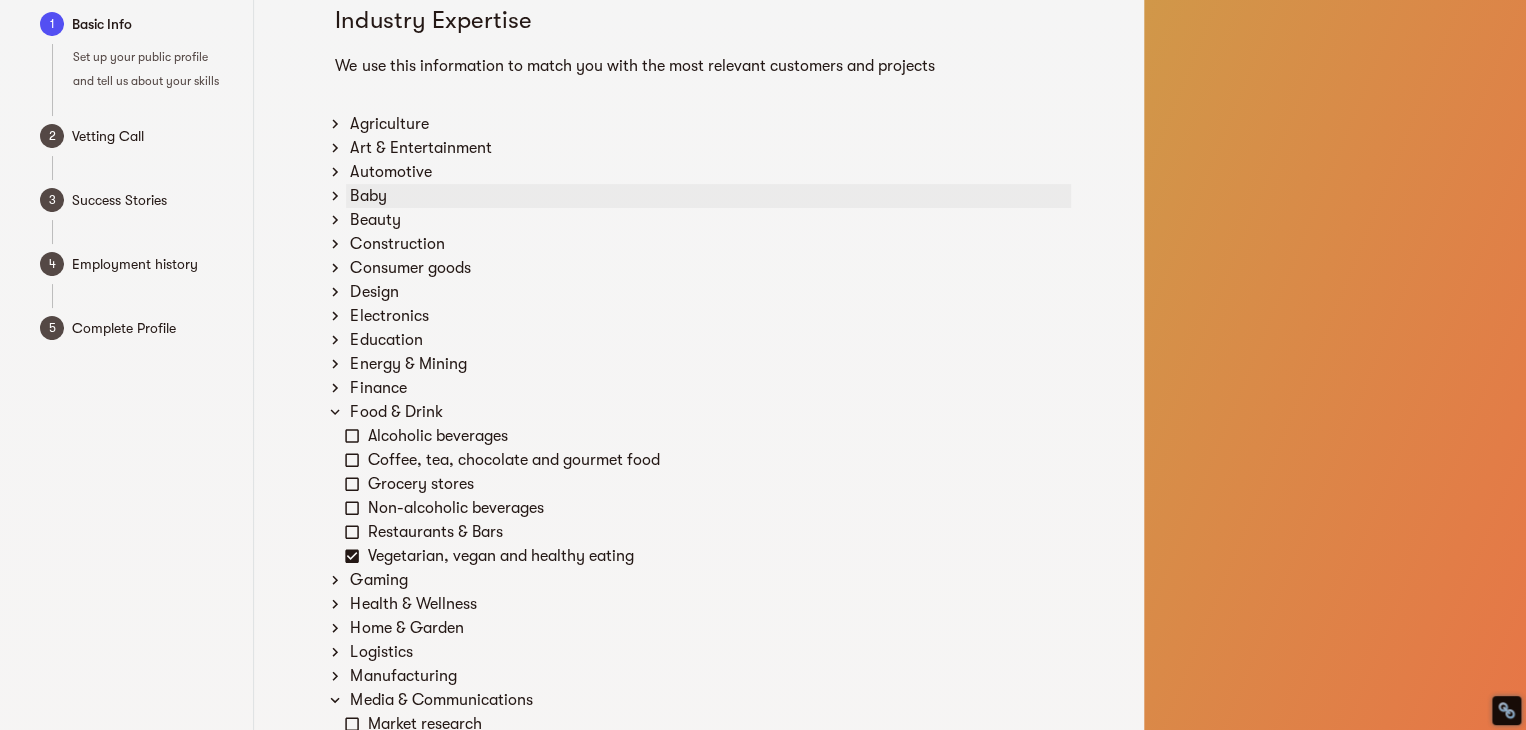 click on "Baby" at bounding box center [708, 196] 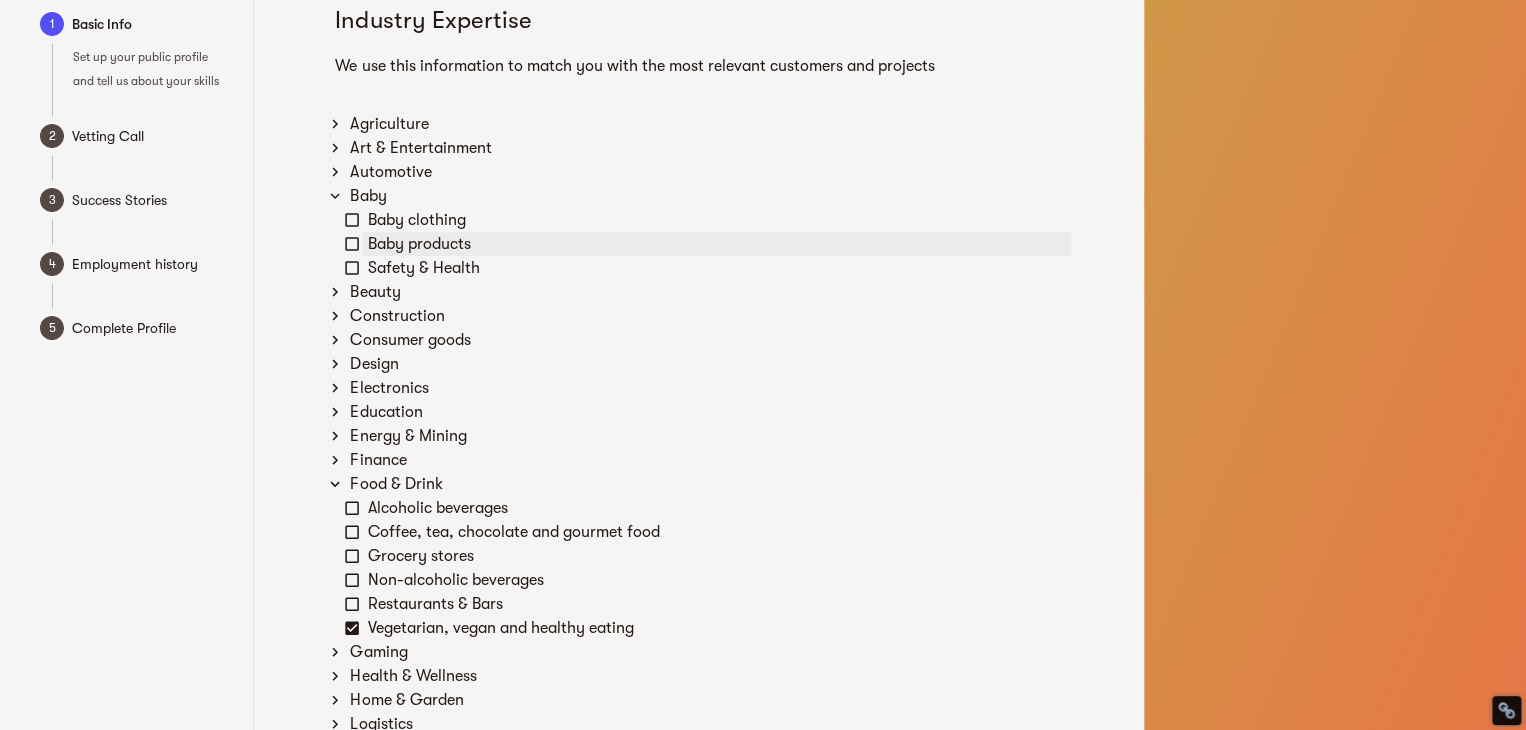 click 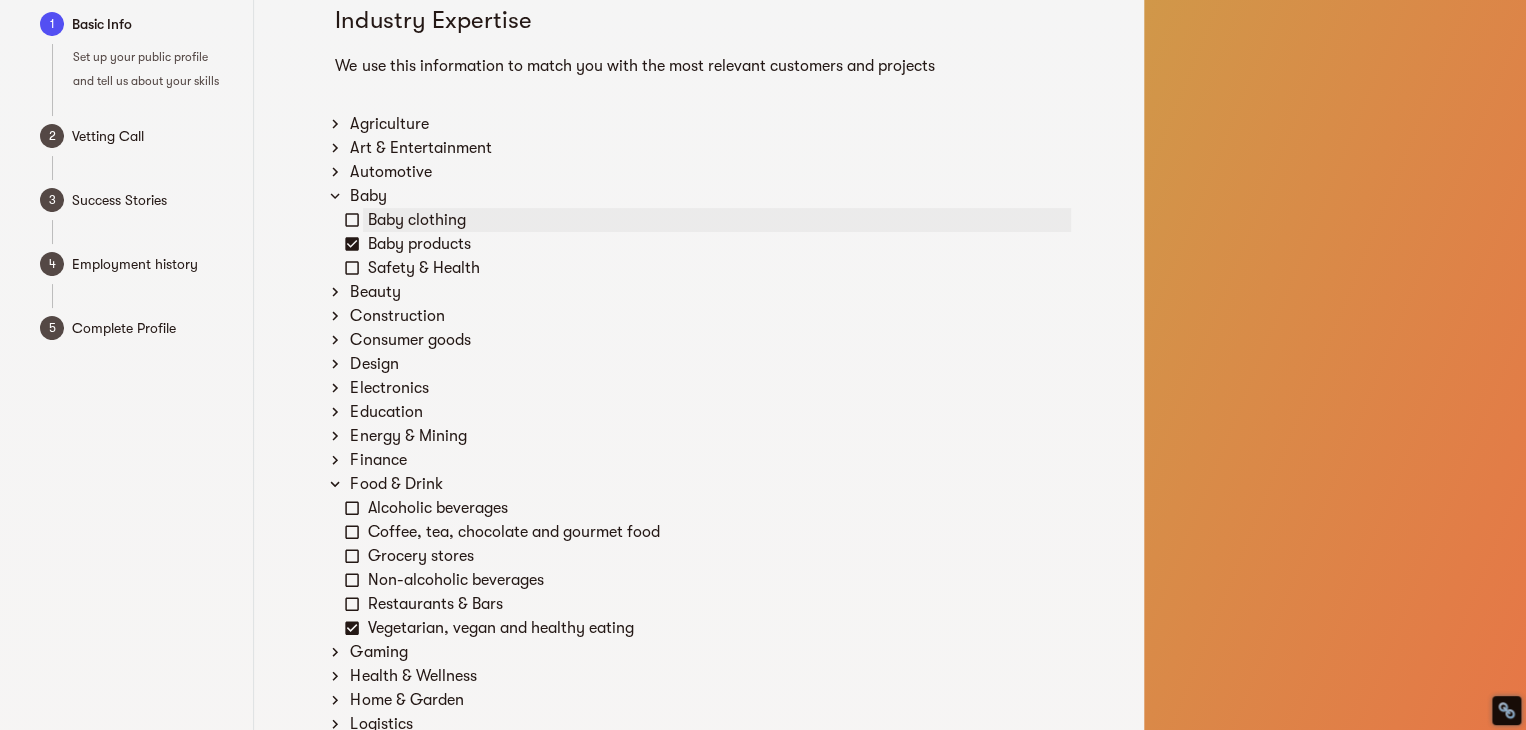 click 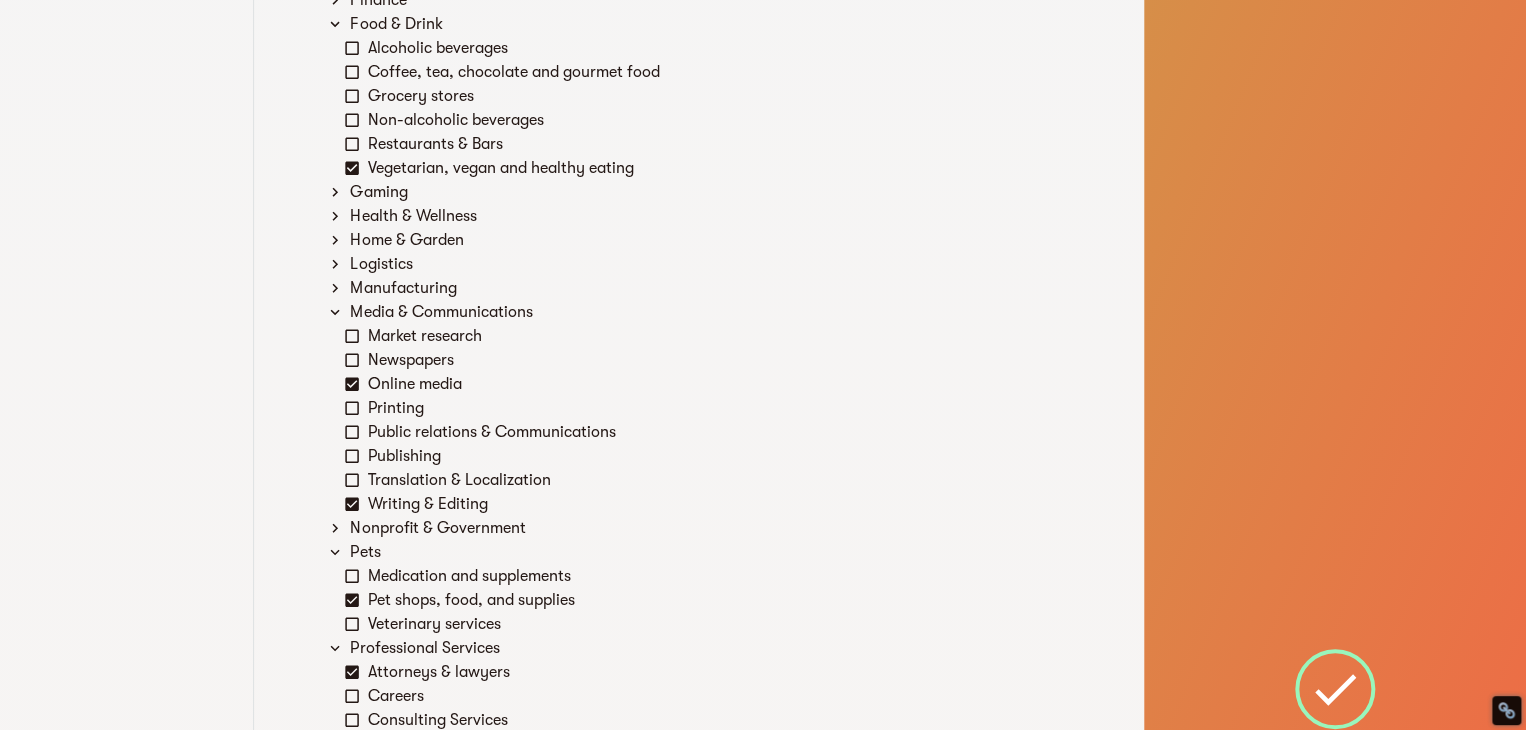 scroll, scrollTop: 528, scrollLeft: 0, axis: vertical 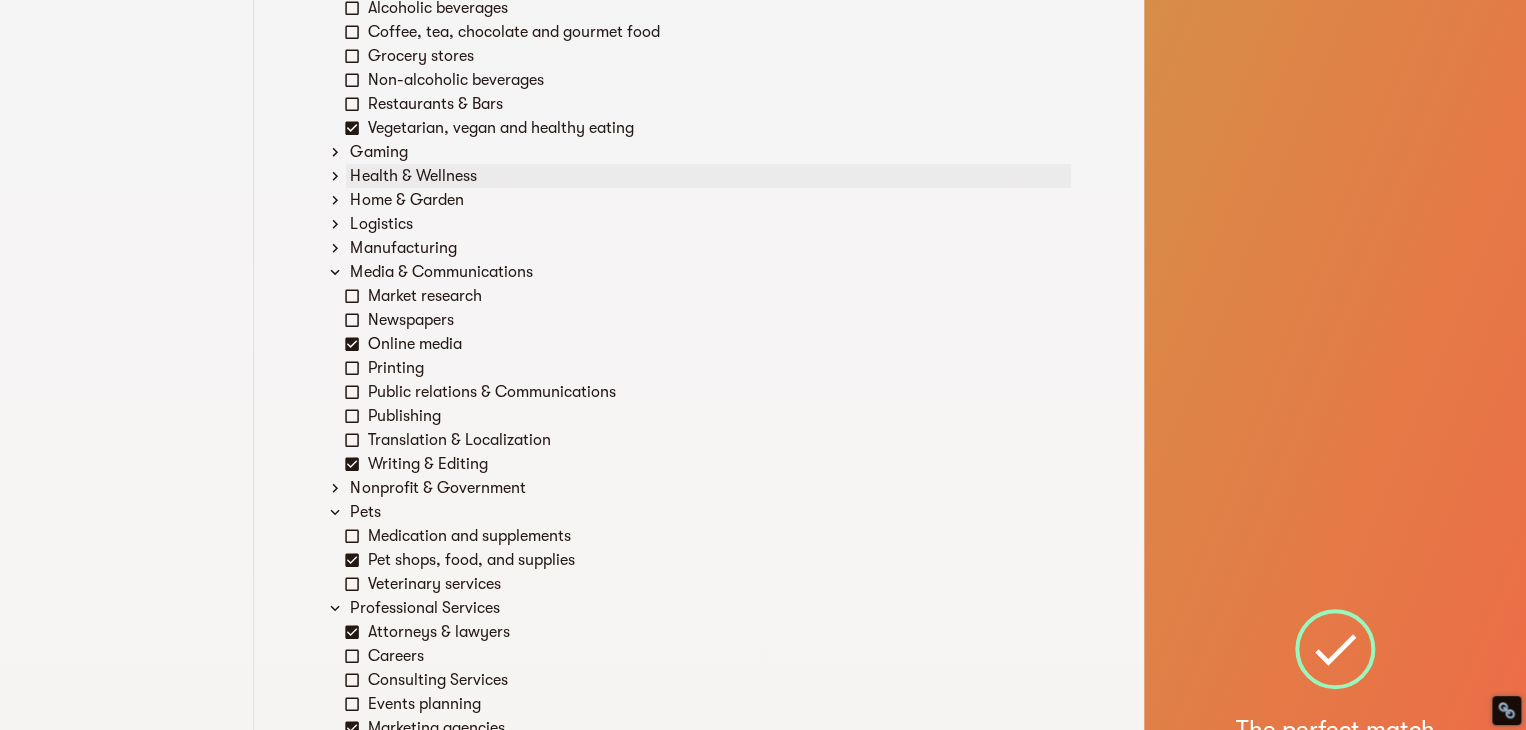 click on "Health & Wellness" at bounding box center (708, 176) 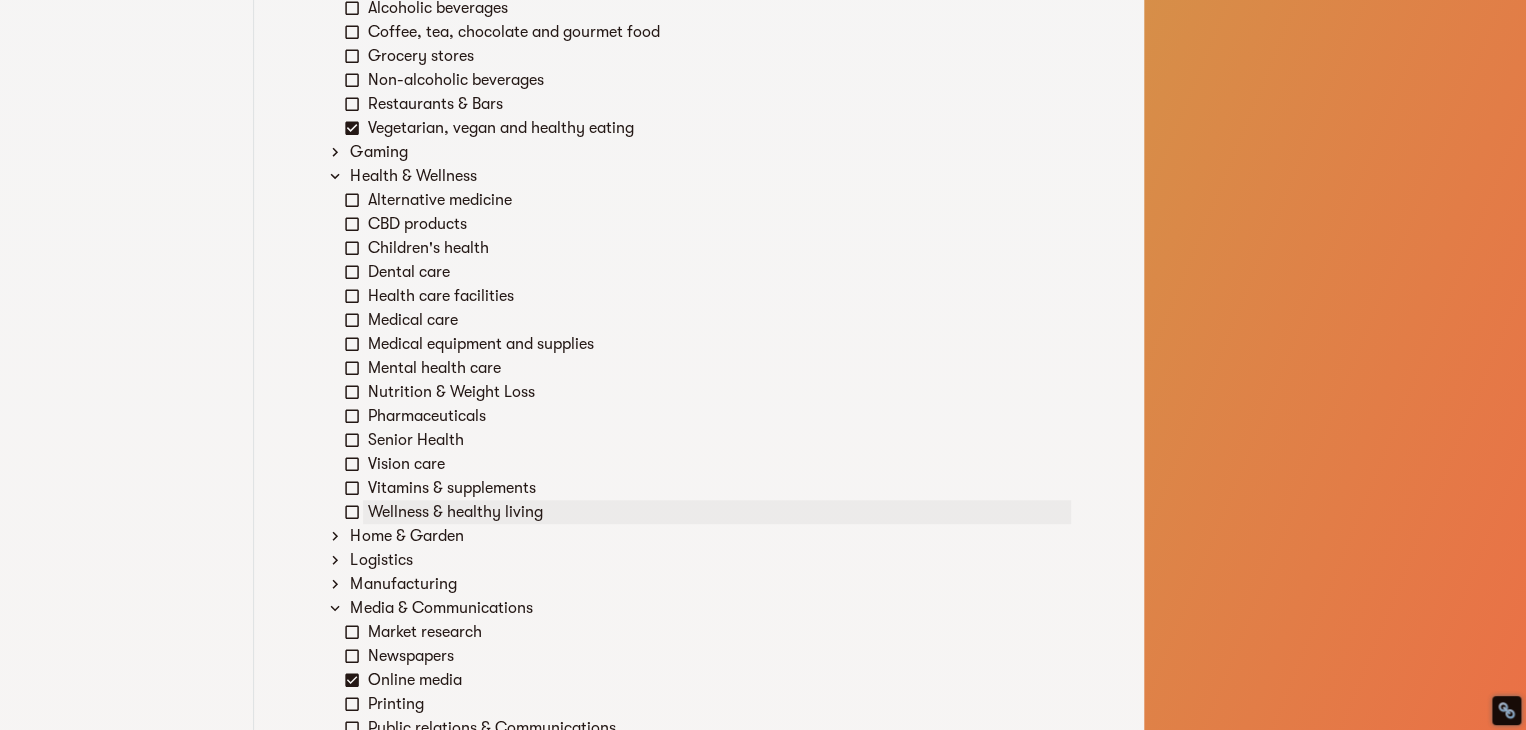 click 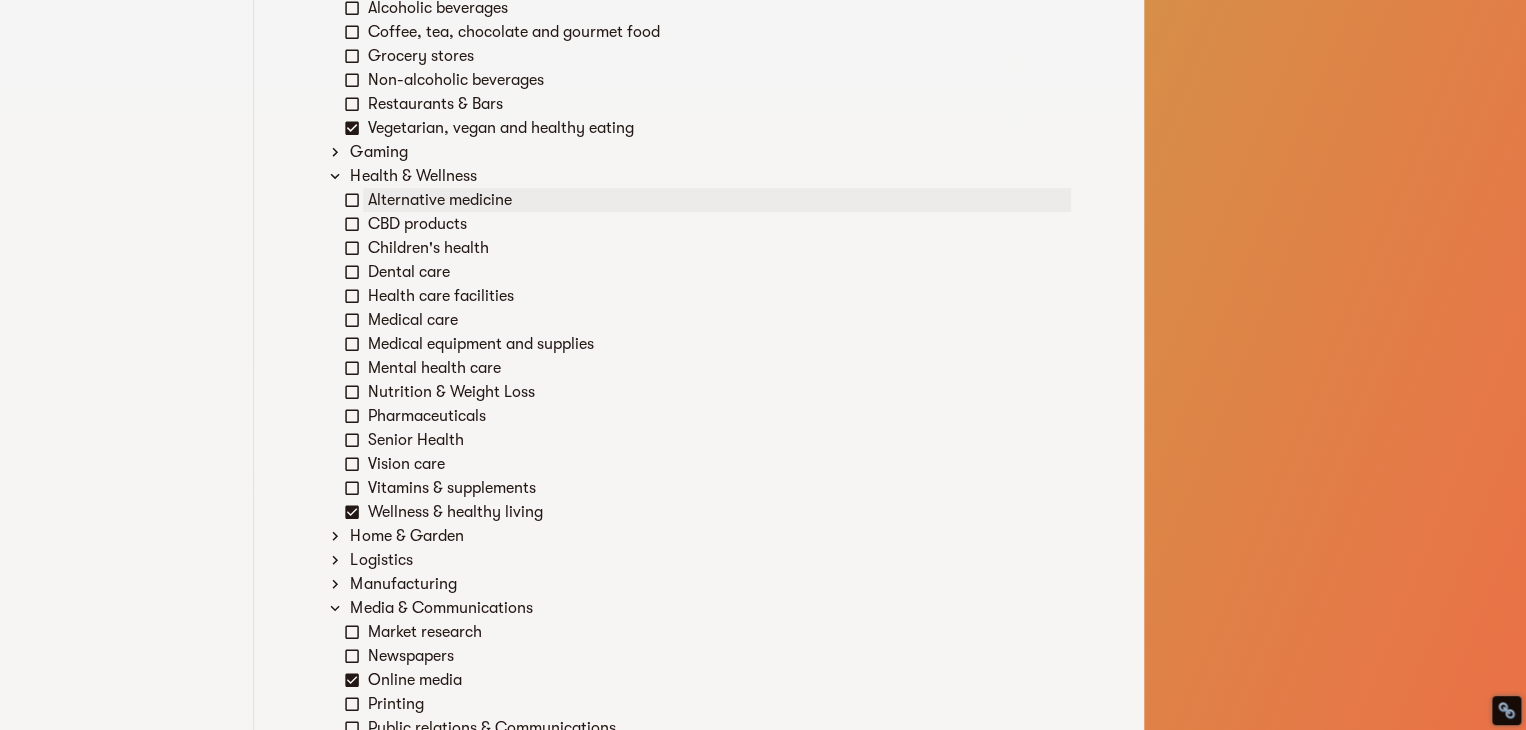 click 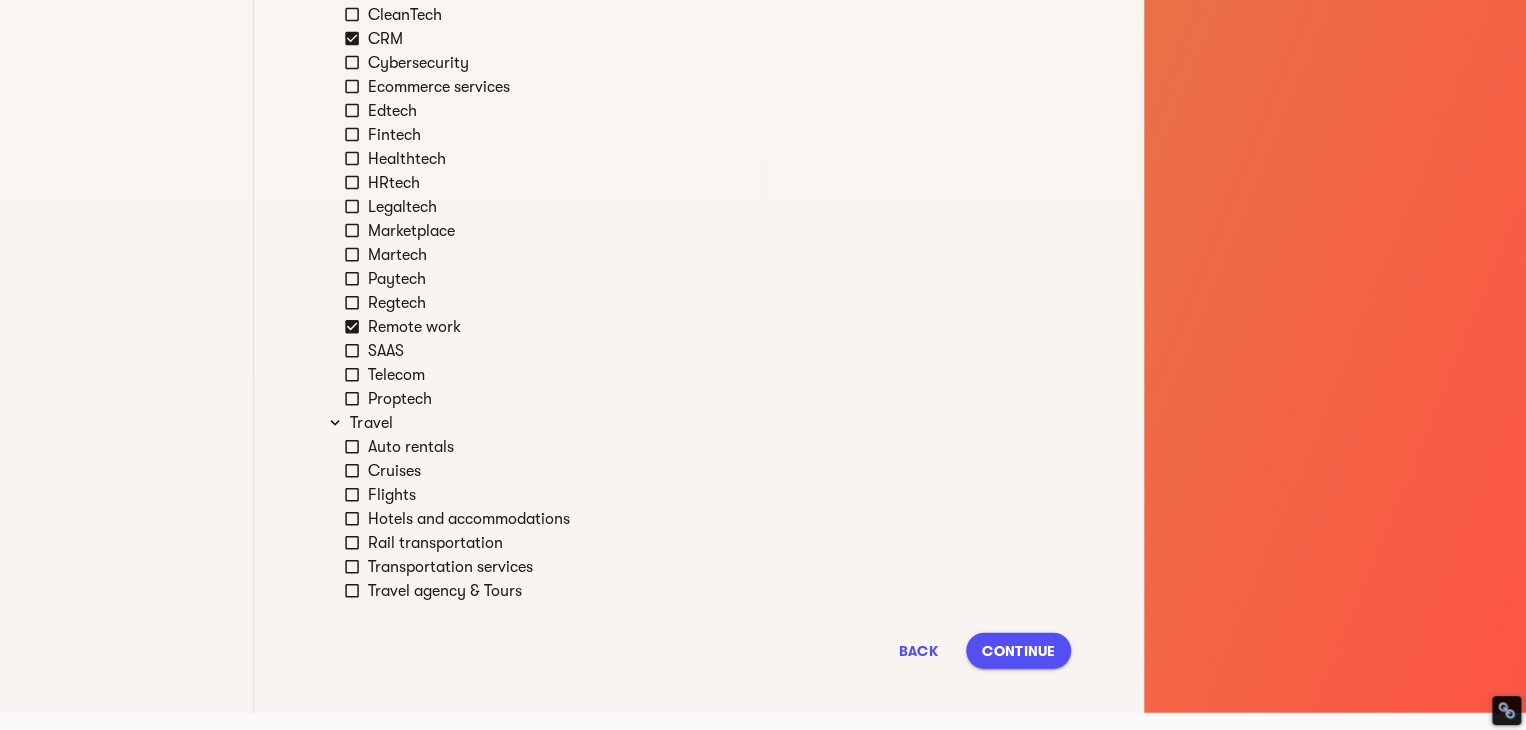 scroll, scrollTop: 2136, scrollLeft: 0, axis: vertical 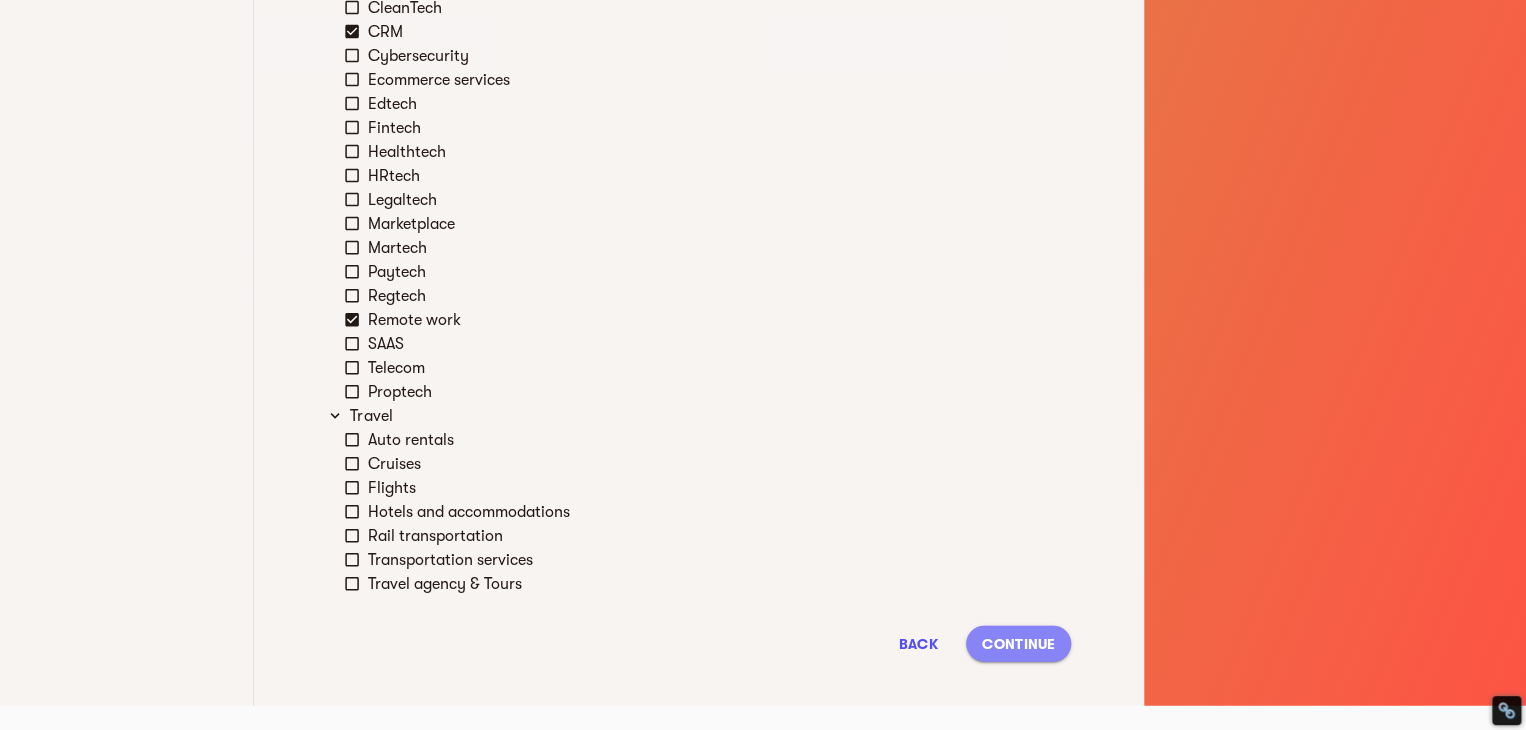 click on "Continue" at bounding box center (1018, 644) 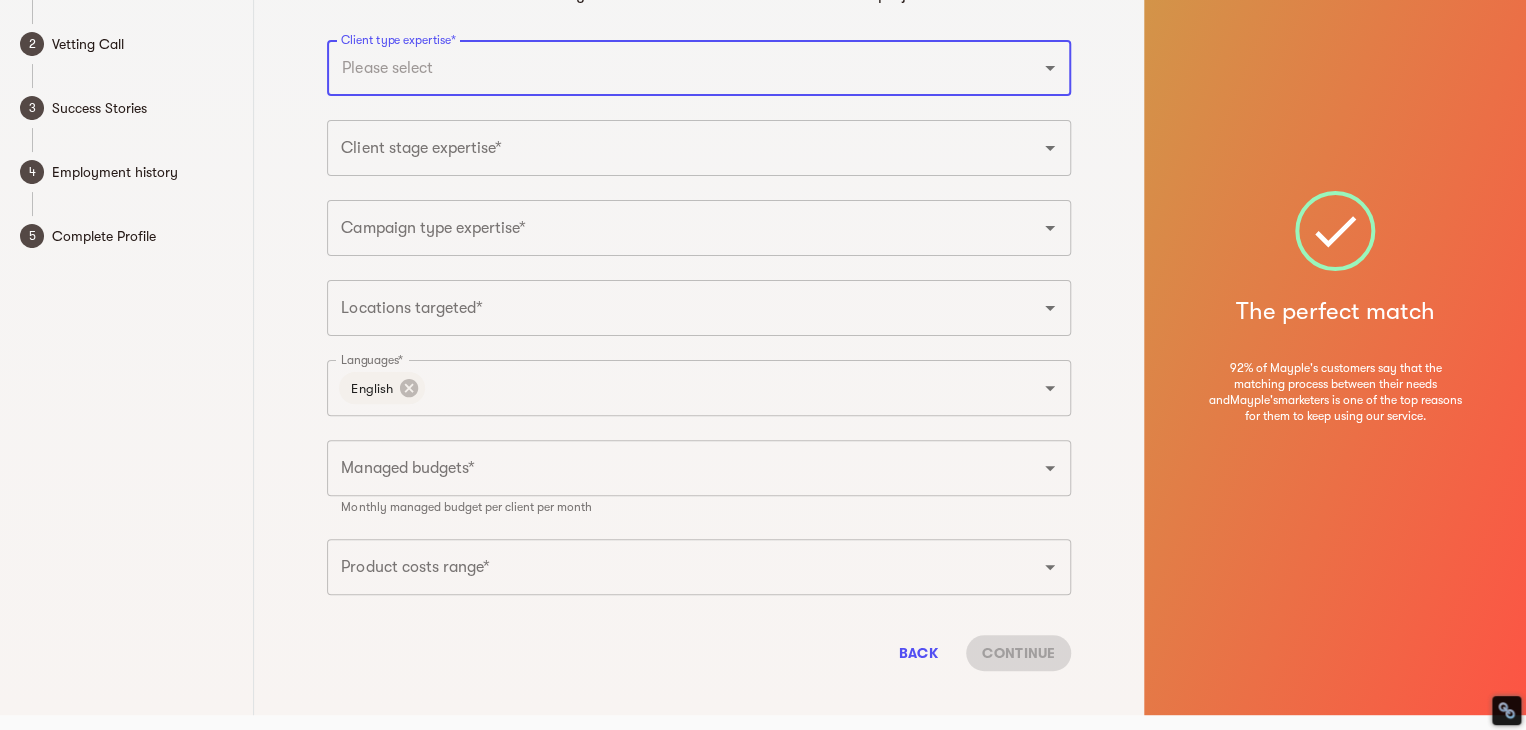 scroll, scrollTop: 0, scrollLeft: 0, axis: both 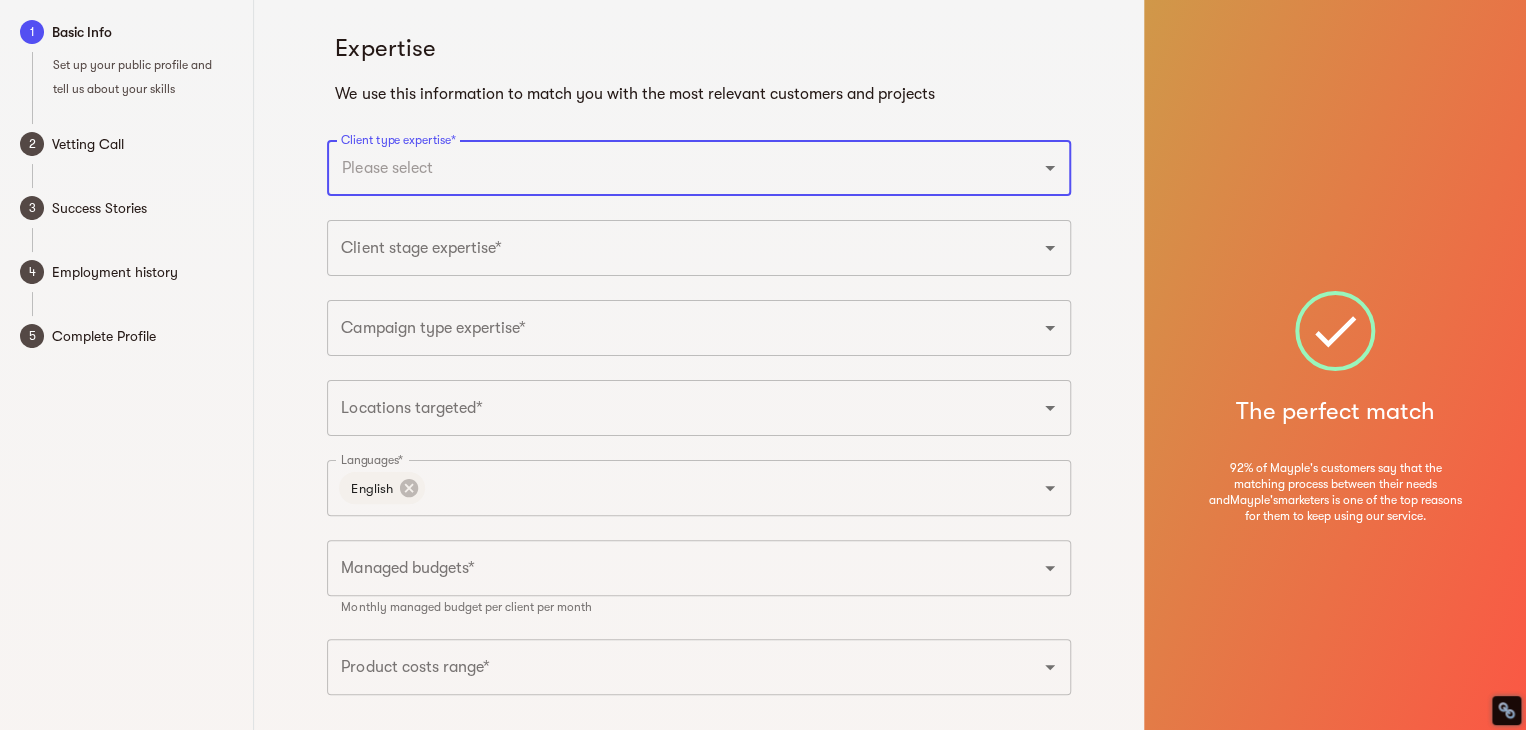 click 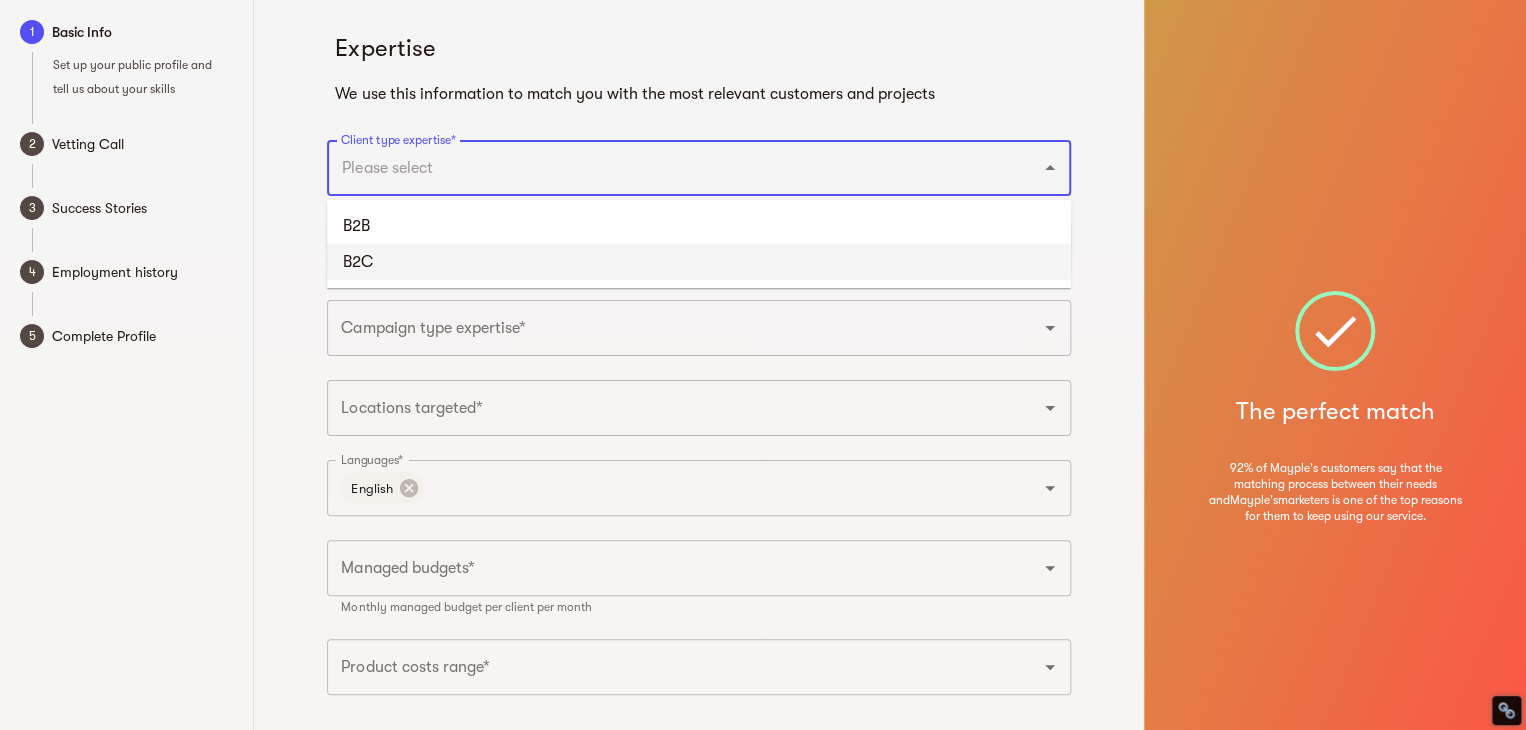 click on "B2C" at bounding box center (699, 262) 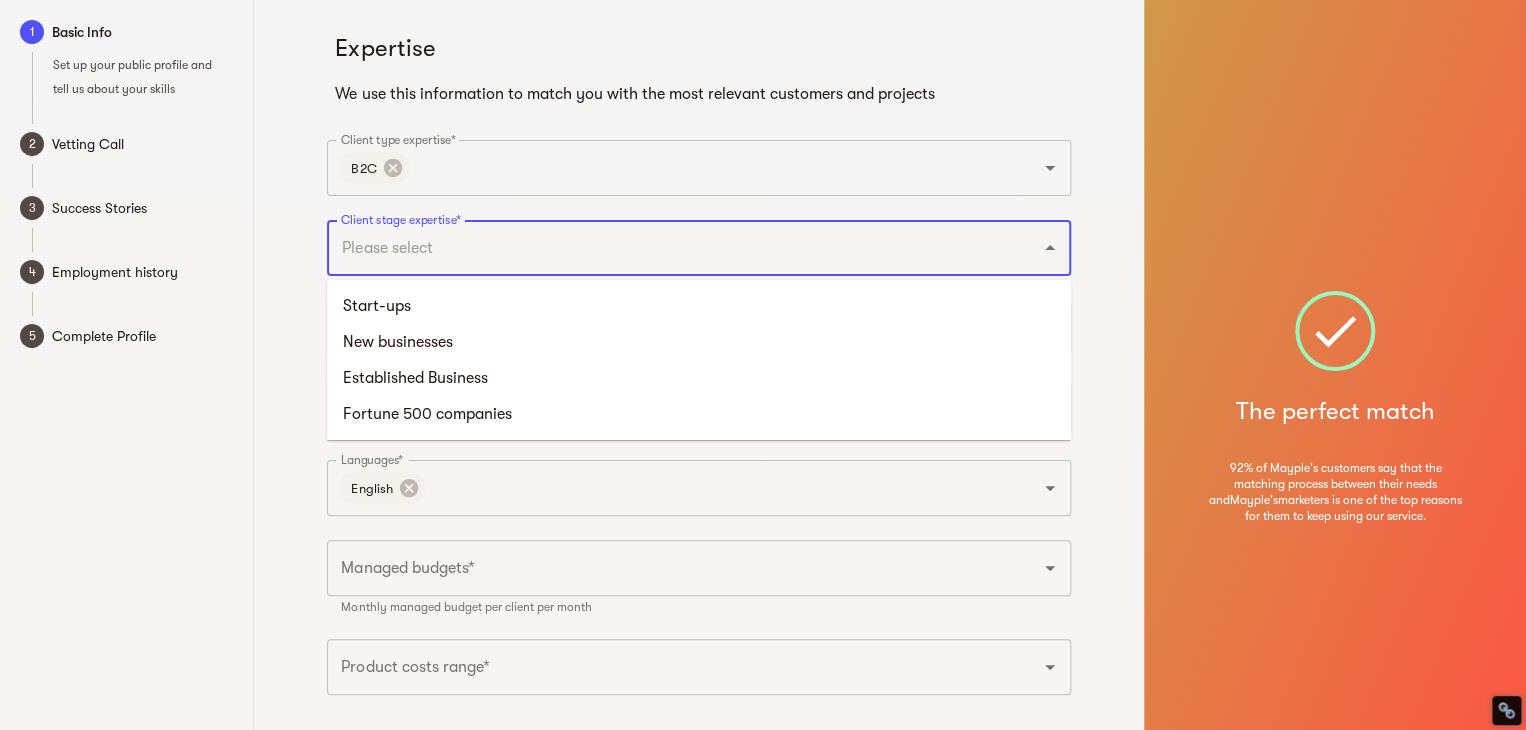 click on "Client stage expertise*" at bounding box center [671, 248] 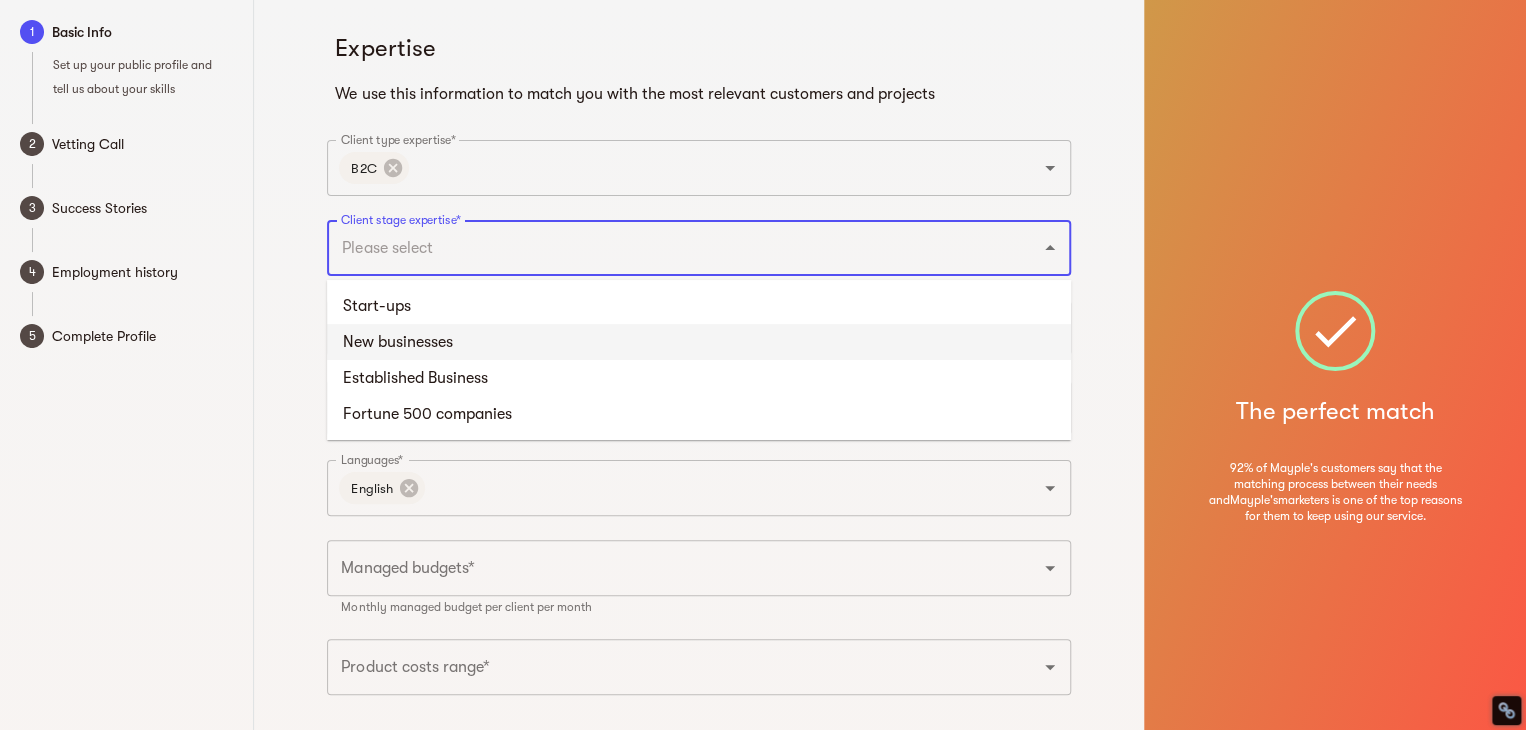 click on "New businesses" at bounding box center [699, 342] 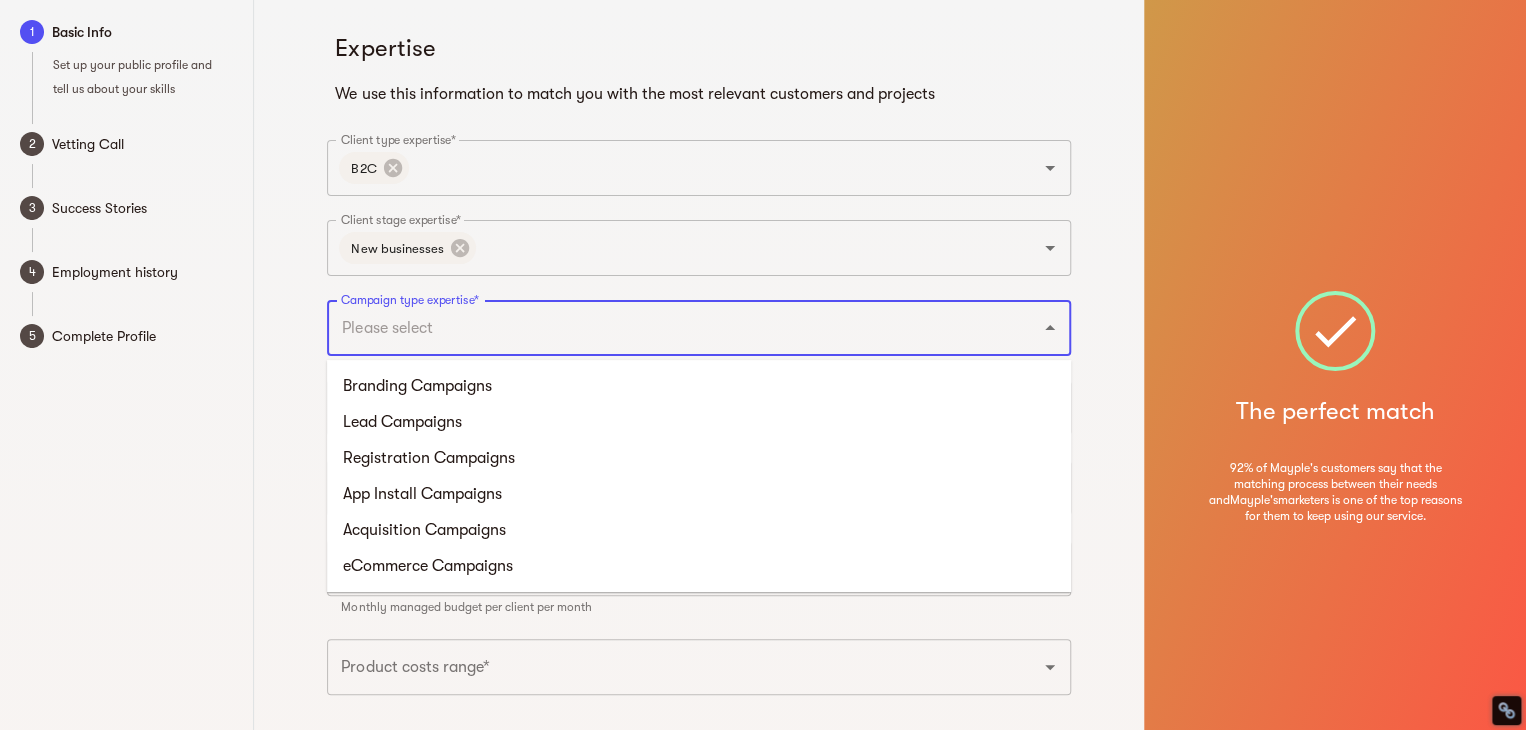 click on "Campaign type expertise*" at bounding box center (671, 328) 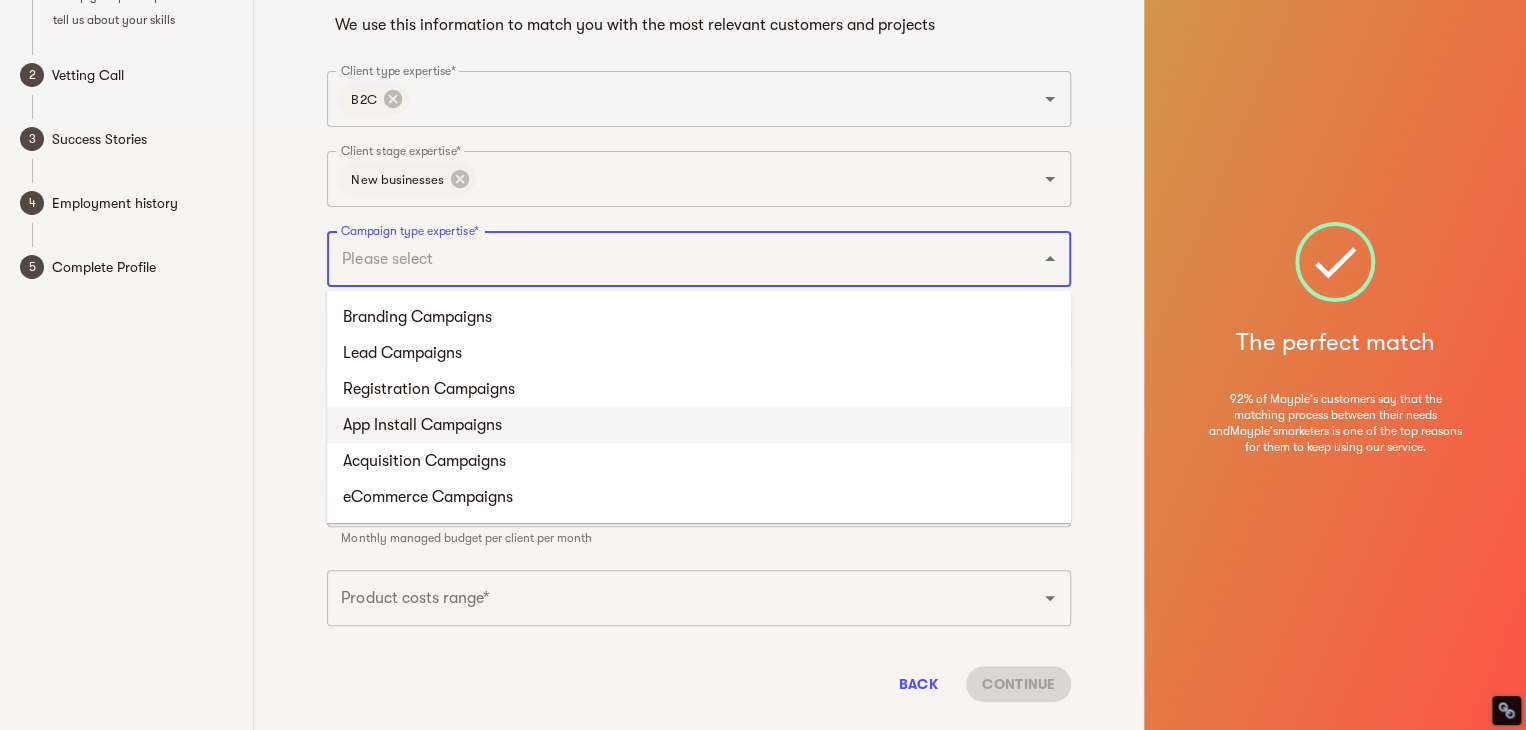 scroll, scrollTop: 100, scrollLeft: 0, axis: vertical 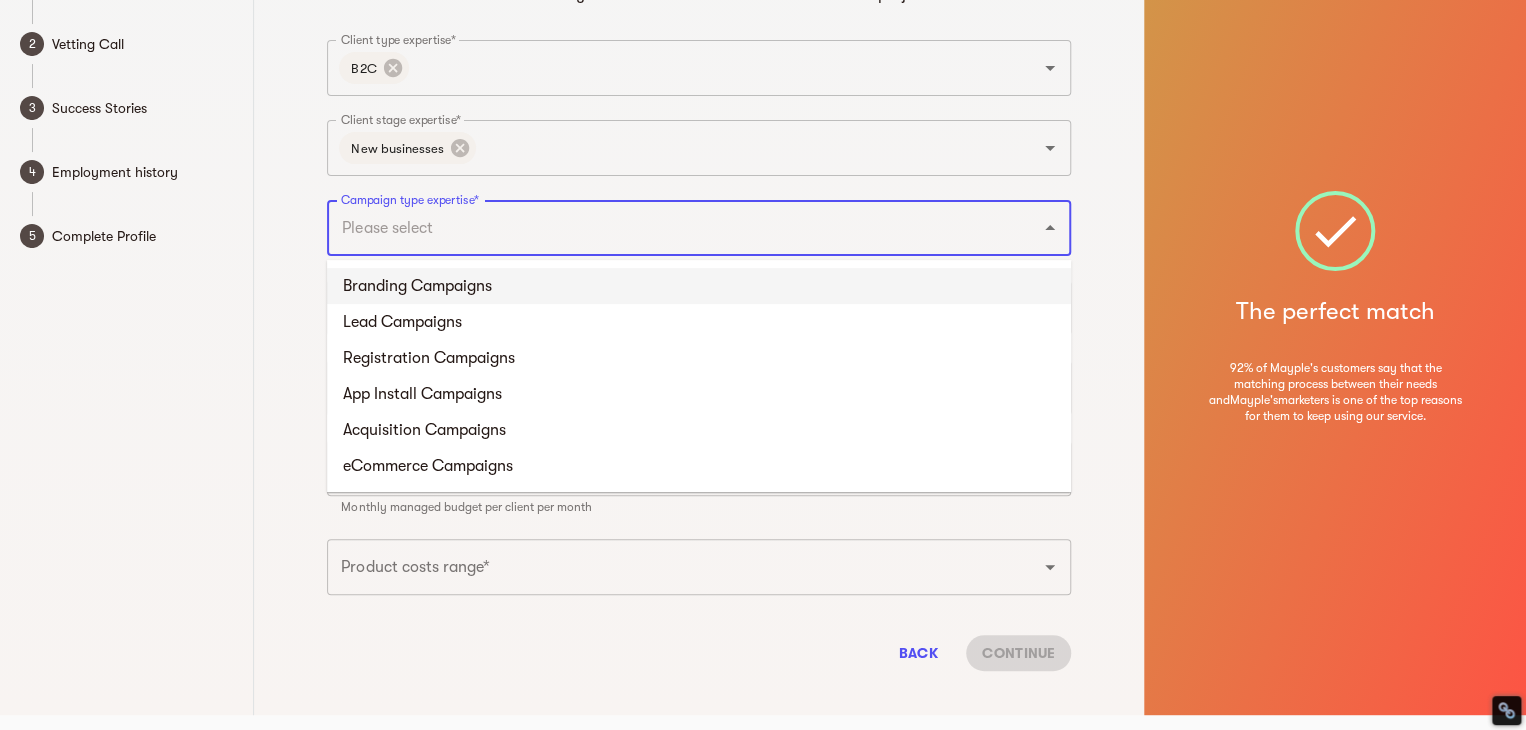 click on "Branding Campaigns" at bounding box center [699, 286] 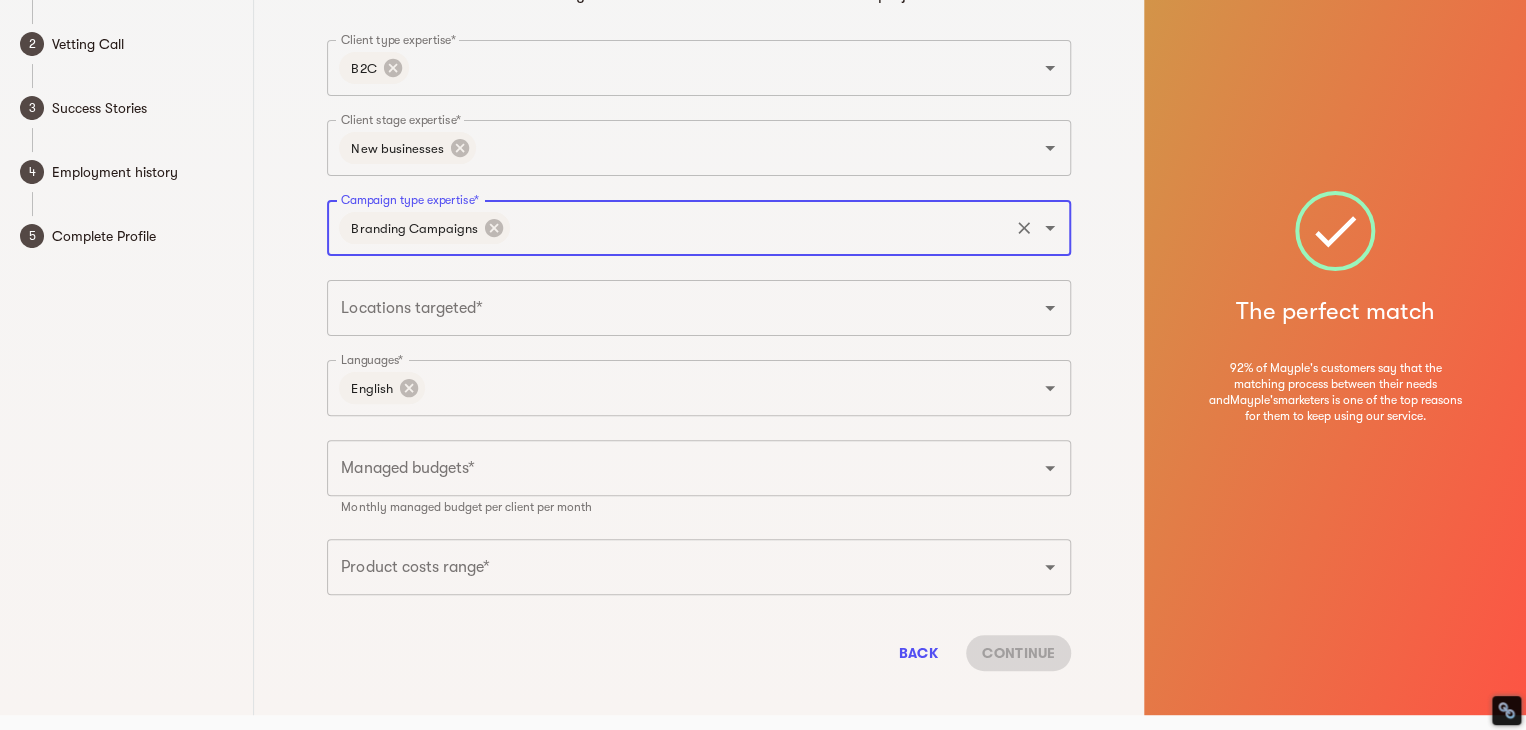 click 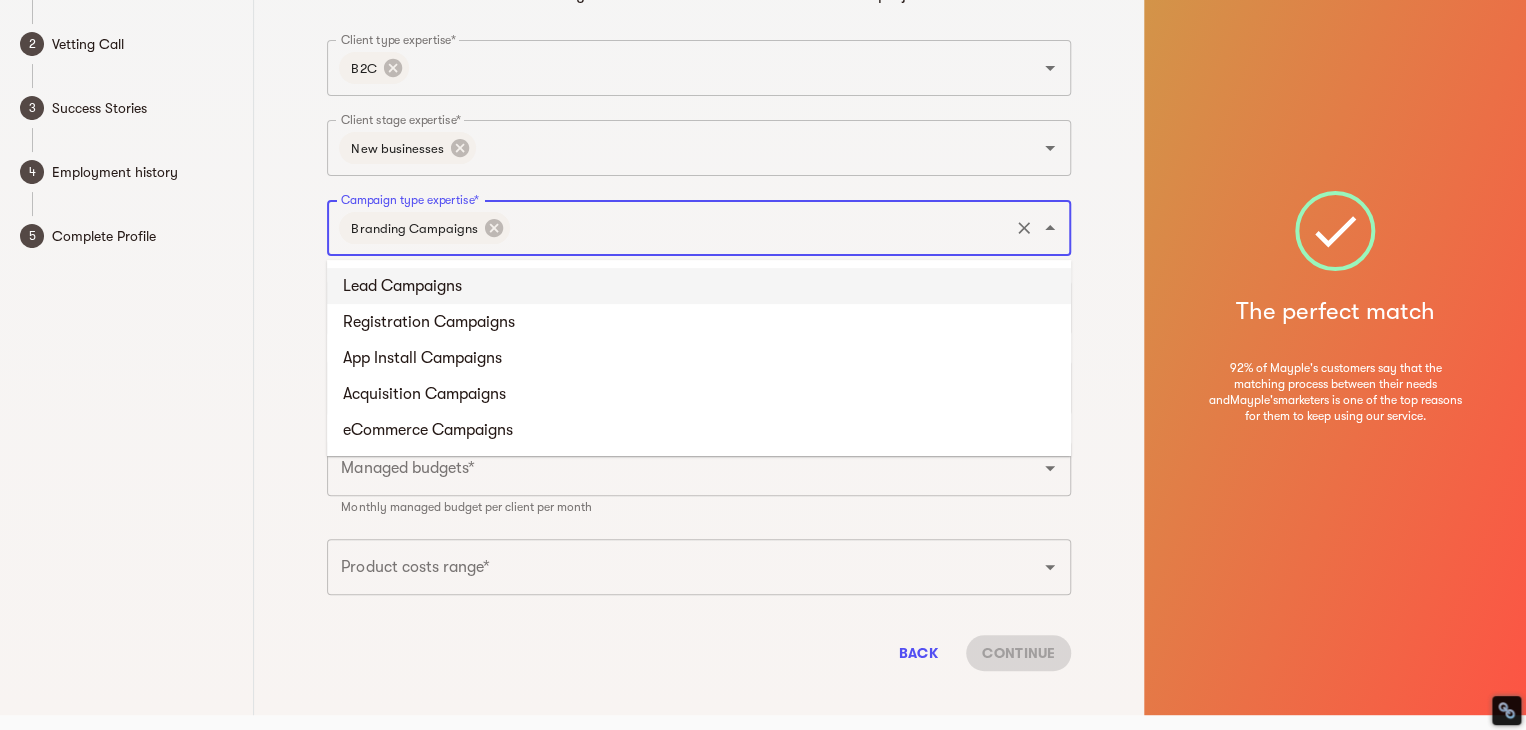 click on "Lead Campaigns" at bounding box center [699, 286] 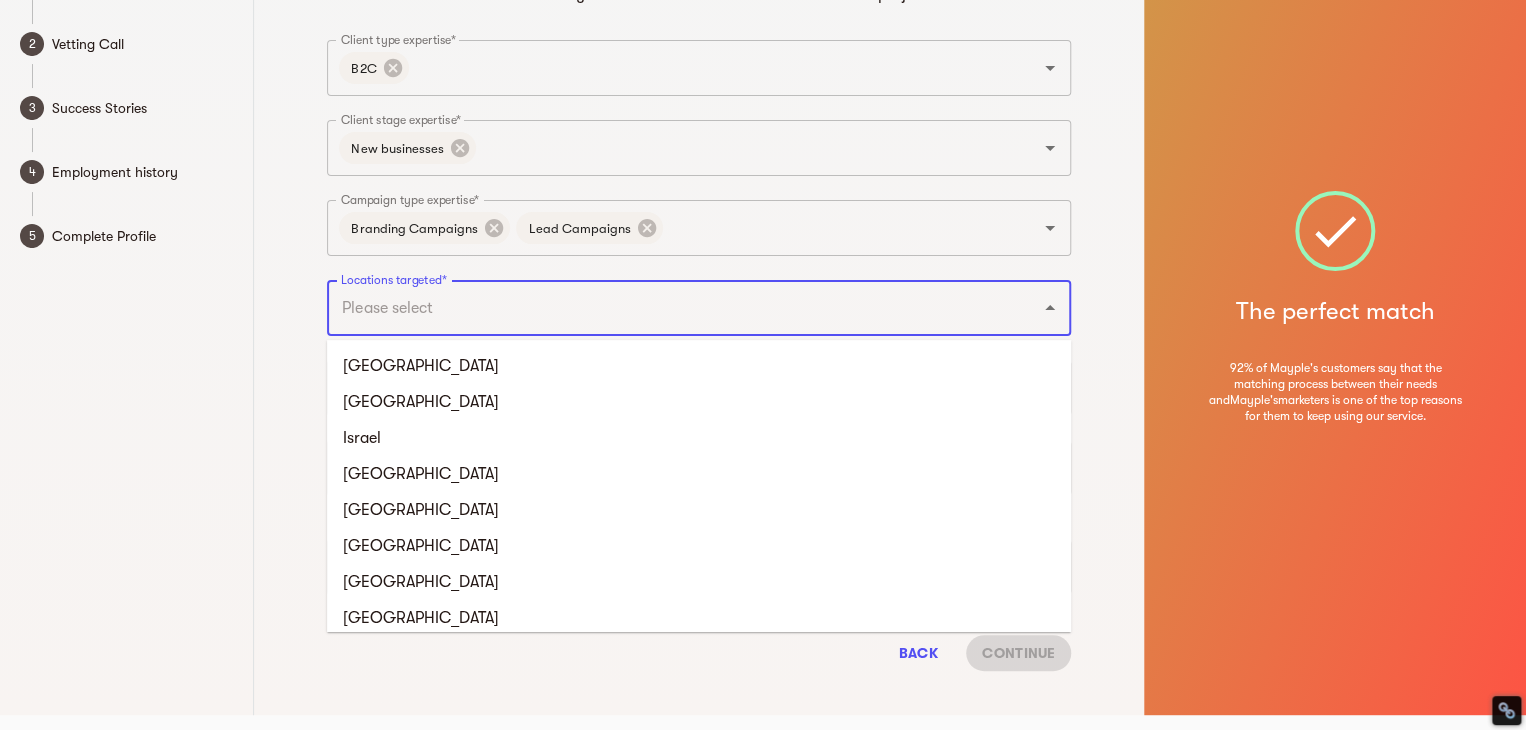 click on "Locations targeted*" at bounding box center (671, 308) 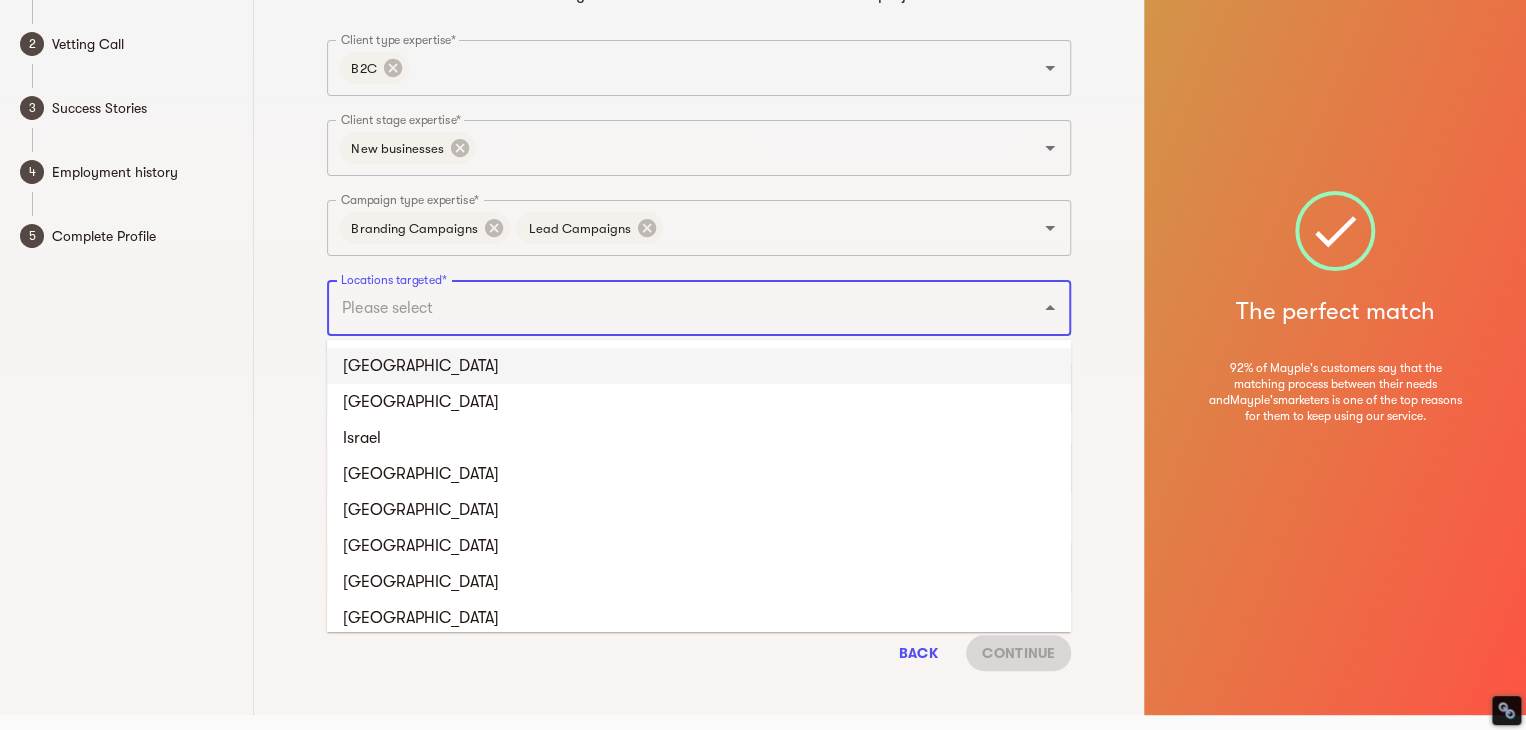 click on "United States" at bounding box center (699, 366) 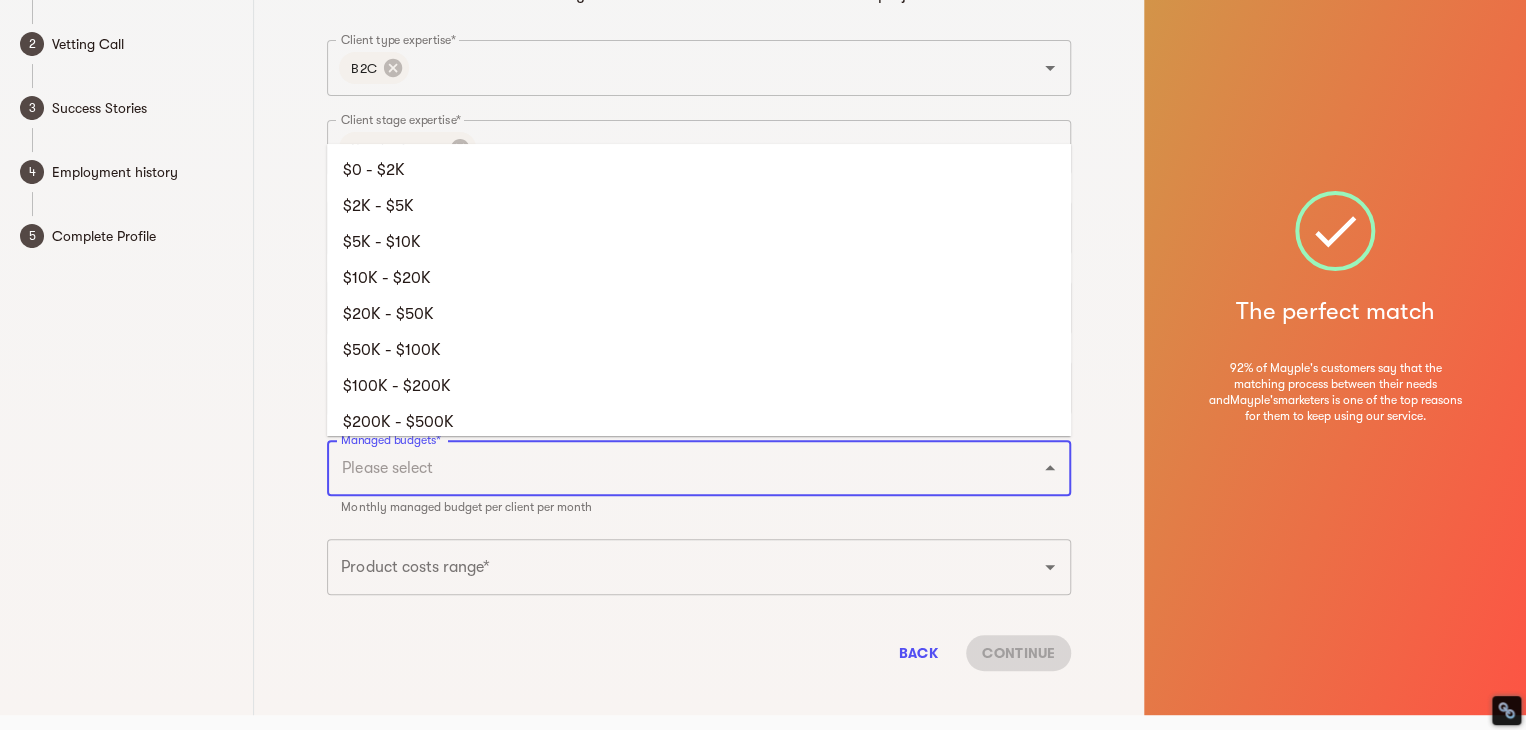 click on "Managed budgets*" at bounding box center (671, 468) 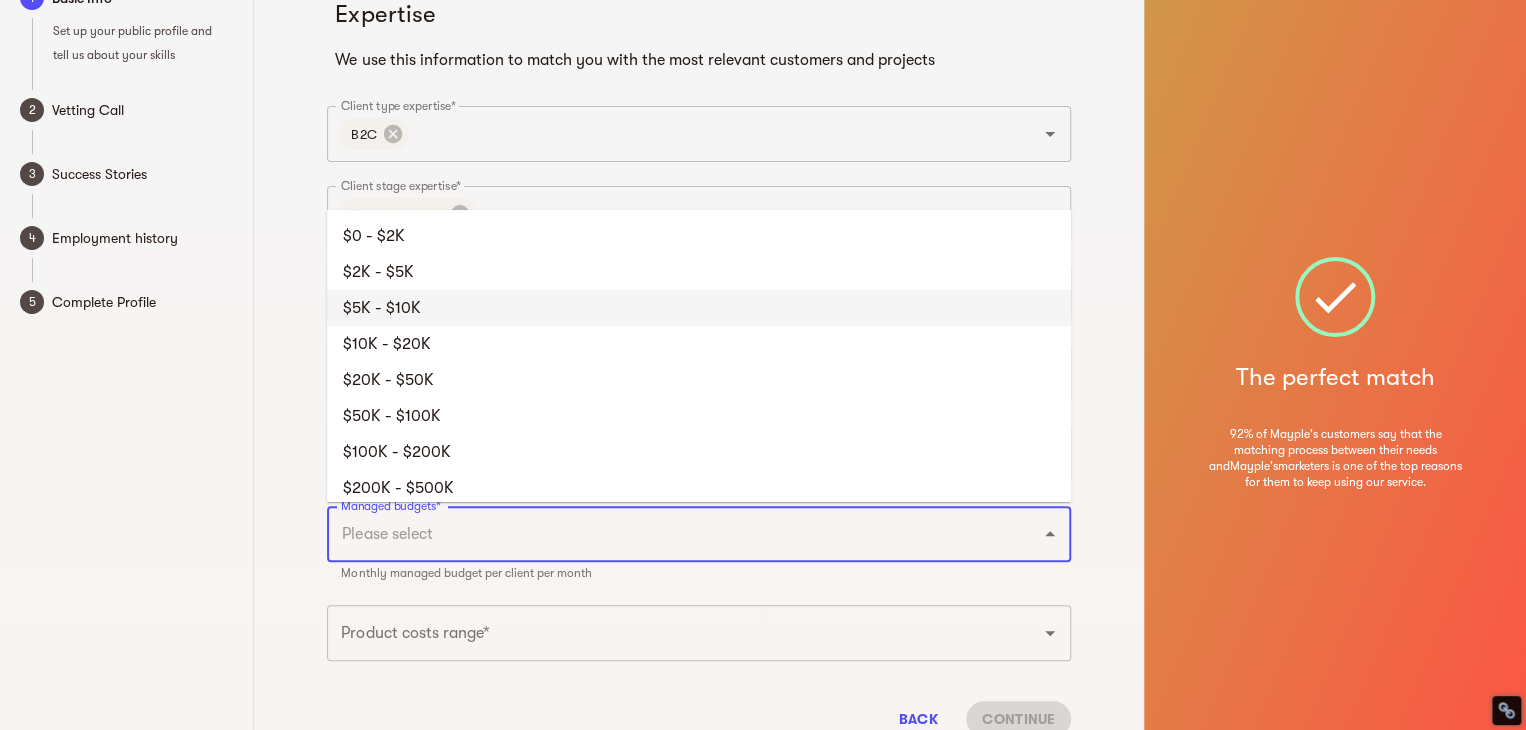 scroll, scrollTop: 0, scrollLeft: 0, axis: both 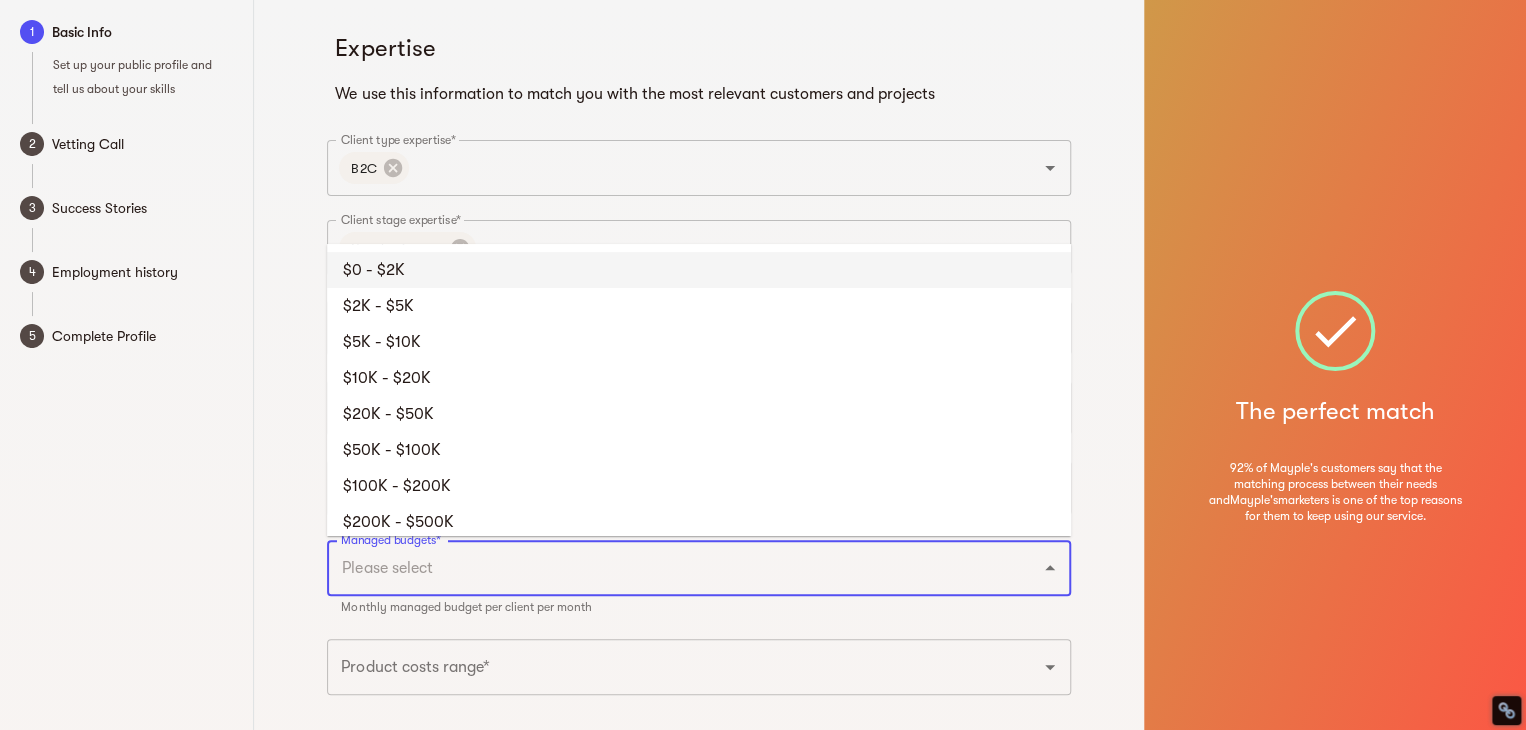 click on "$0 - $2K" at bounding box center (699, 270) 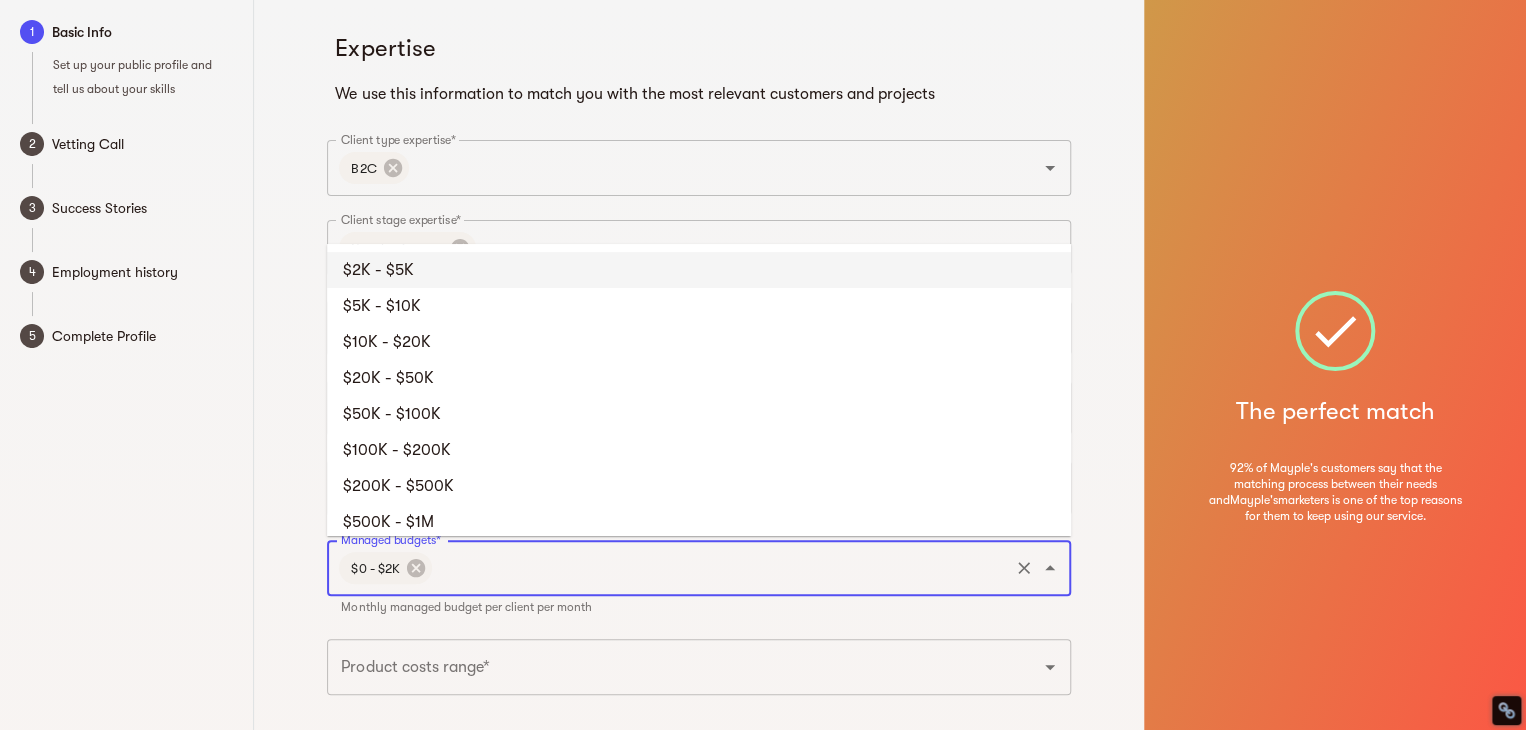 click on "Managed budgets*" at bounding box center [720, 568] 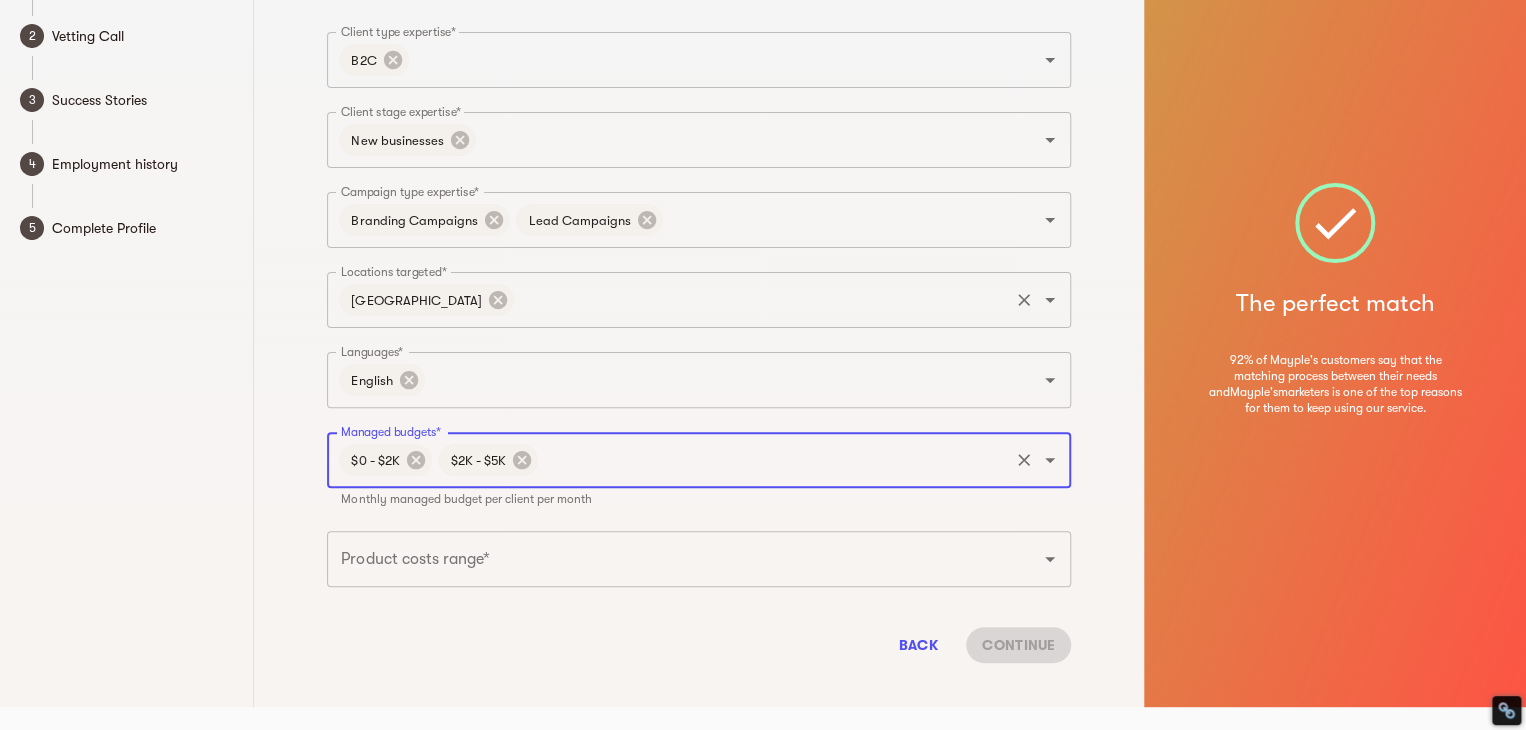 scroll, scrollTop: 109, scrollLeft: 0, axis: vertical 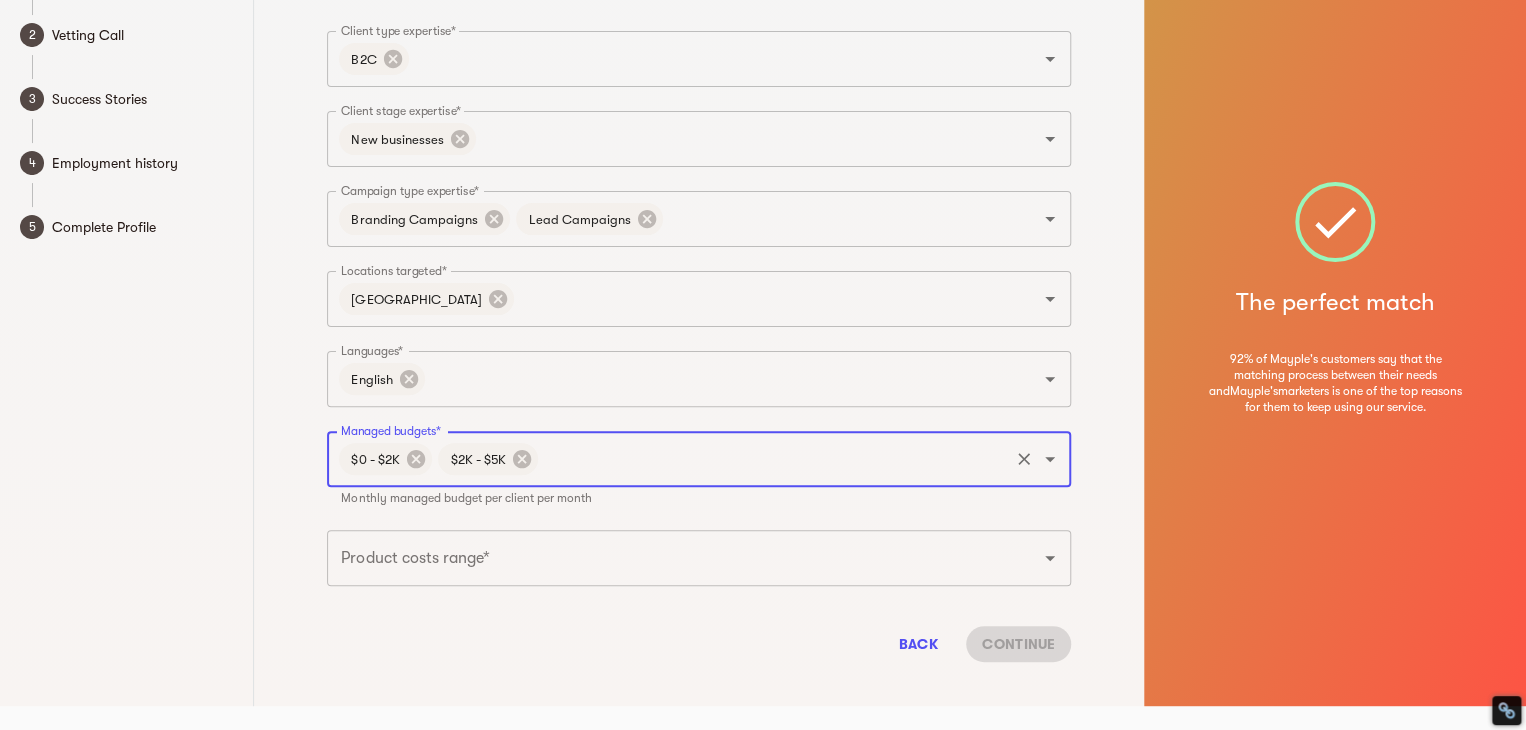 click on "Product costs range*" at bounding box center [671, 558] 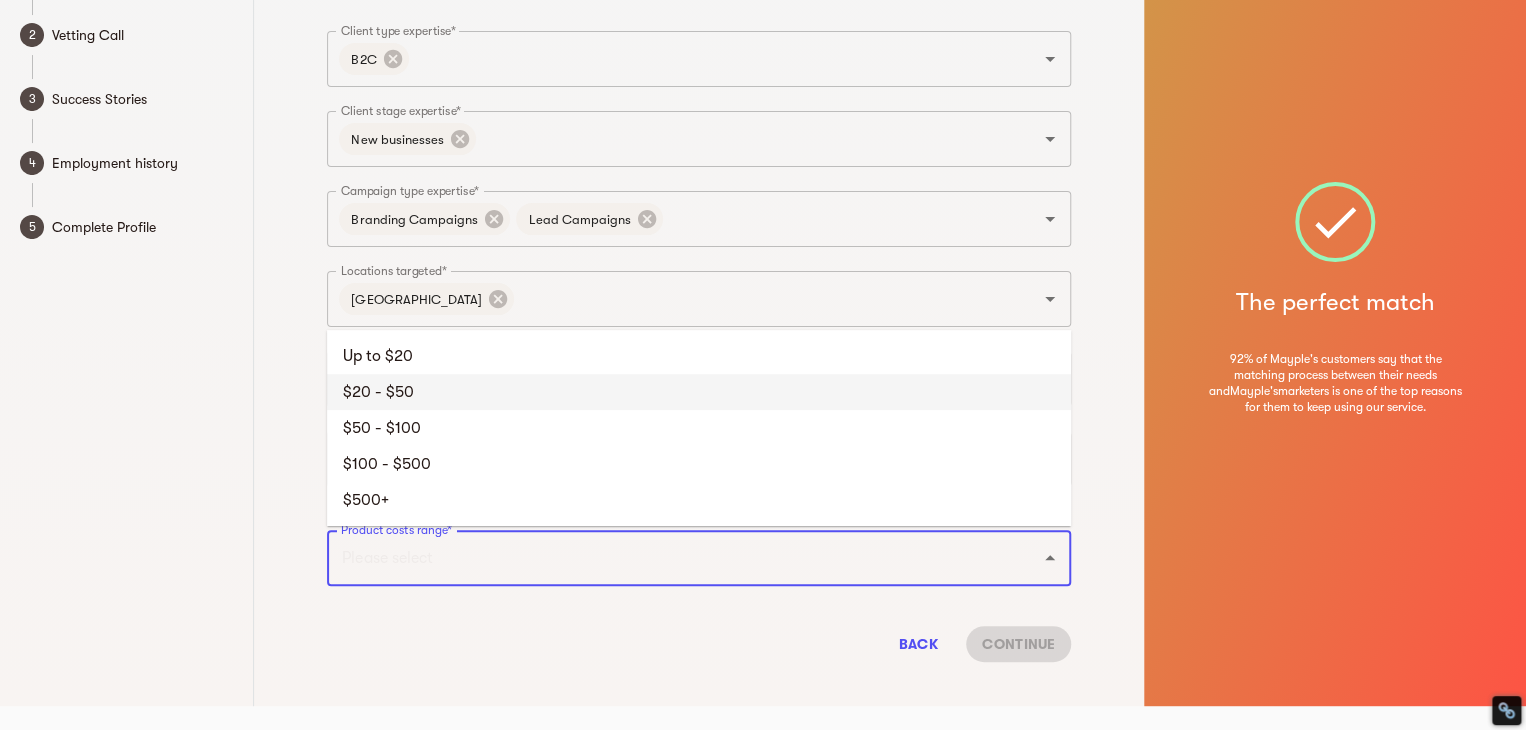 click on "$20 - $50" at bounding box center [699, 392] 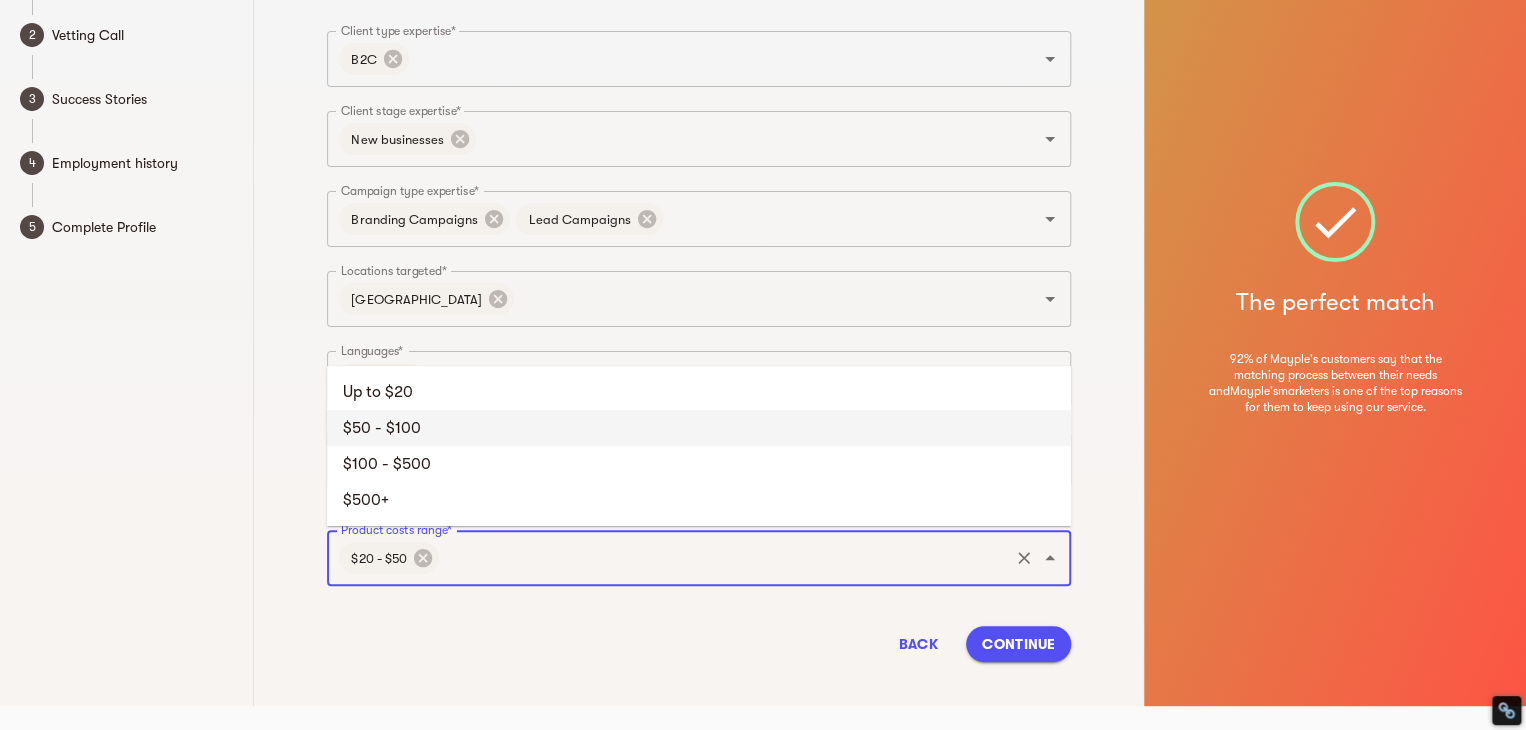 click on "Product costs range*" at bounding box center (724, 558) 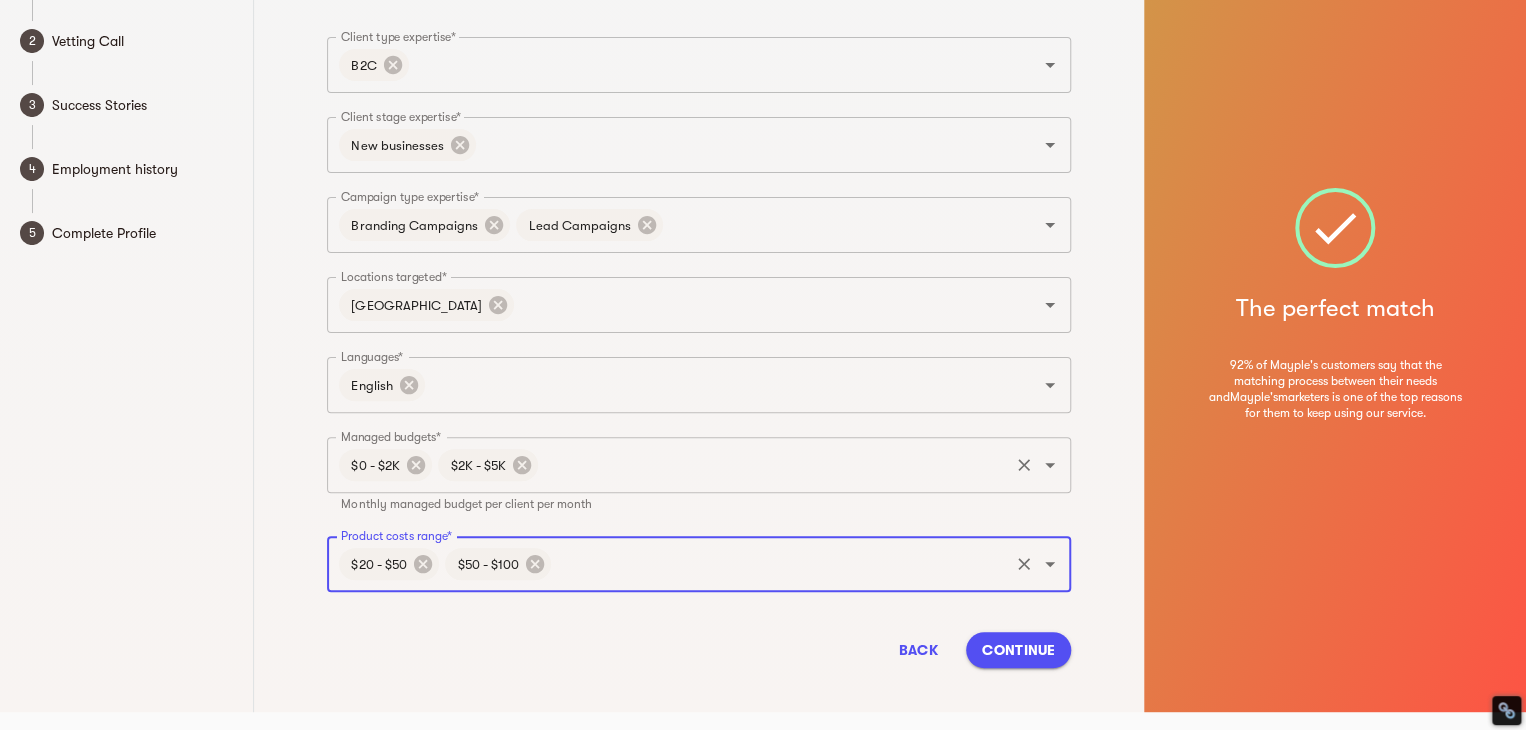 scroll, scrollTop: 109, scrollLeft: 0, axis: vertical 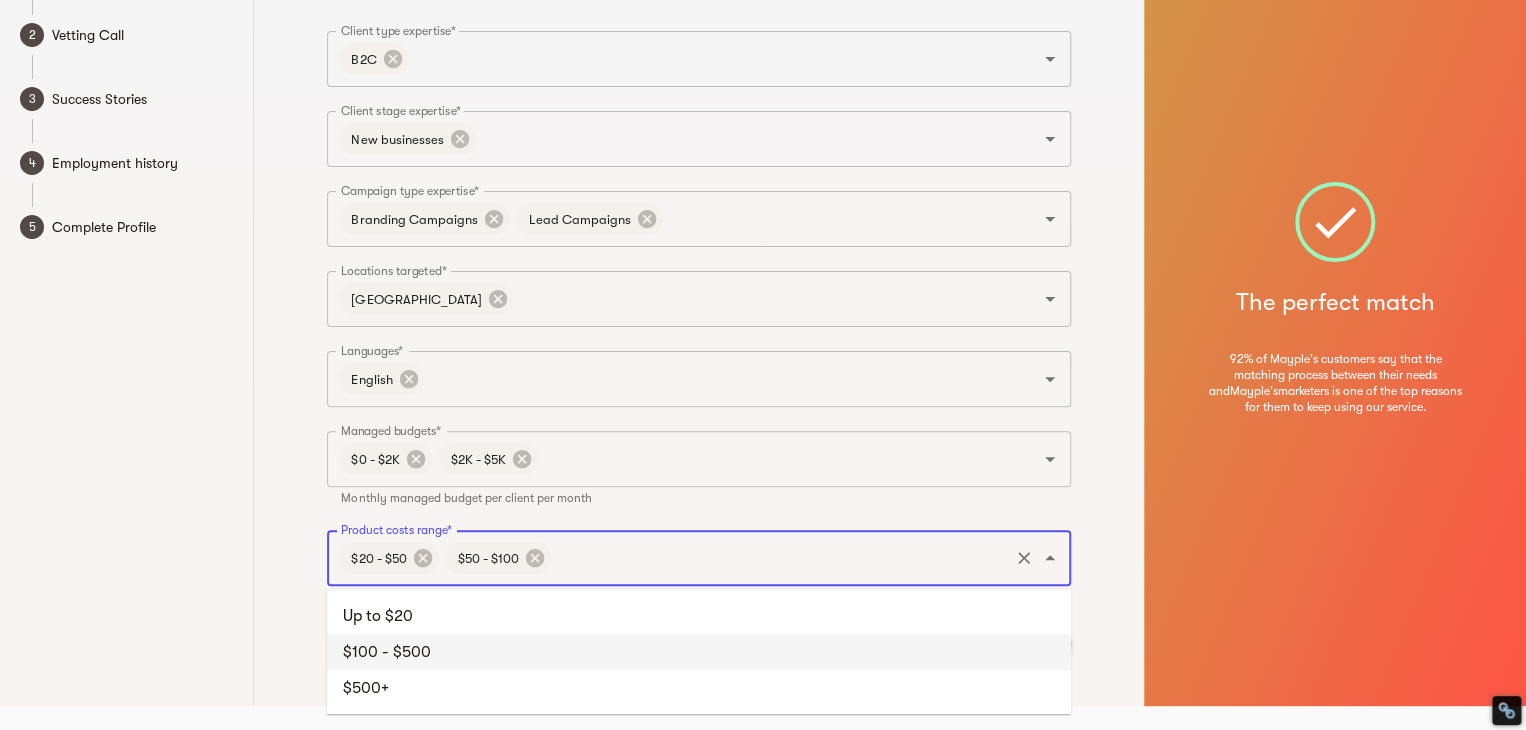 click on "Product costs range*" at bounding box center (780, 558) 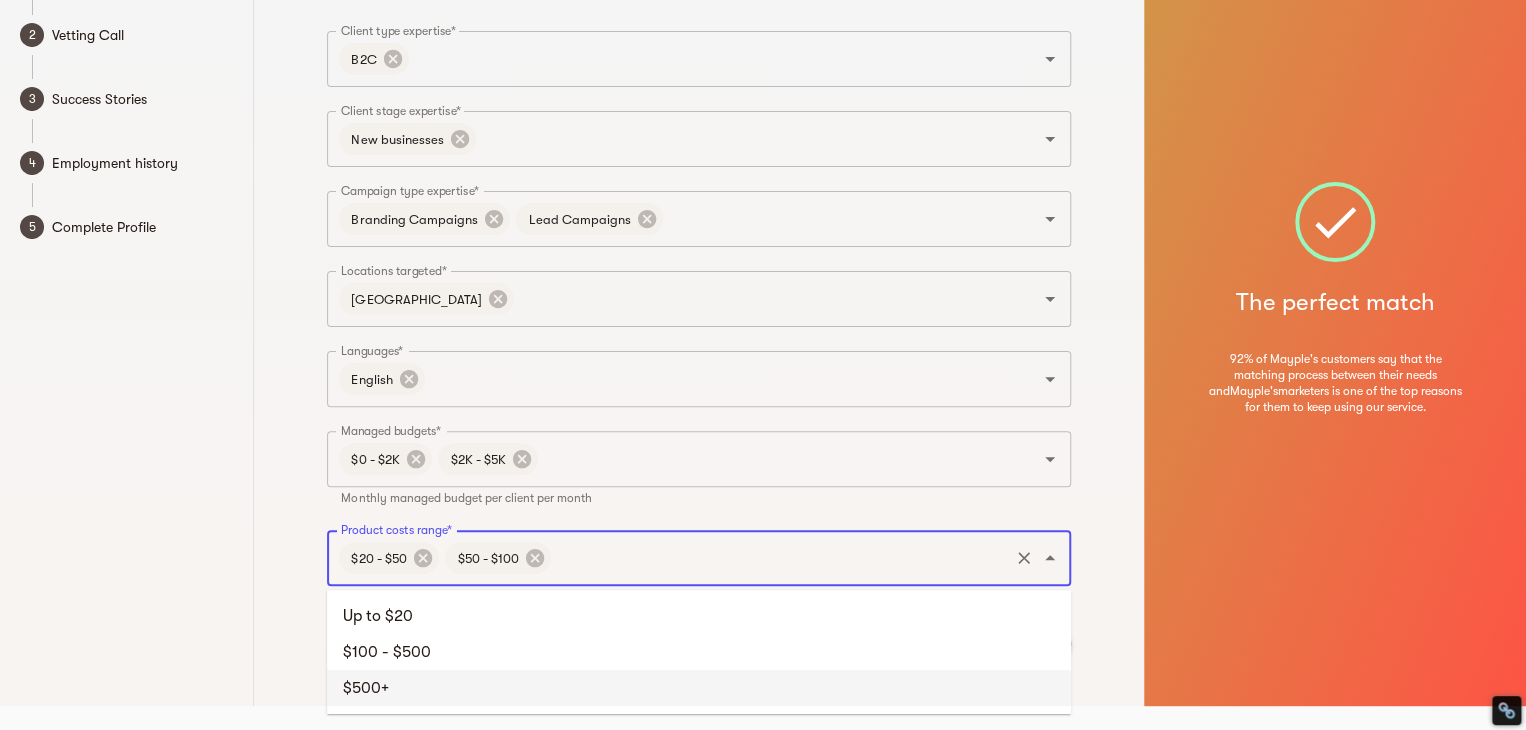 click on "$500+" at bounding box center [699, 688] 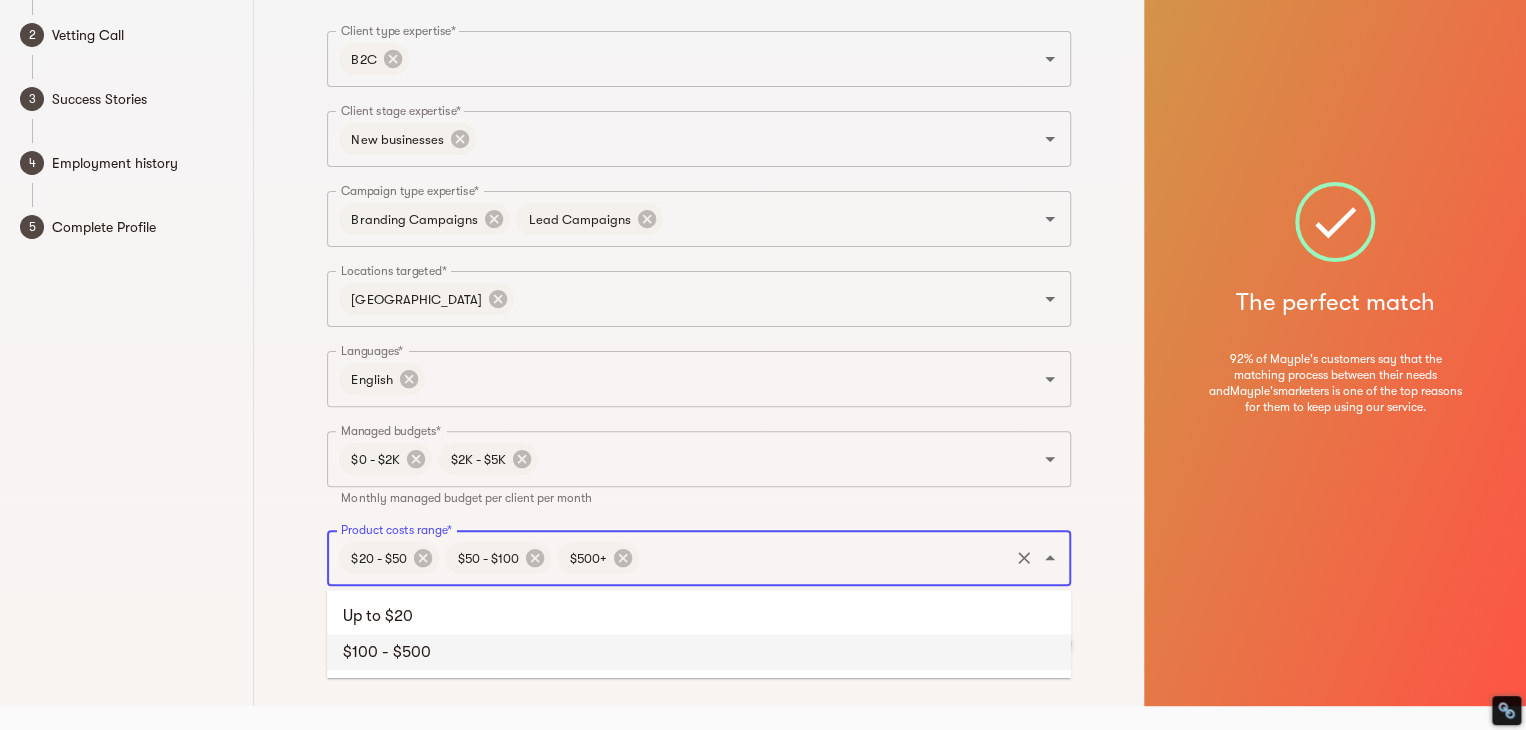 click on "Product costs range*" at bounding box center (824, 558) 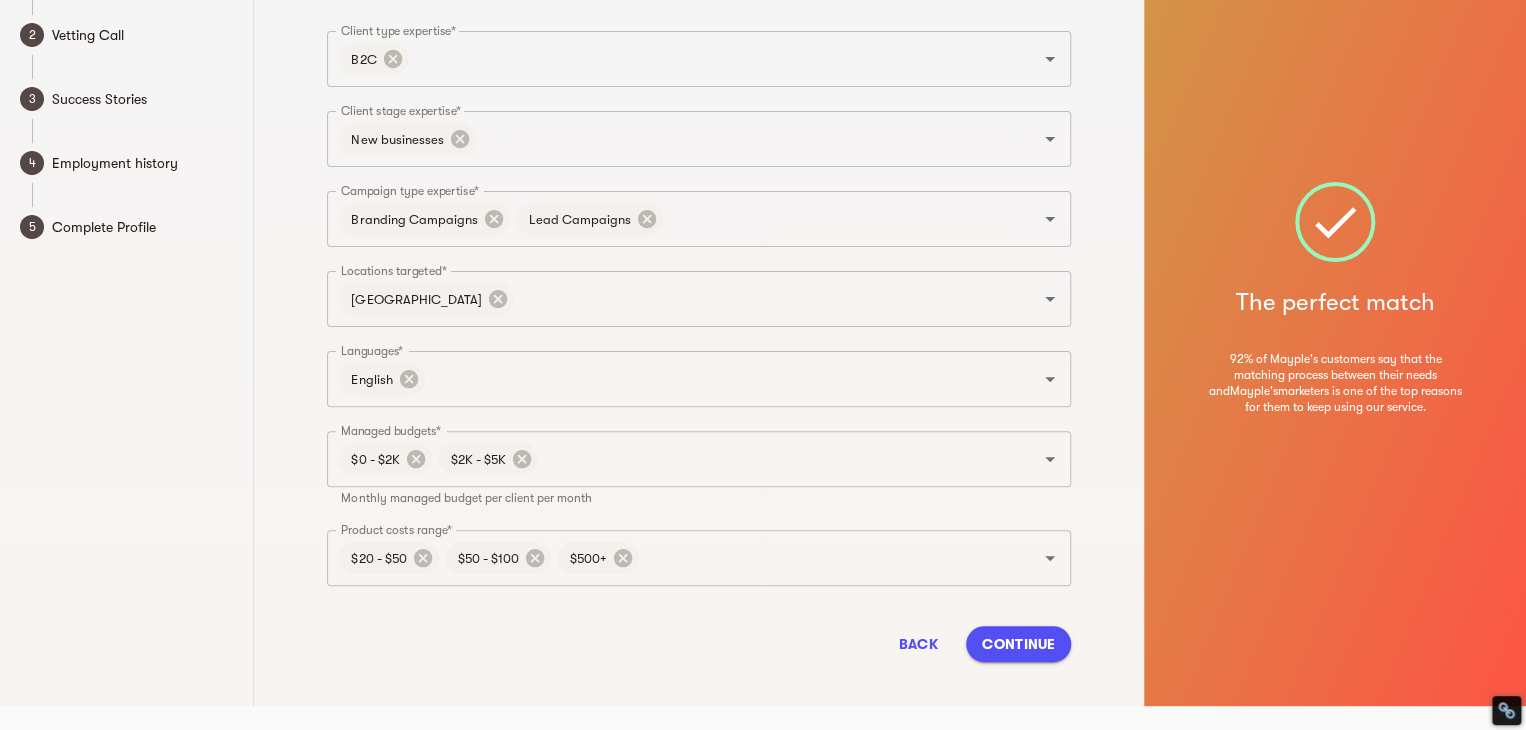 click on "Expertise We use this information to match you with the most relevant customers and projects Client type expertise* B2C Client type expertise* Client stage expertise* New businesses Client stage expertise* Campaign type expertise* Branding Campaigns Lead Campaigns Campaign type expertise* Locations targeted* United States Locations targeted* Languages* English Languages* Managed budgets* $0 - $2K $2K - $5K Managed budgets* Monthly managed budget per client per month Product costs range* $20 - $50 $50 - $100 $500+ Product costs range* Back Continue" at bounding box center [699, 298] 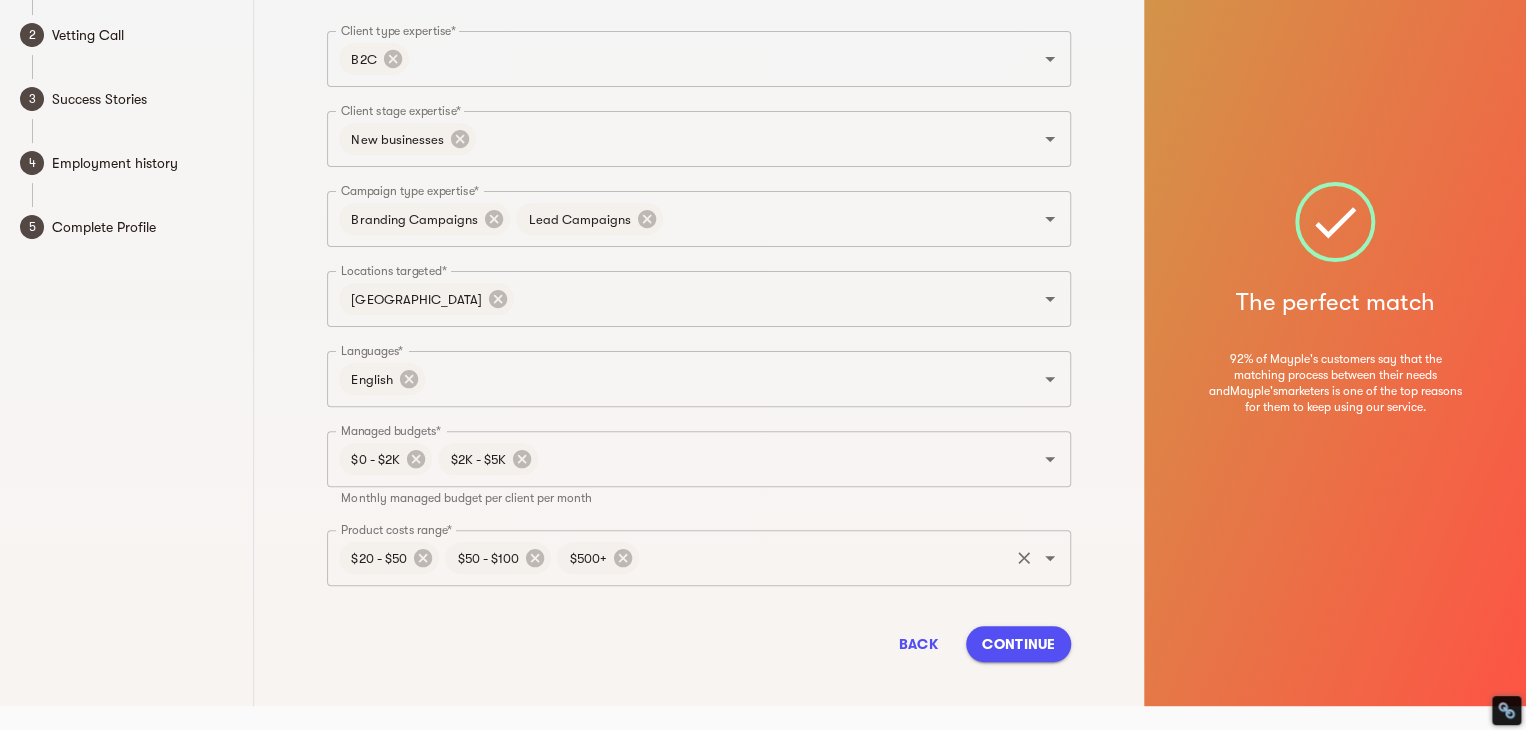 click on "Product costs range*" at bounding box center [824, 558] 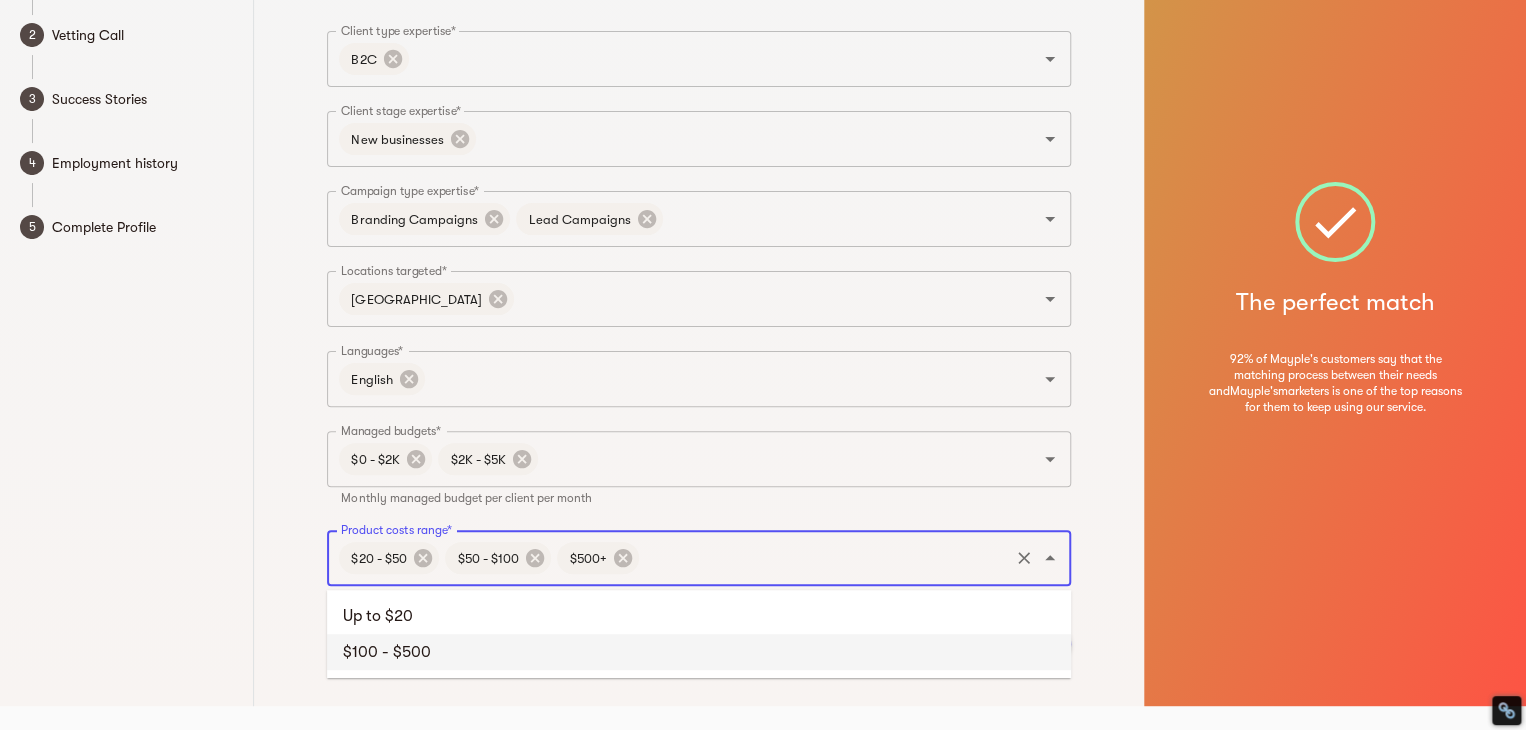 click on "$100 - $500" at bounding box center [699, 652] 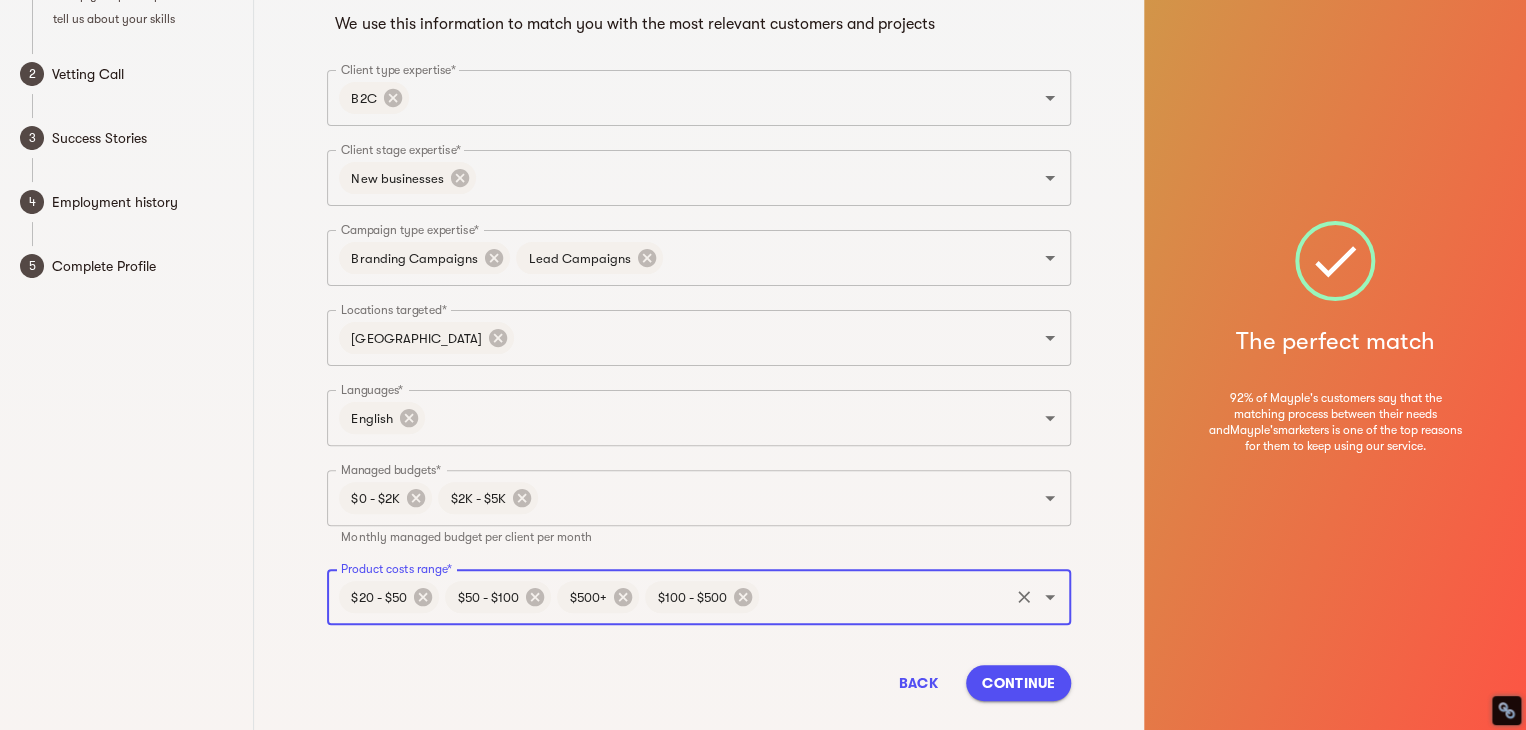 scroll, scrollTop: 109, scrollLeft: 0, axis: vertical 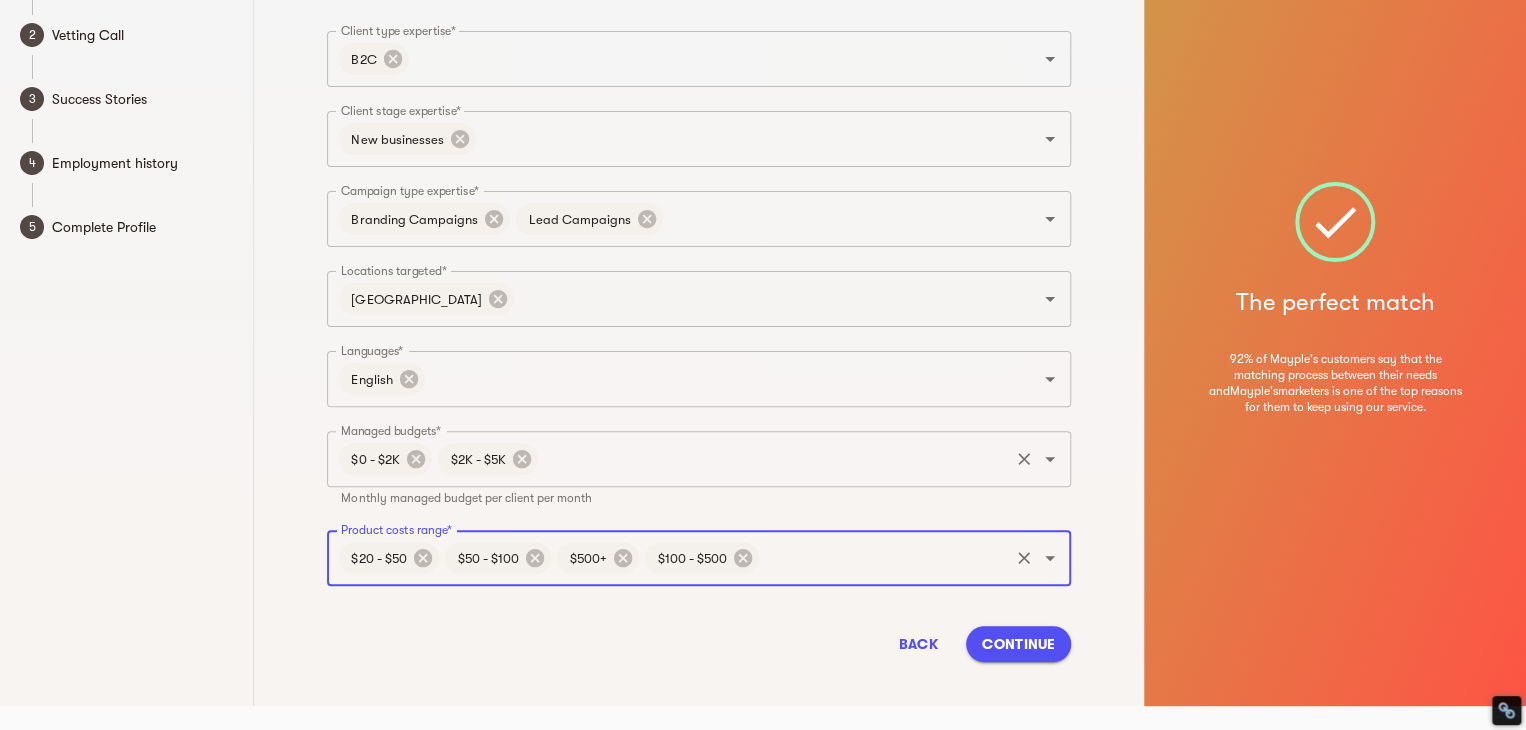 click on "Managed budgets*" at bounding box center [773, 459] 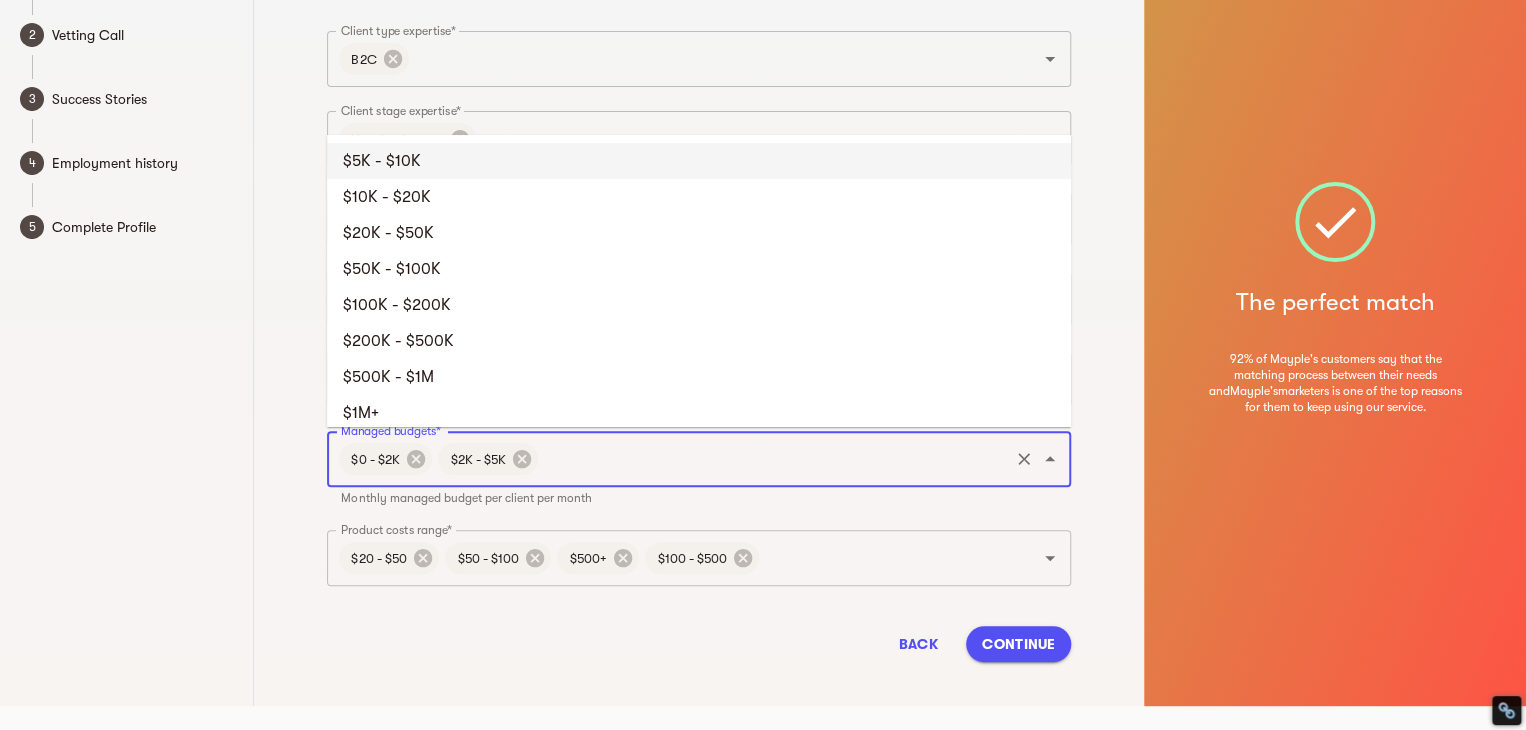 click on "$5K - $10K" at bounding box center [699, 161] 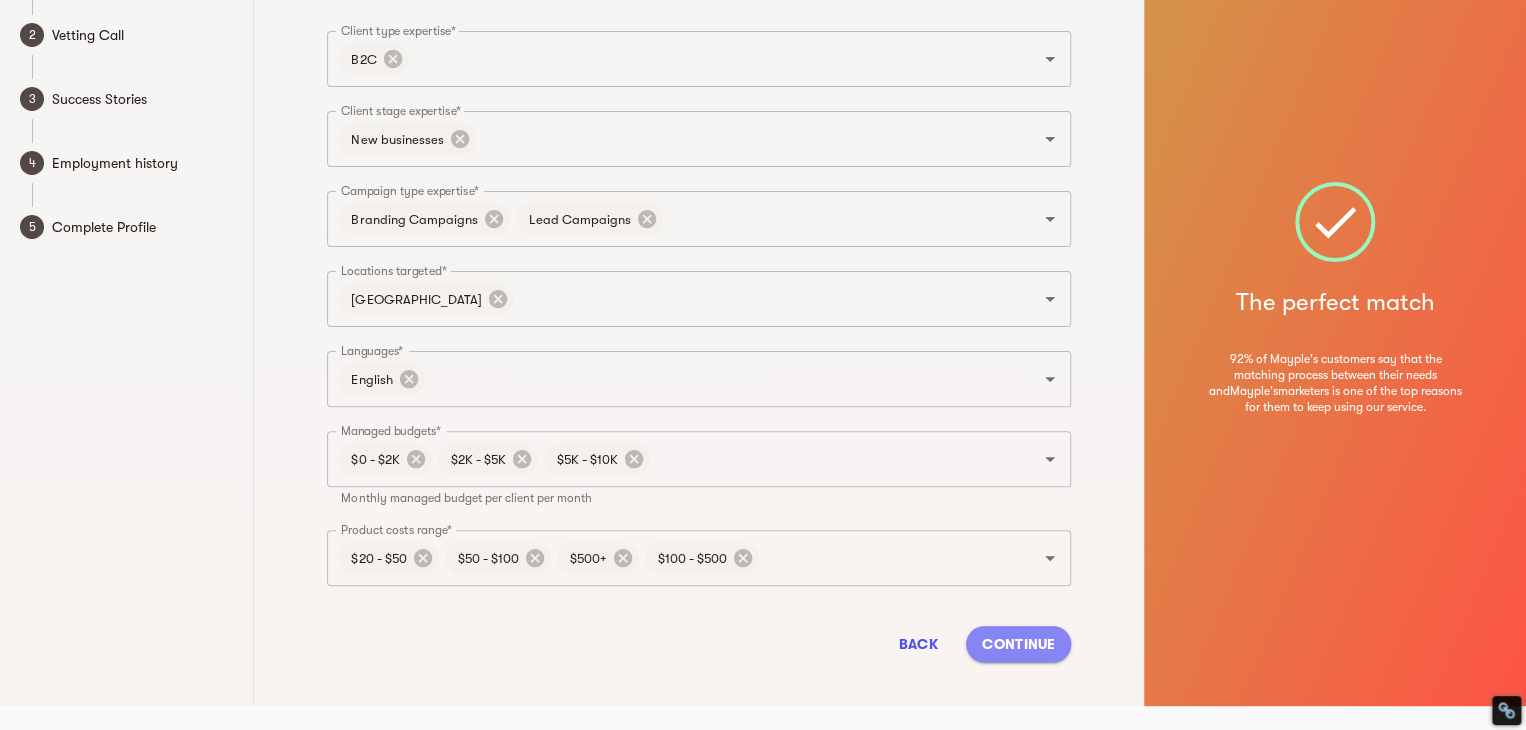 click on "Continue" at bounding box center [1018, 644] 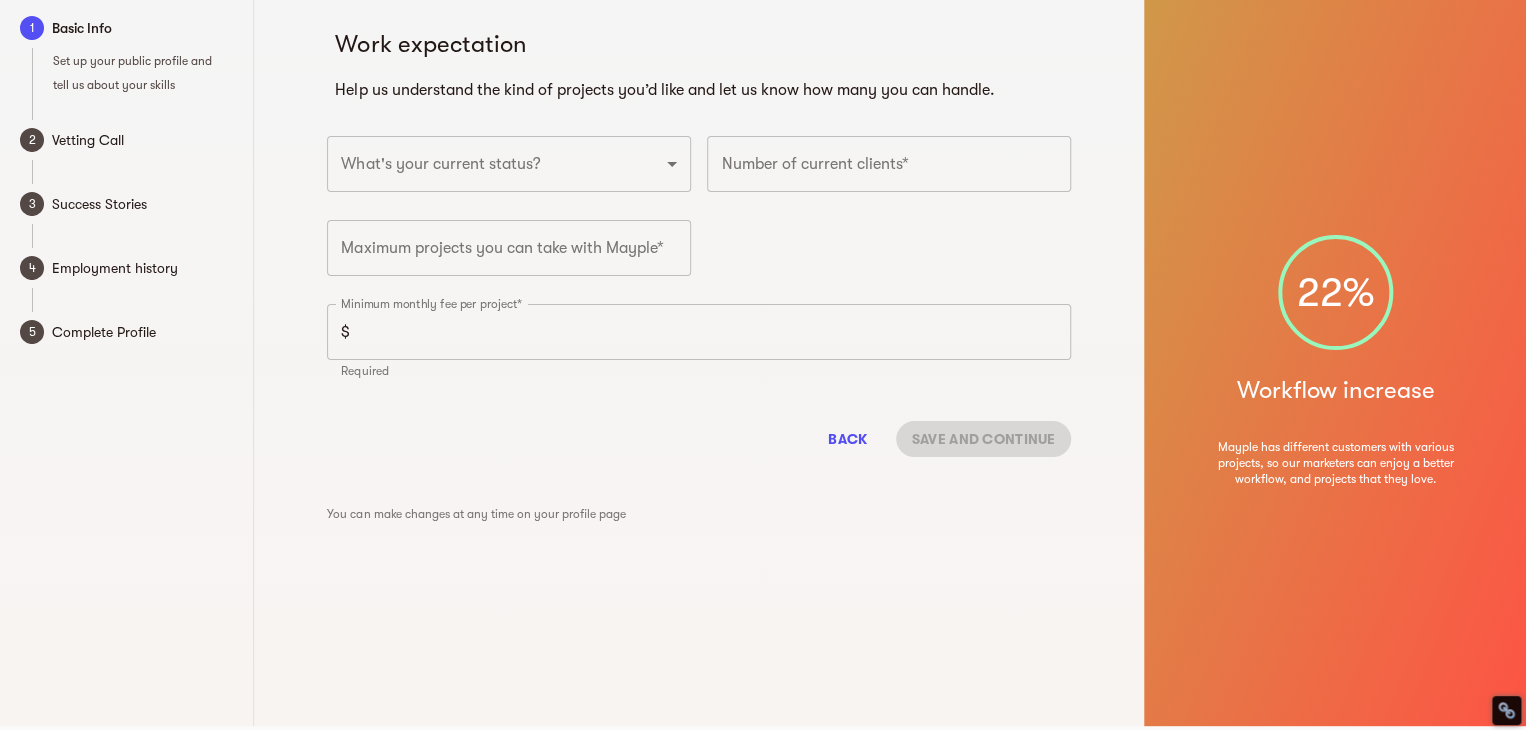 scroll, scrollTop: 0, scrollLeft: 0, axis: both 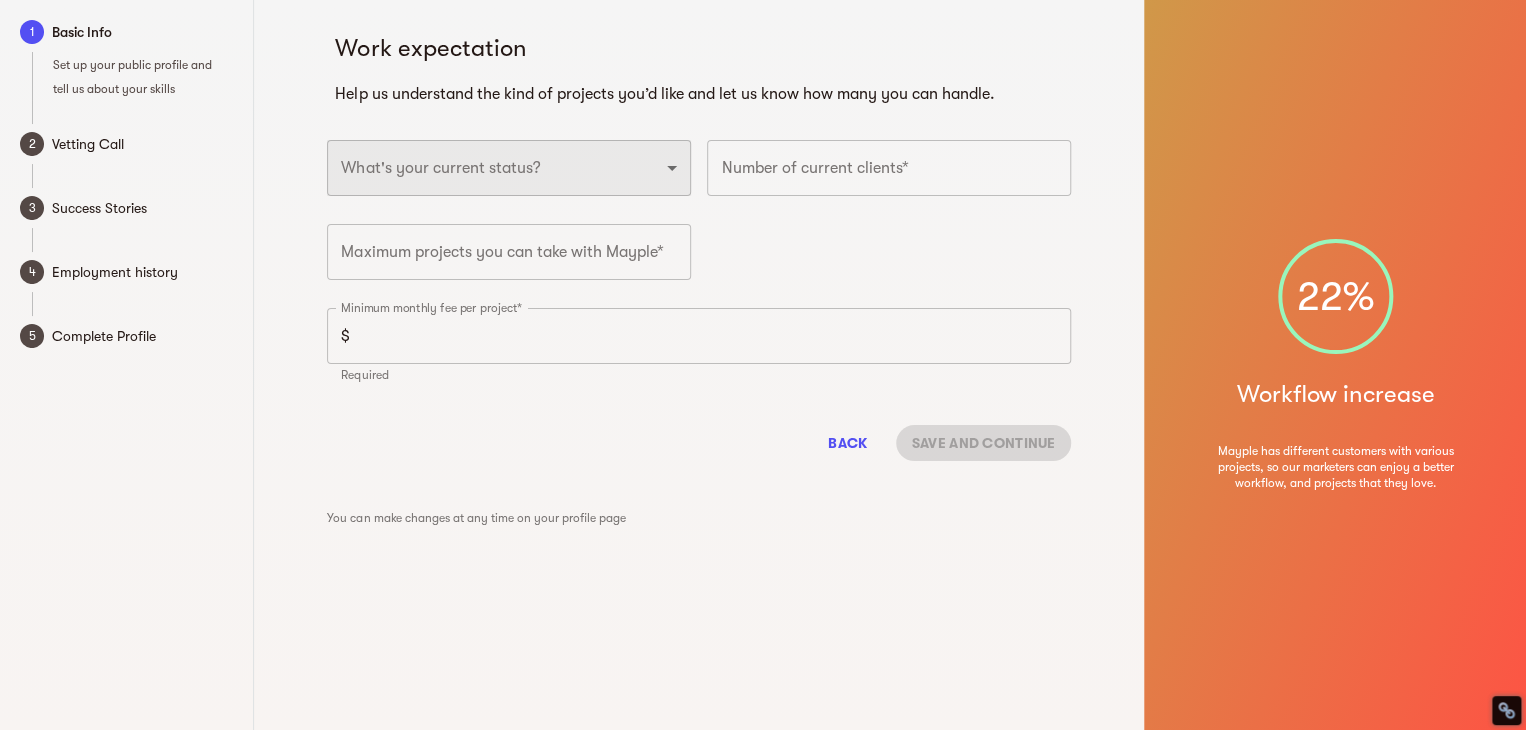 click on "Full-time freelancer Full-time job New-freelancing Part-time-freelance Searching for a full-time job" at bounding box center [509, 168] 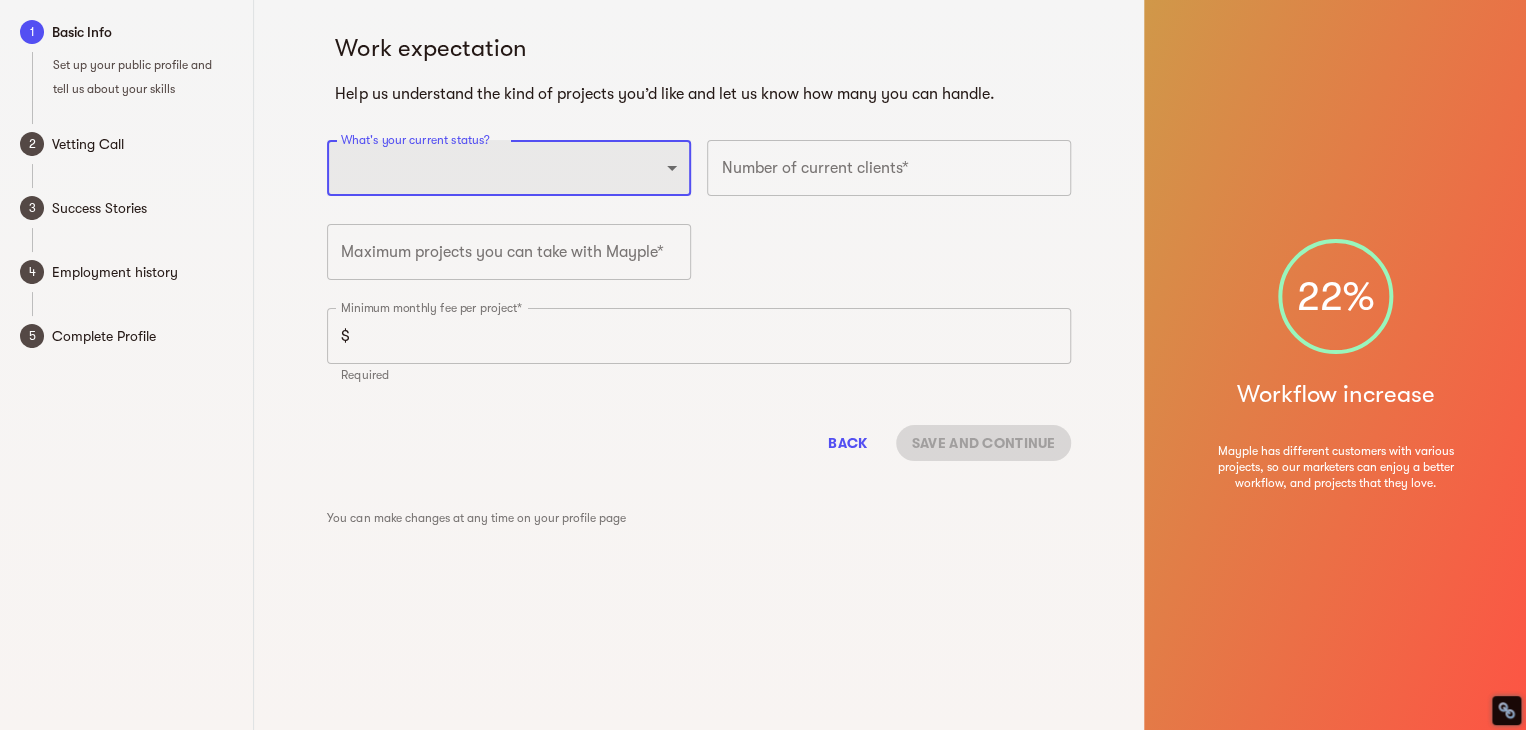 select on "FULLTIME_FREELANCER" 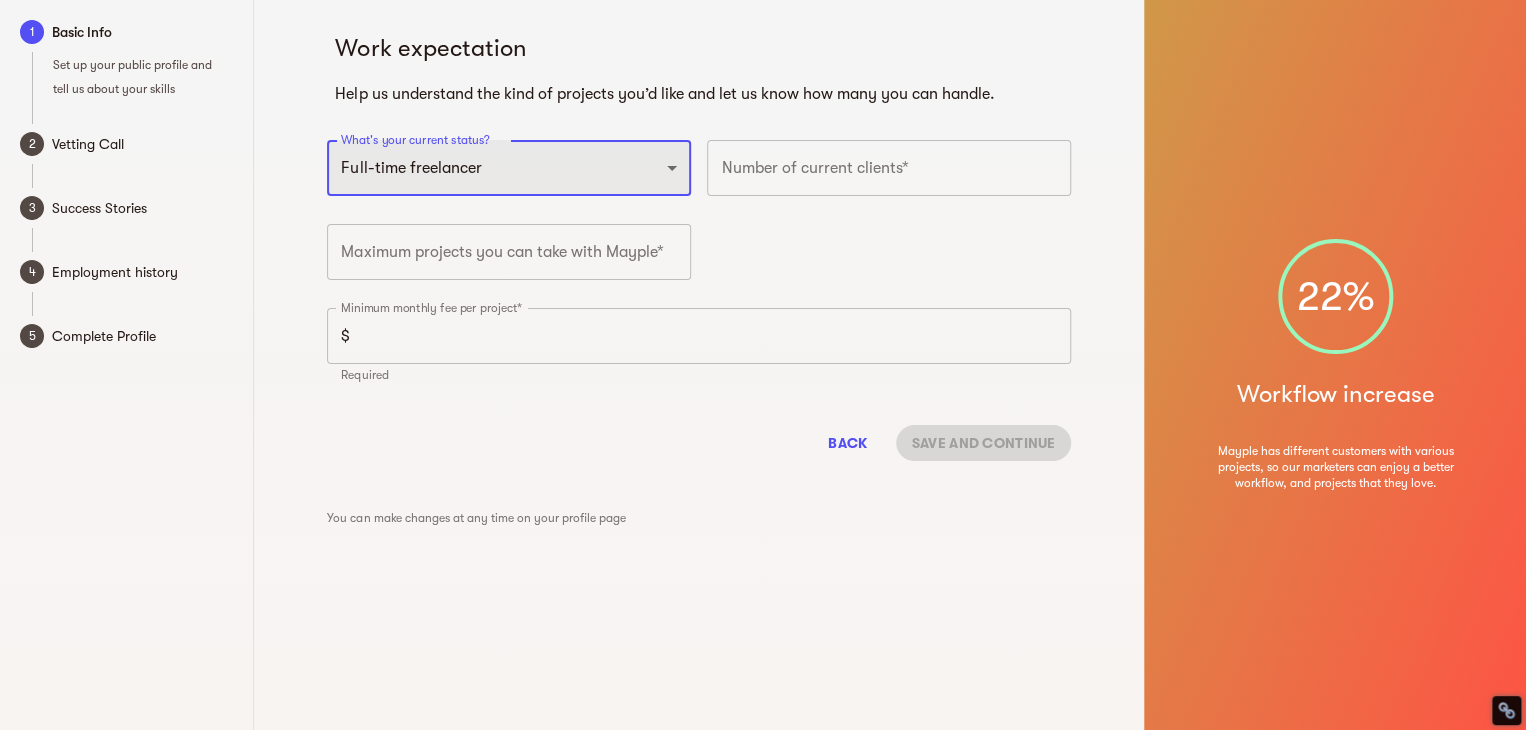 click on "Full-time freelancer Full-time job New-freelancing Part-time-freelance Searching for a full-time job" at bounding box center [509, 168] 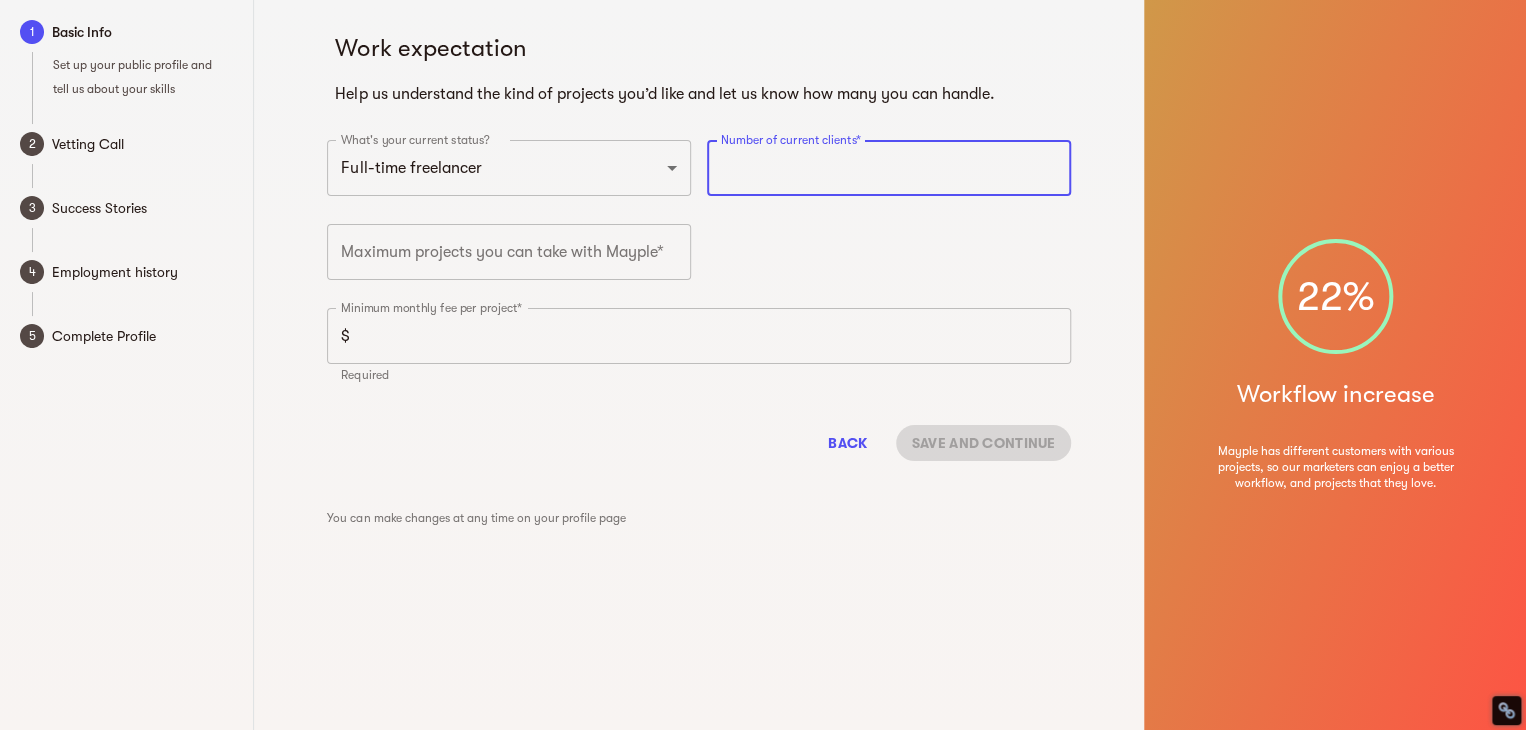 click at bounding box center [889, 168] 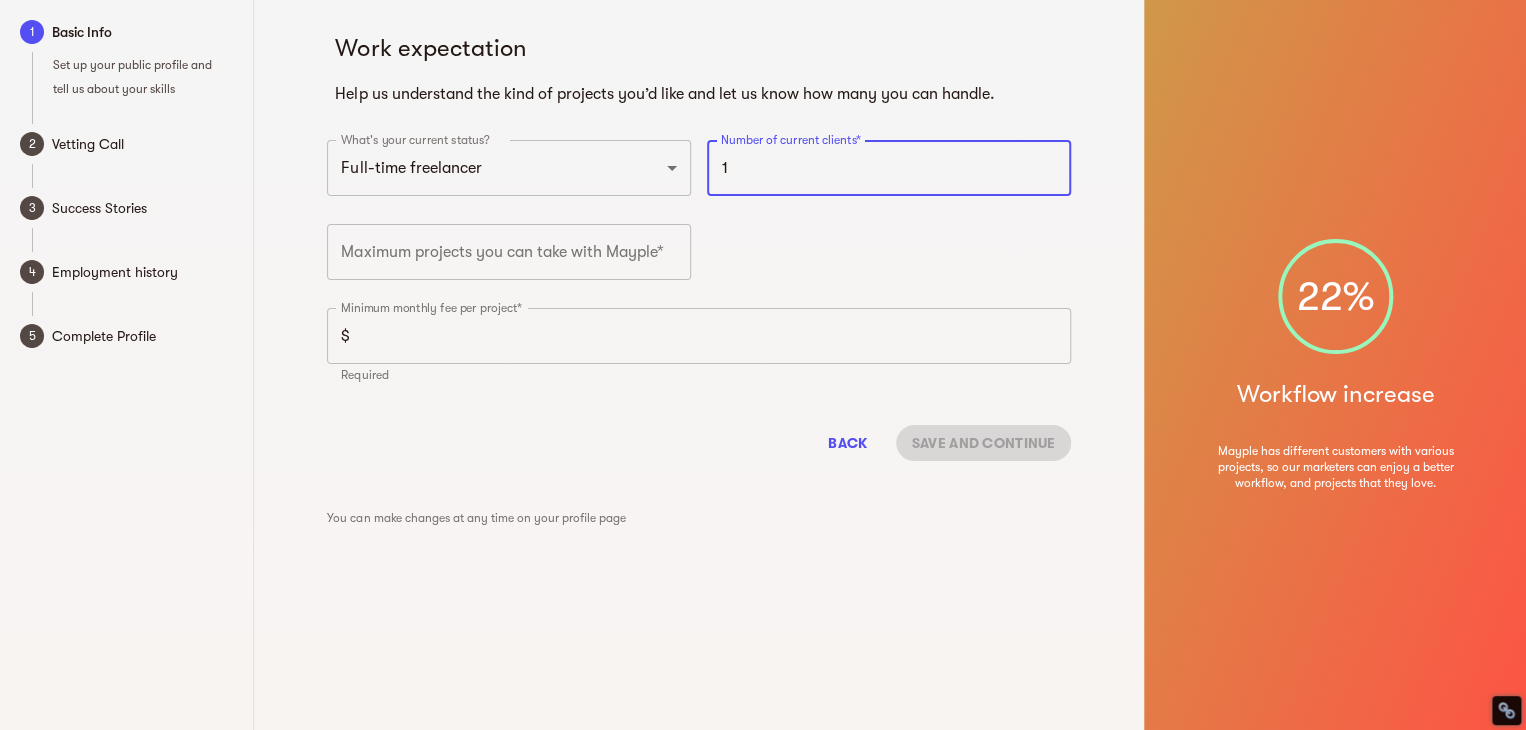 type on "1" 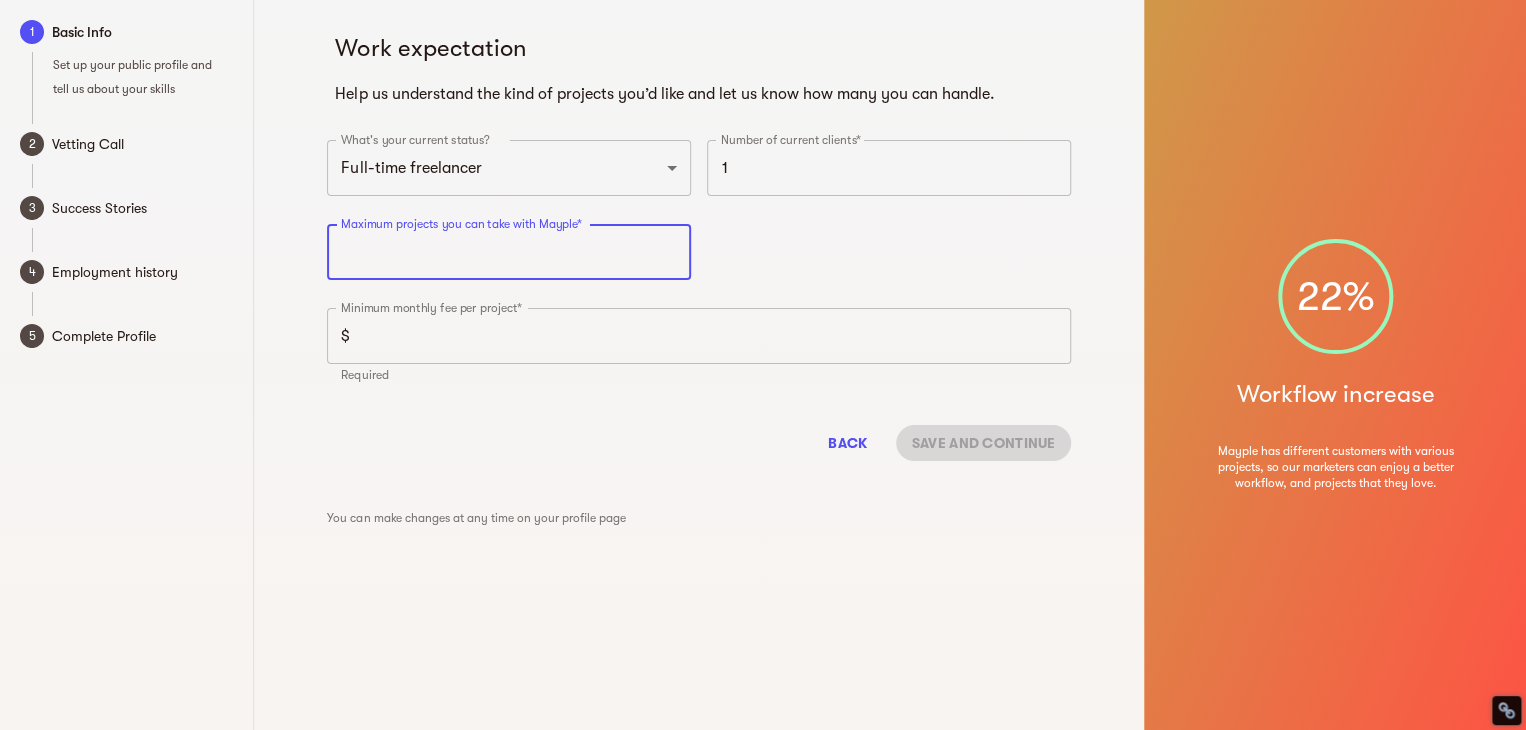 click at bounding box center (509, 252) 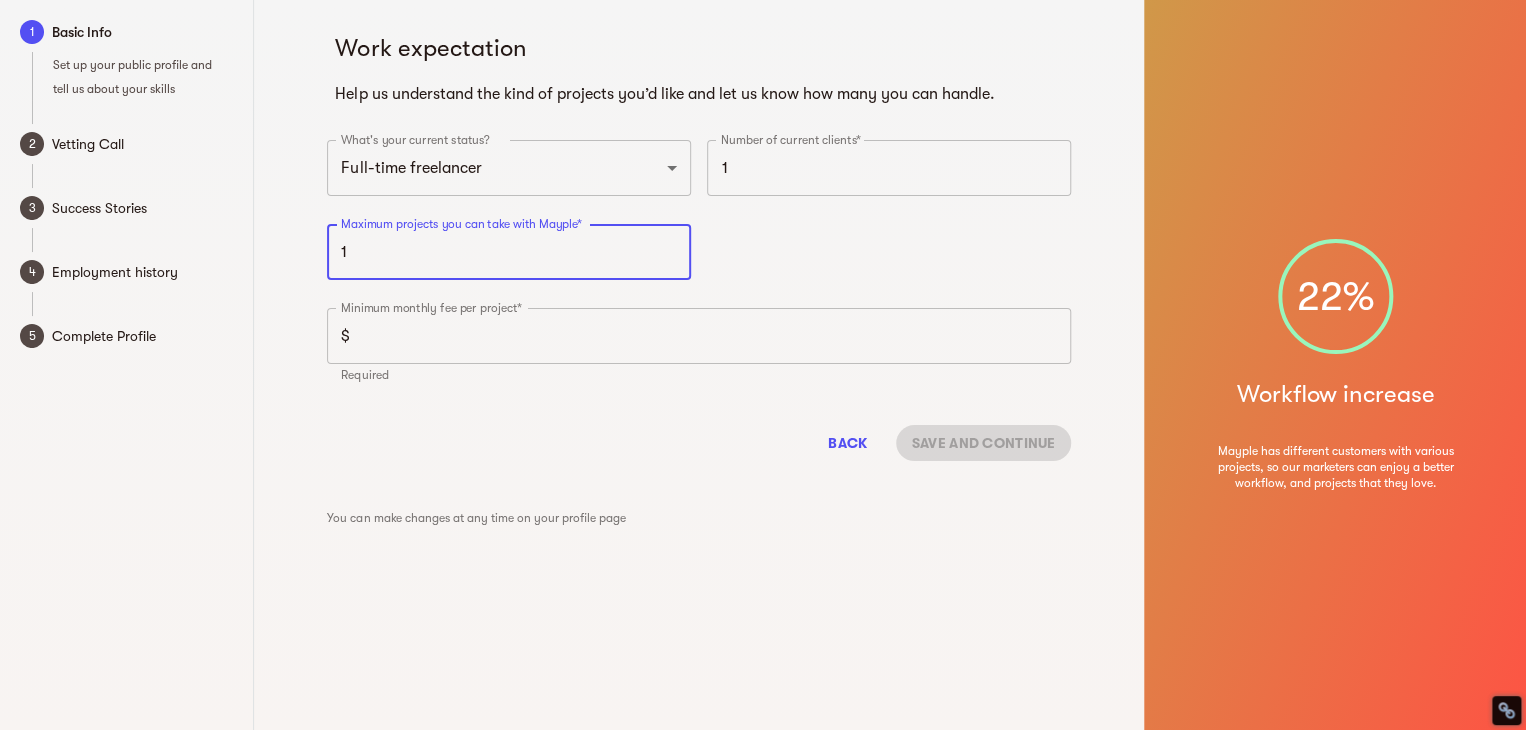 click on "1" at bounding box center [509, 252] 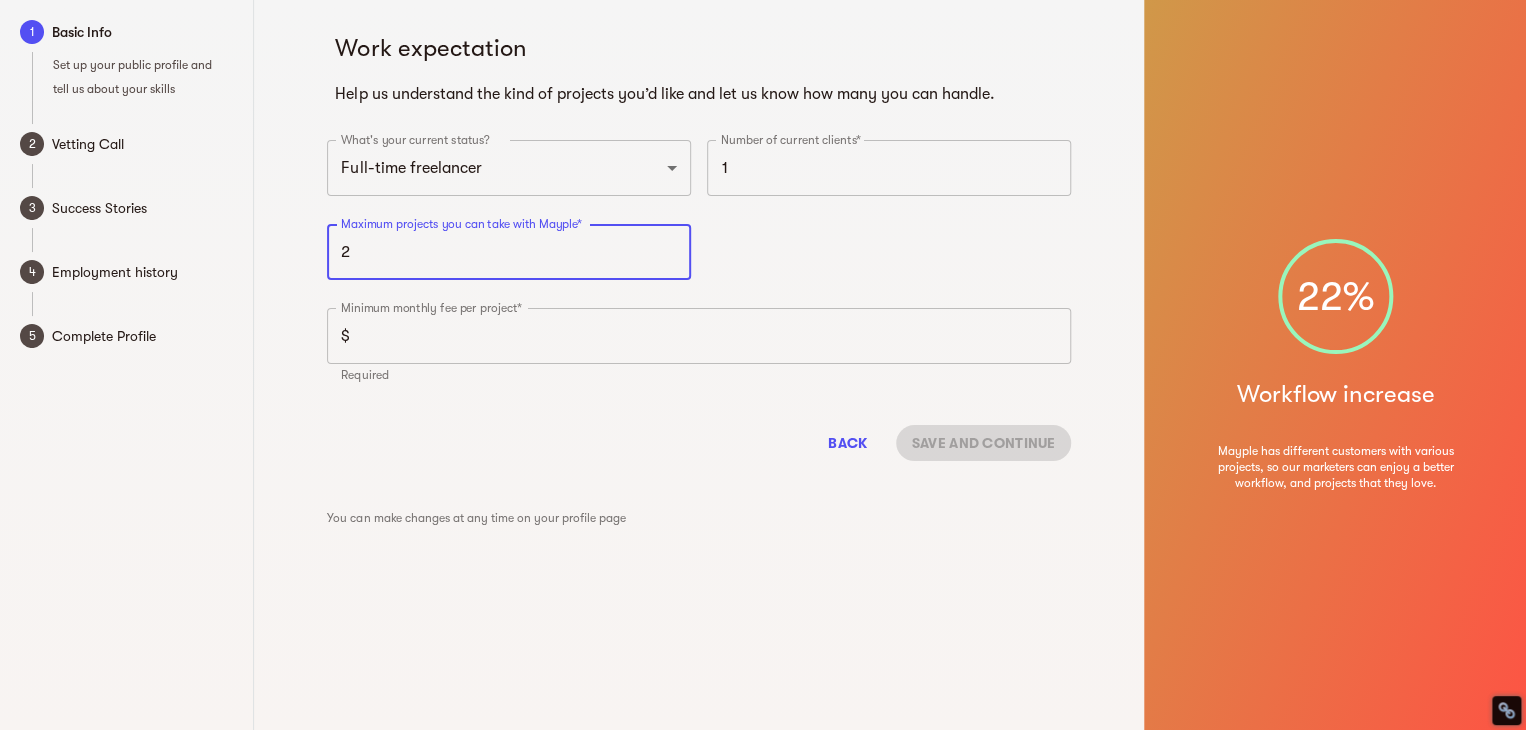 click on "2" at bounding box center (509, 252) 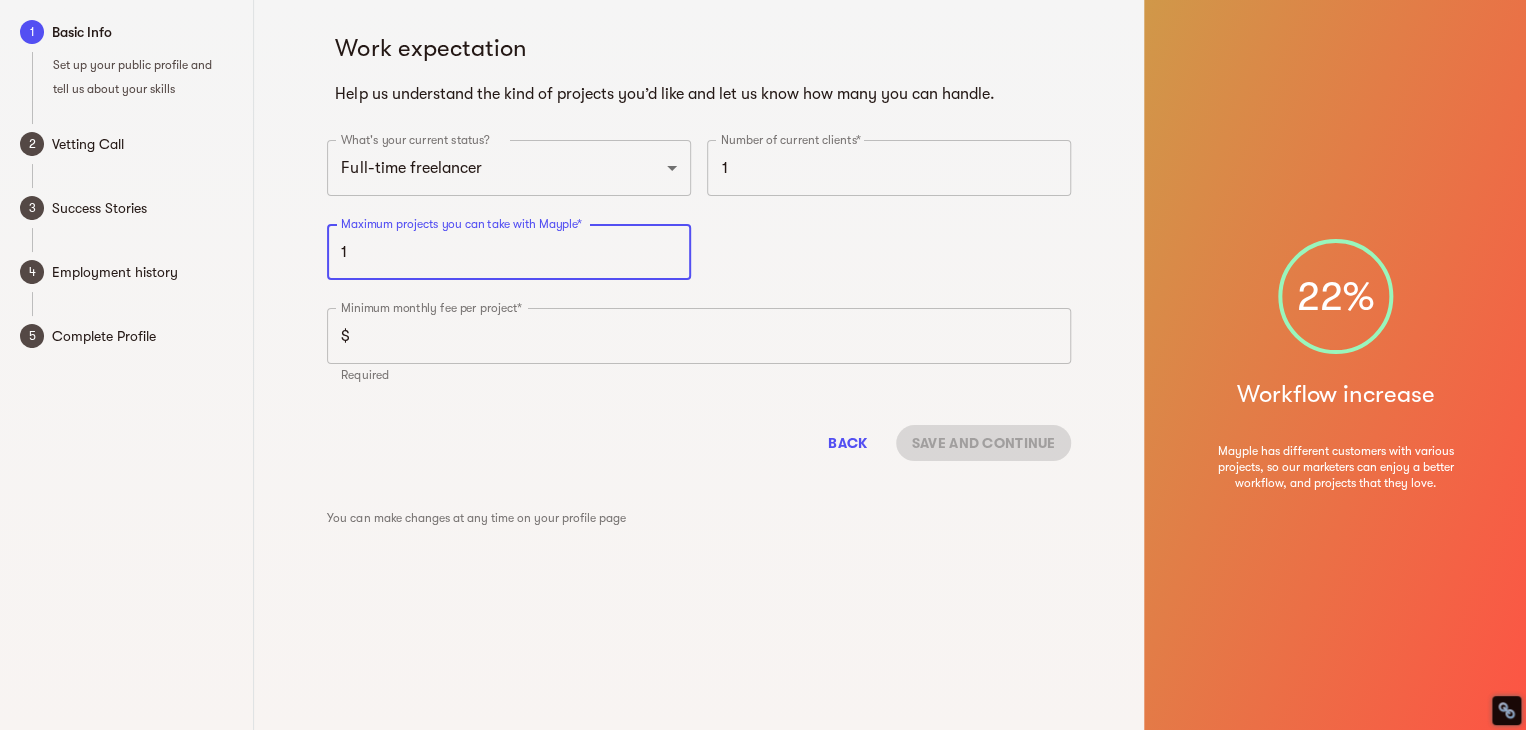 type on "1" 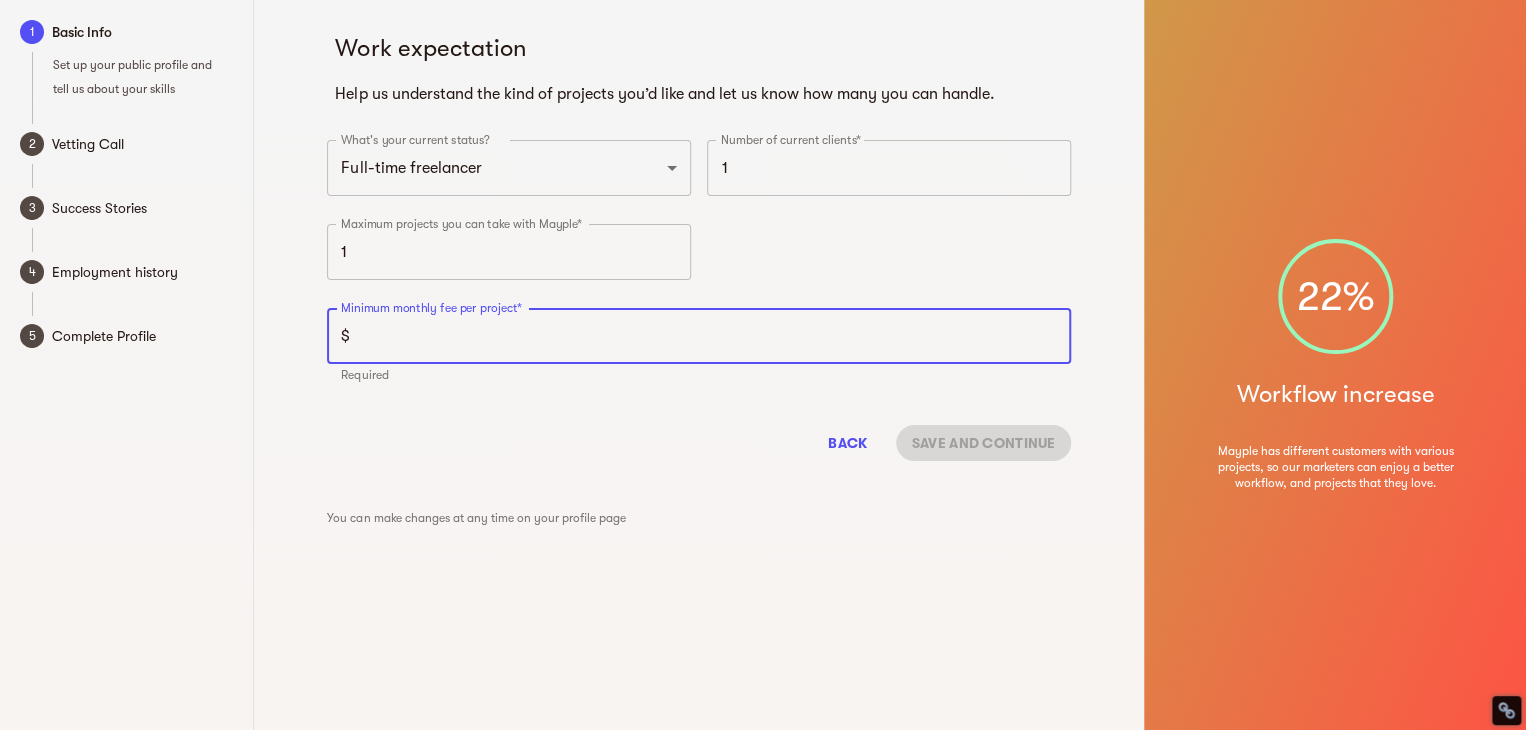 click at bounding box center (714, 336) 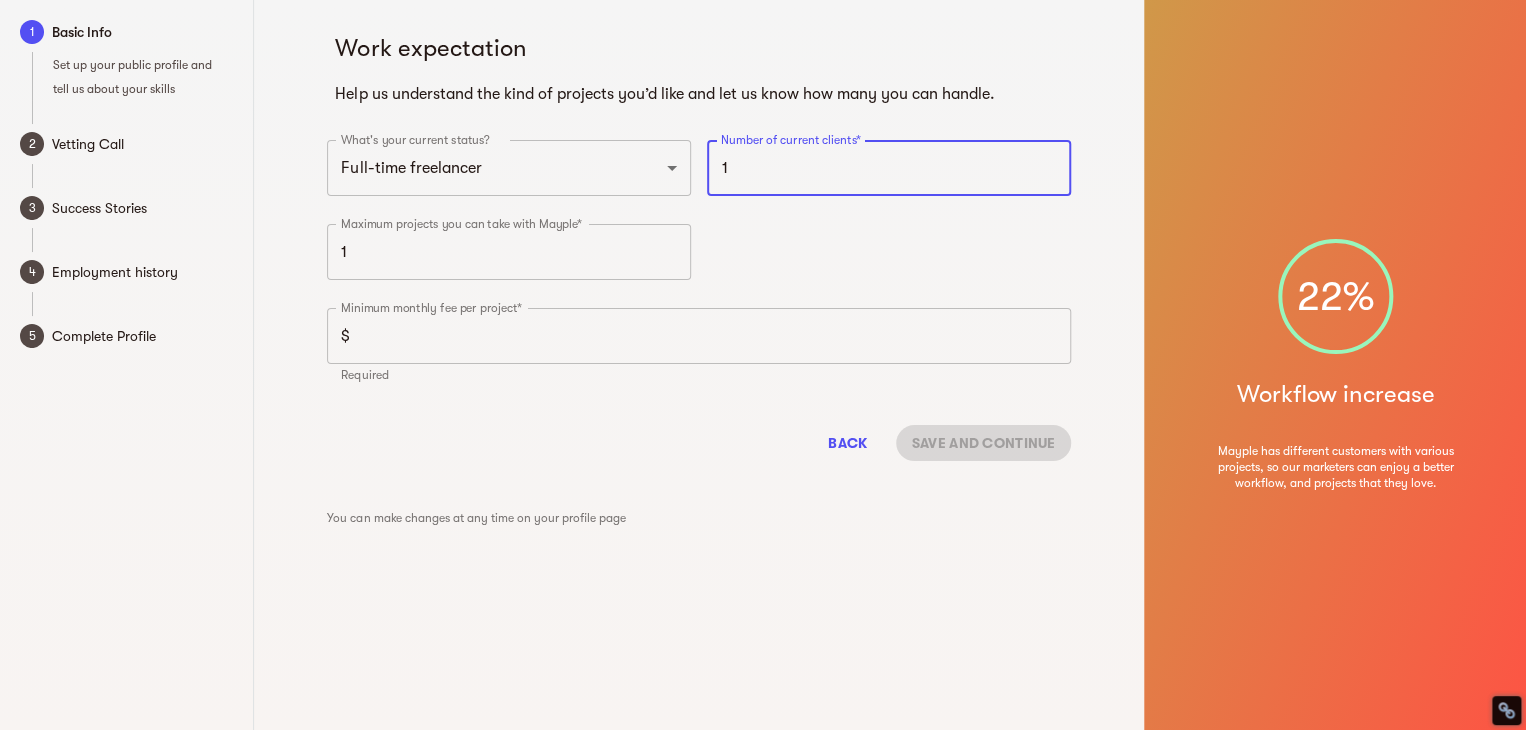 click on "1" at bounding box center [889, 168] 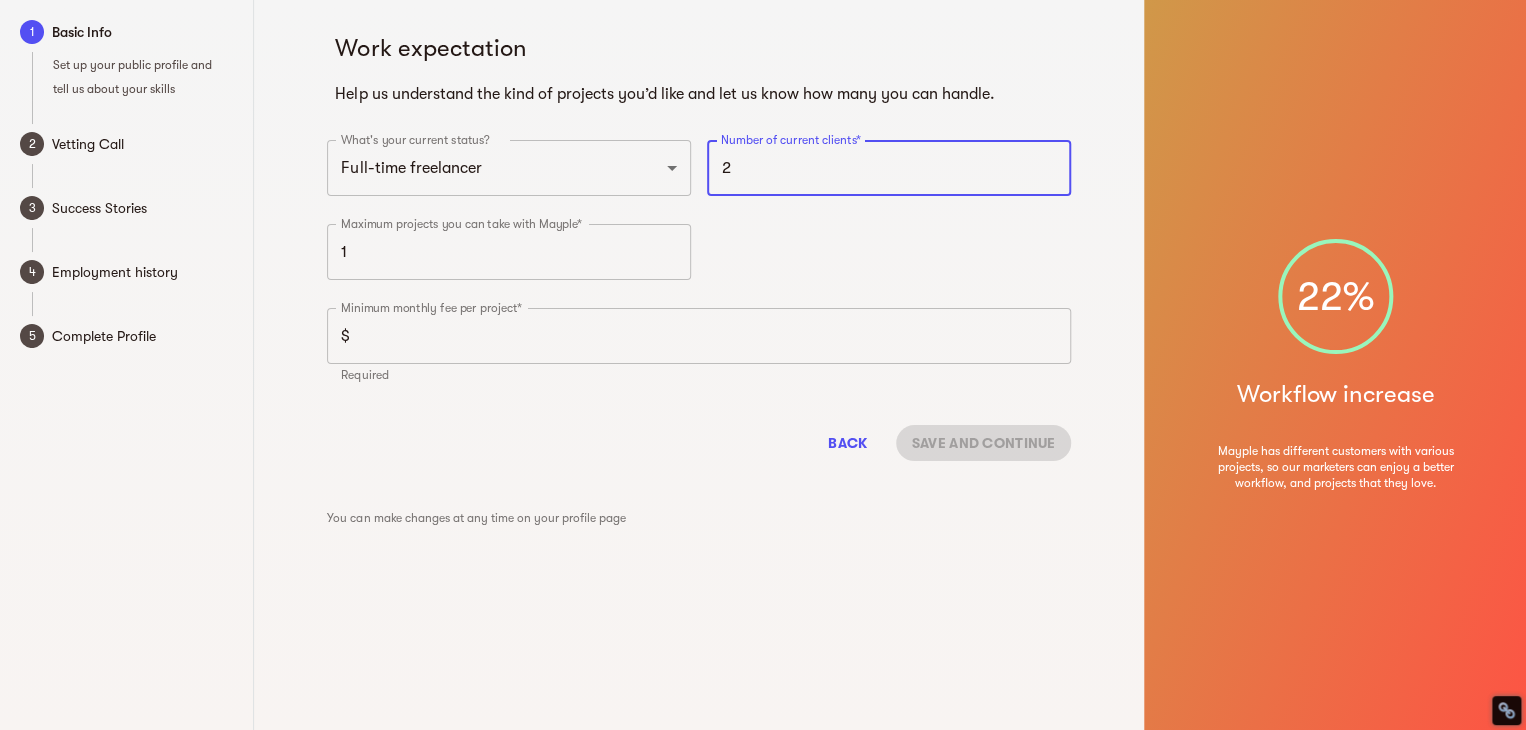 click on "2" at bounding box center [889, 168] 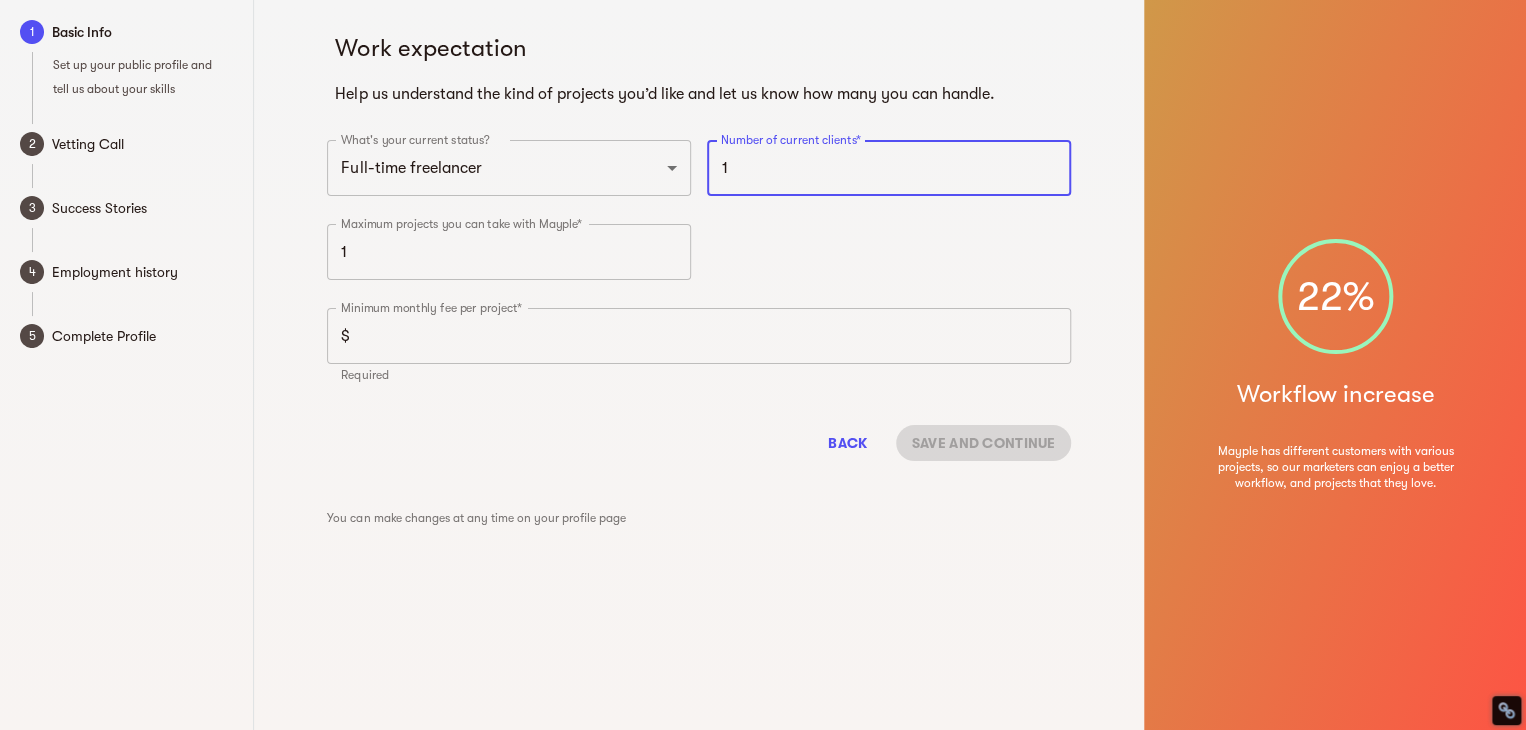 click on "1" at bounding box center [889, 168] 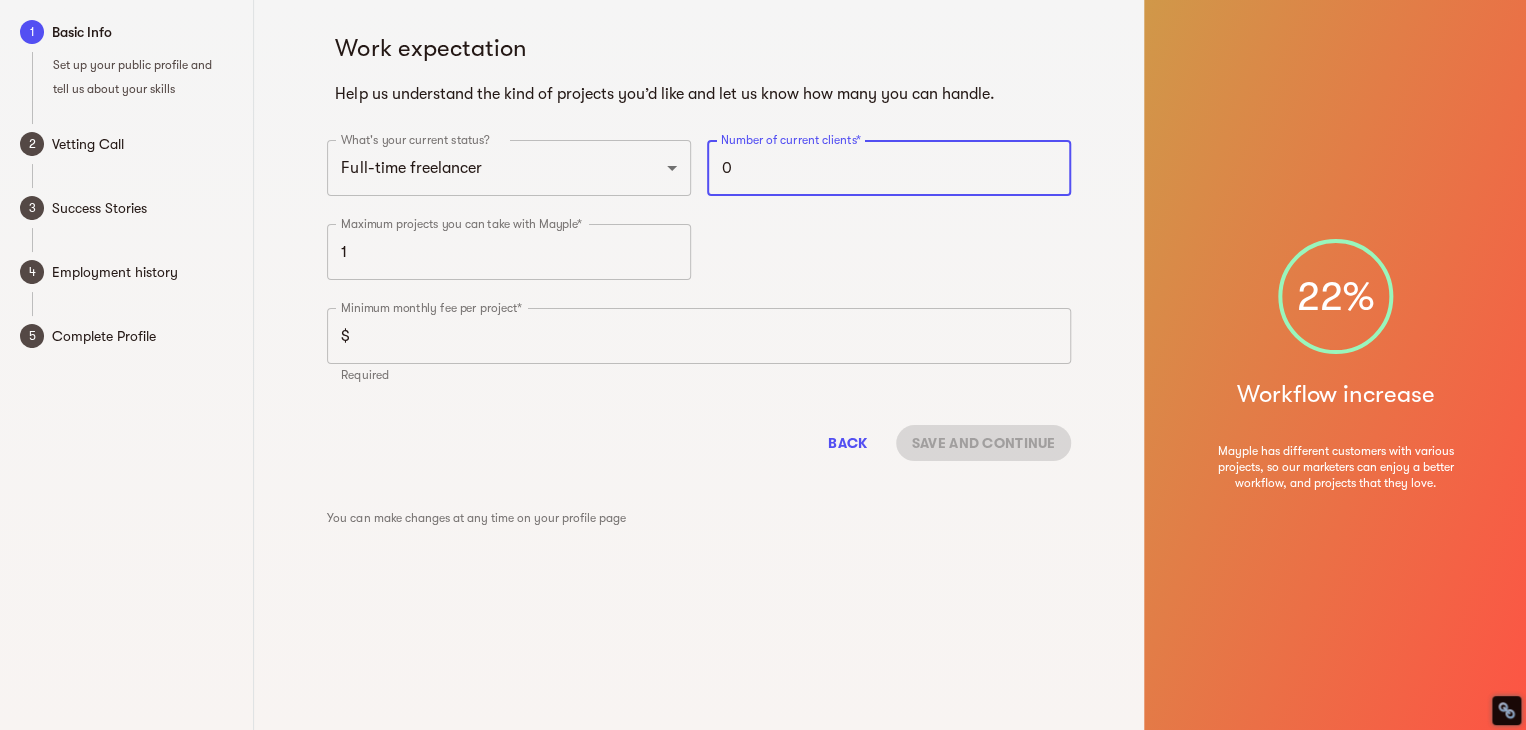 click on "0" at bounding box center (889, 168) 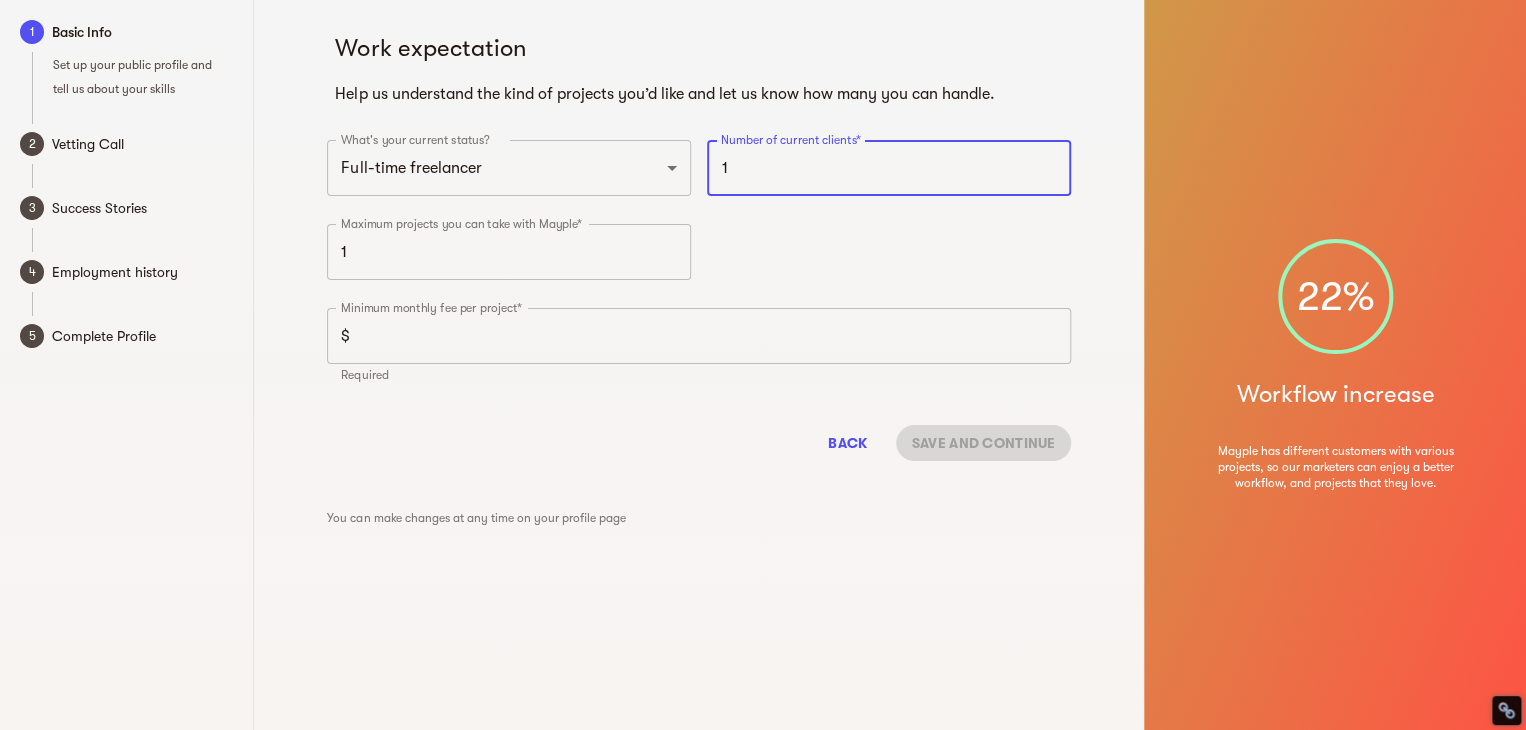 type on "1" 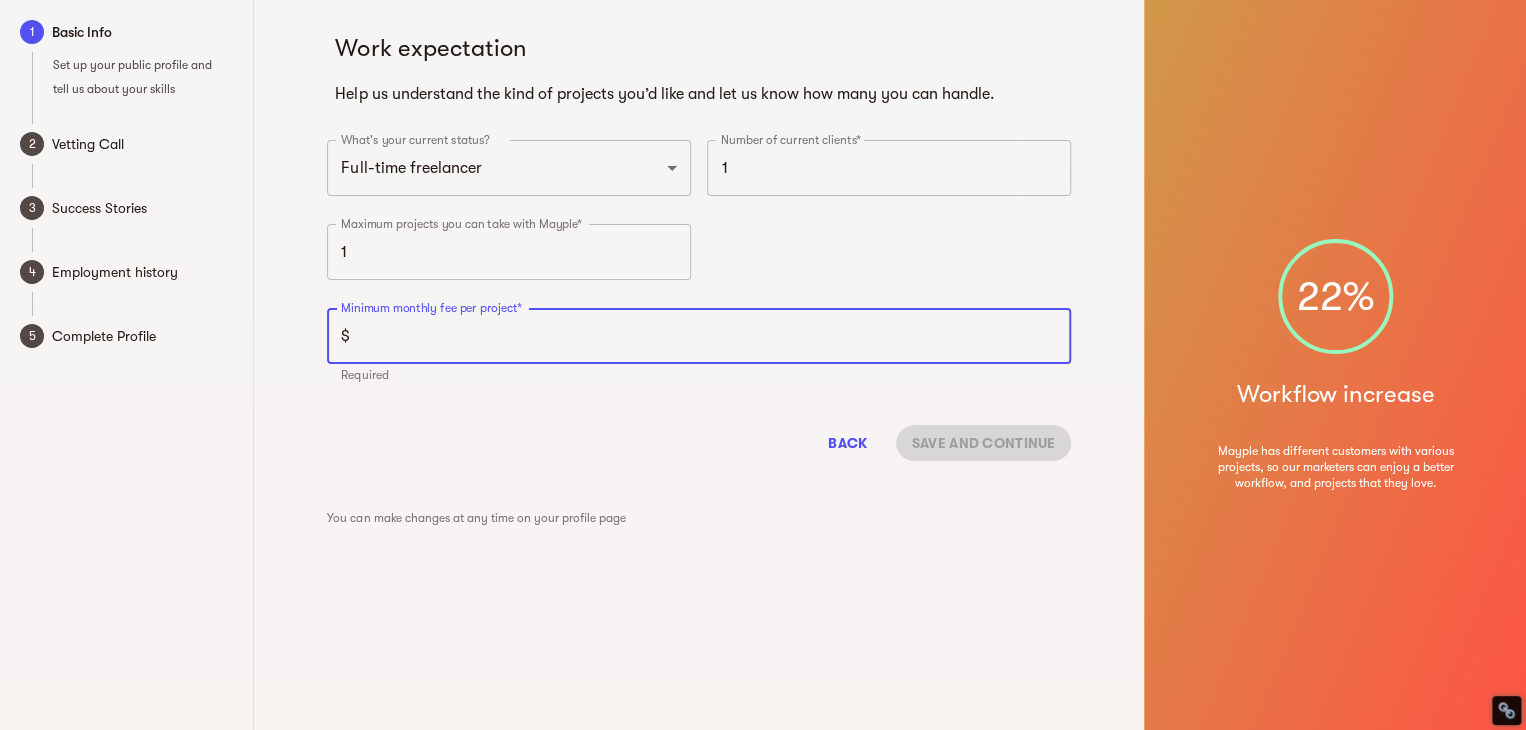 click at bounding box center [714, 336] 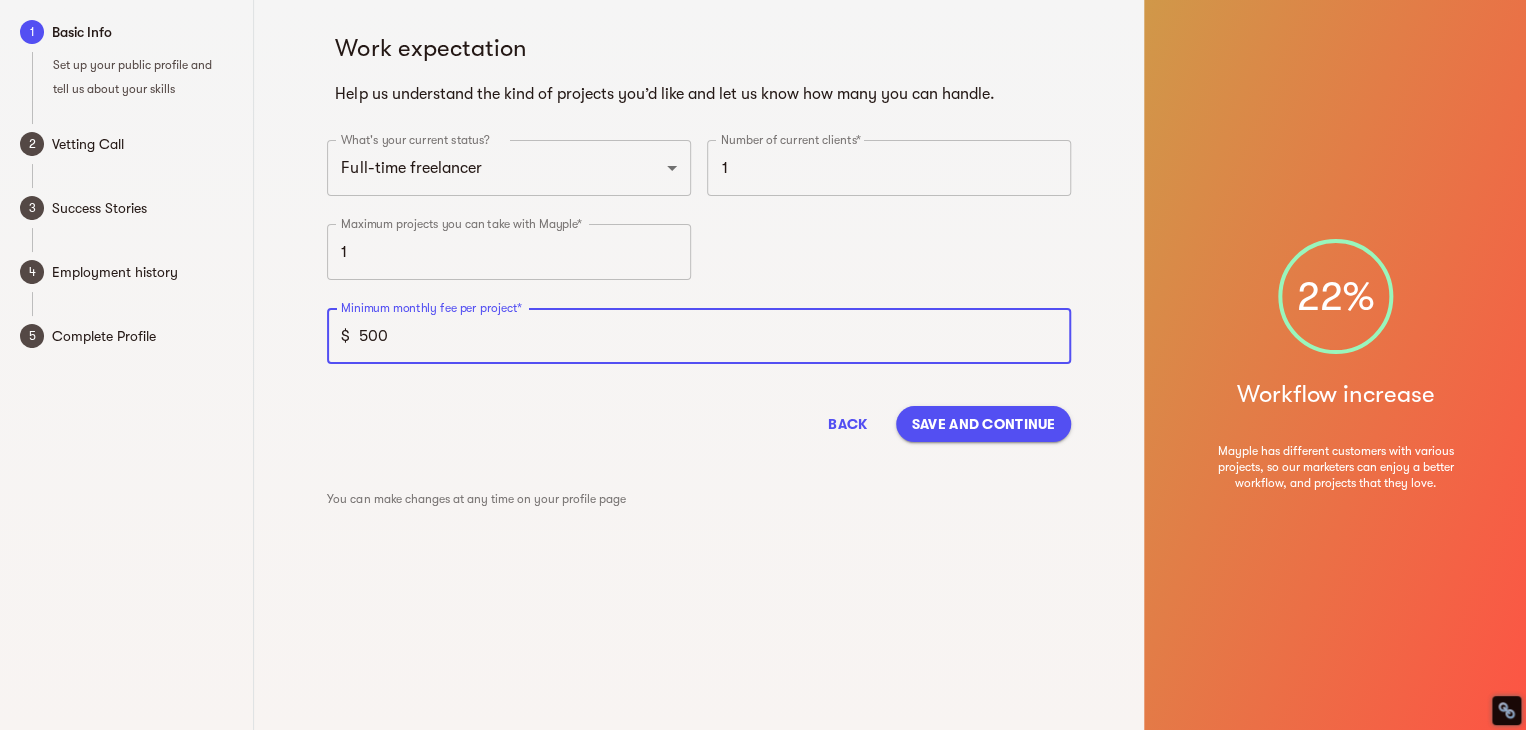 click on "500" at bounding box center (714, 336) 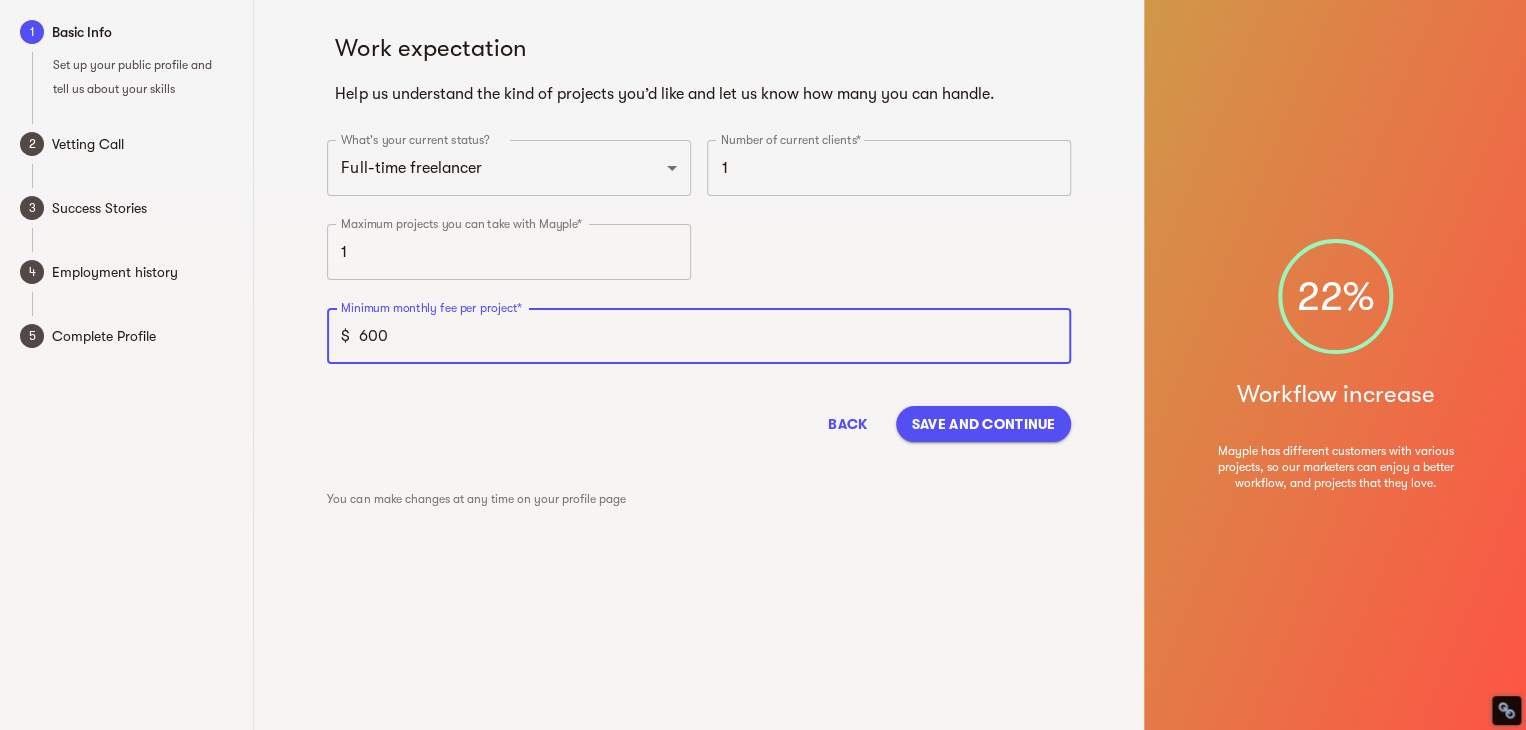 type on "600" 